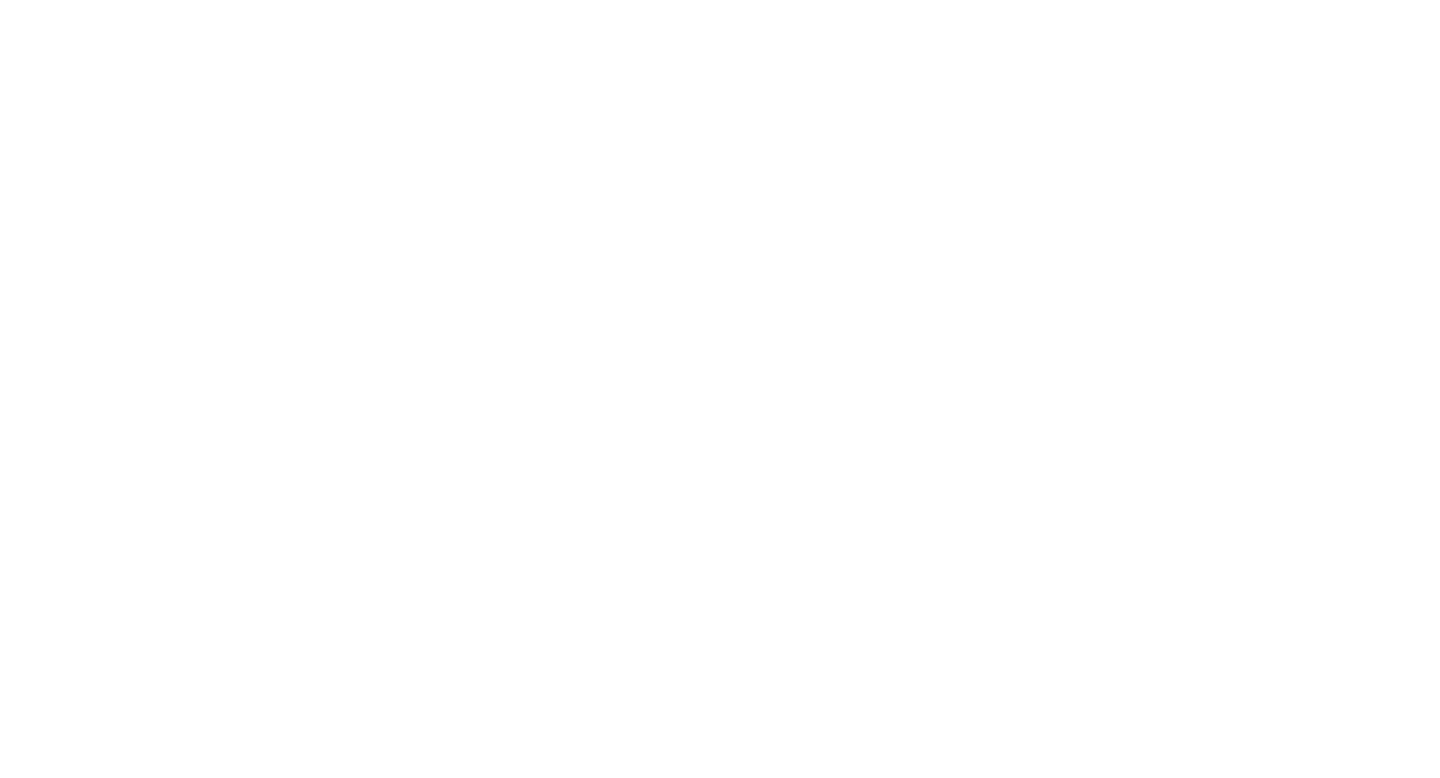 scroll, scrollTop: 0, scrollLeft: 0, axis: both 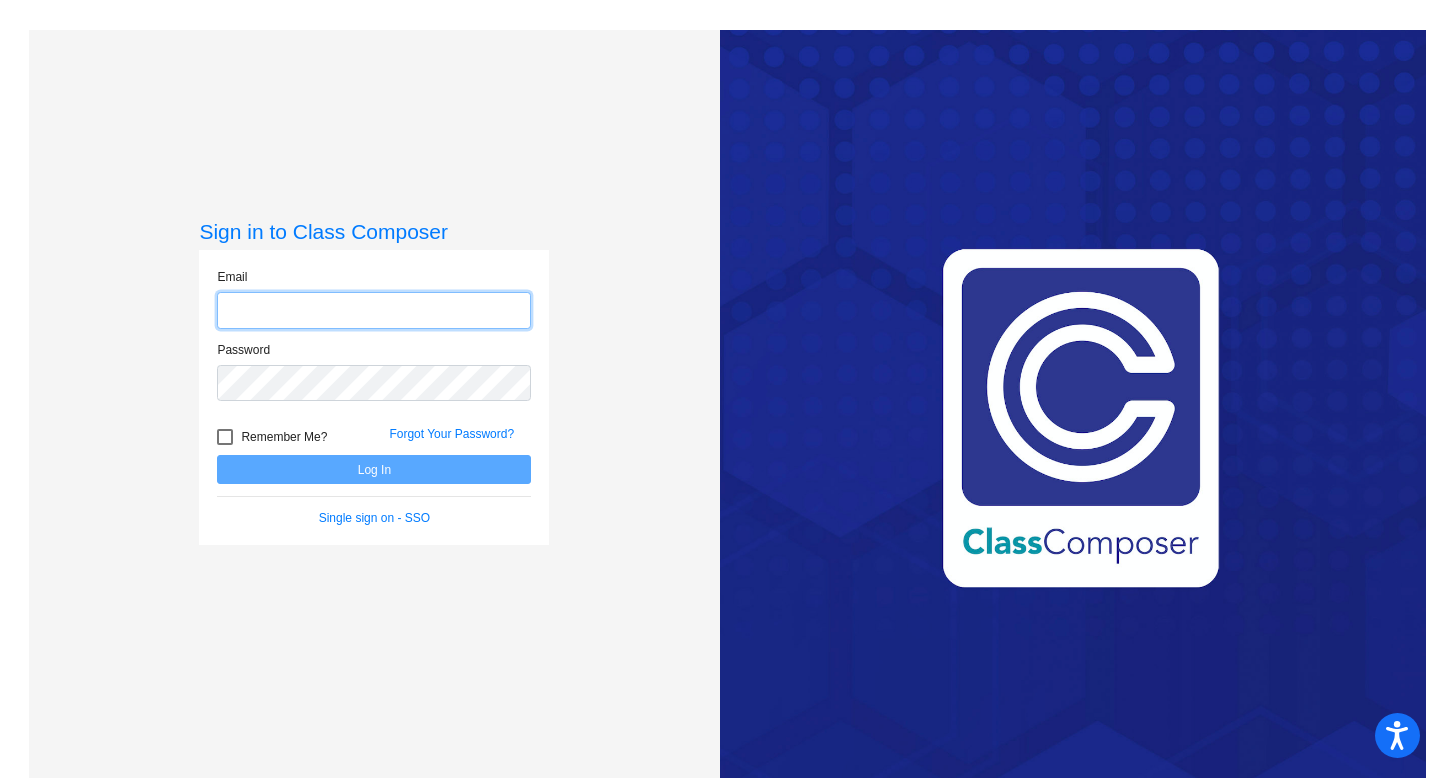 type on "[EMAIL_ADDRESS][DOMAIN_NAME]" 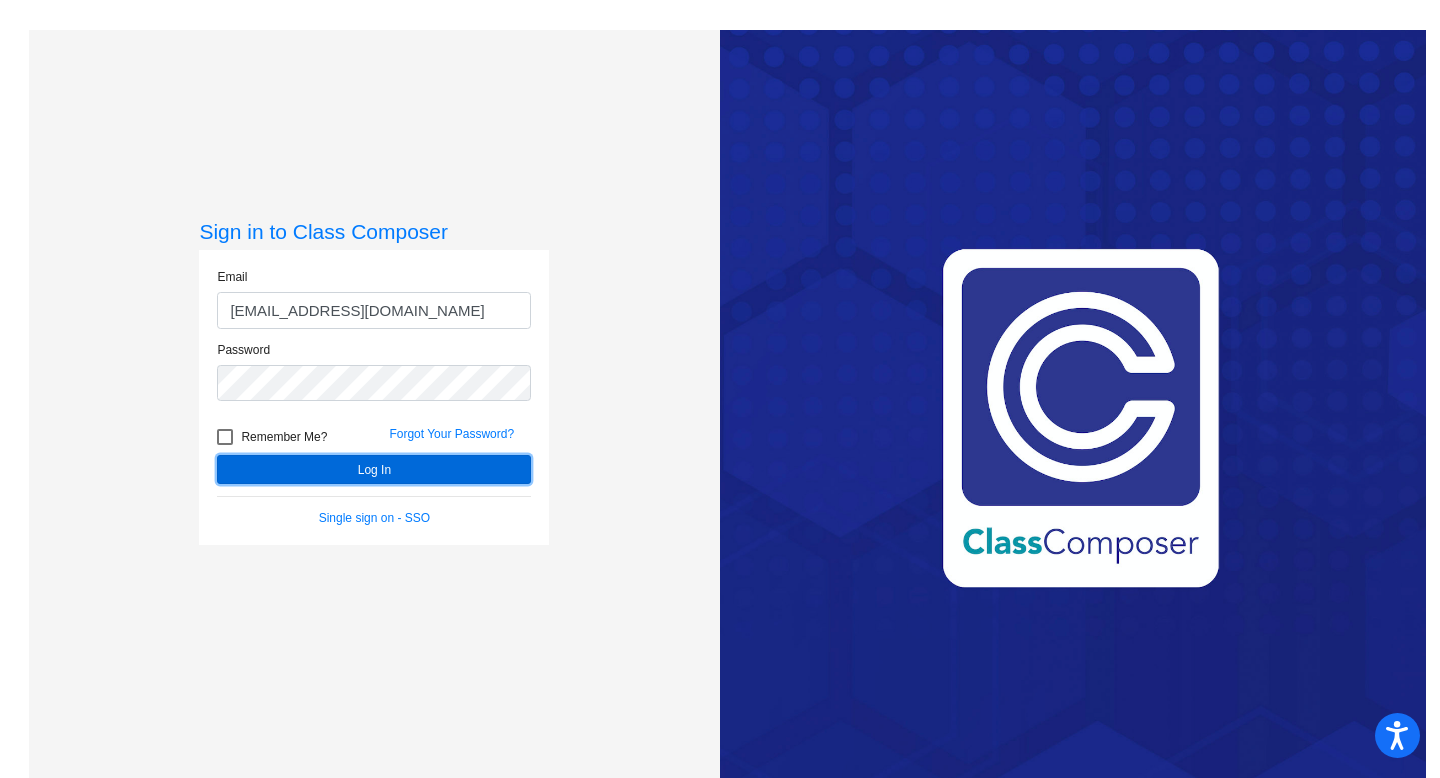 click on "Log In" 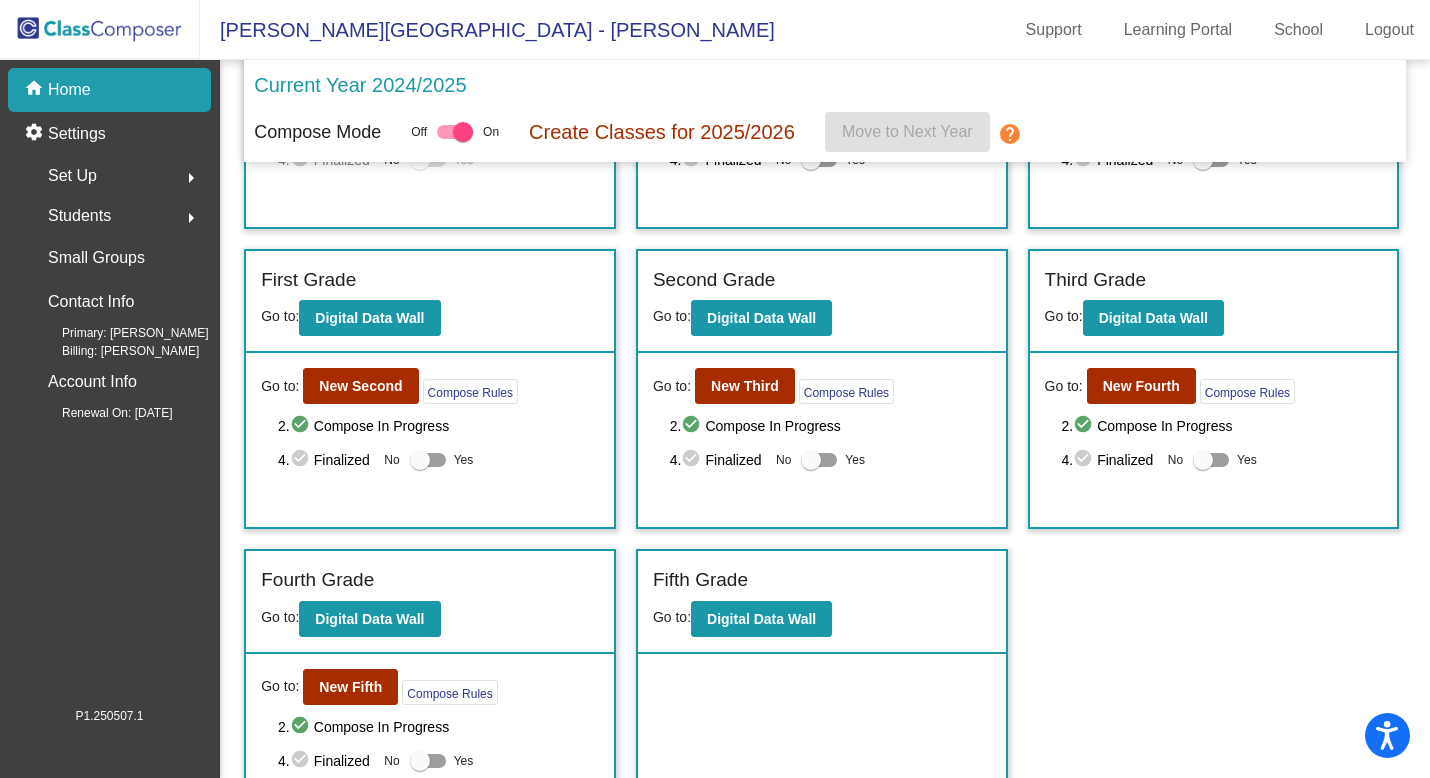 scroll, scrollTop: 278, scrollLeft: 0, axis: vertical 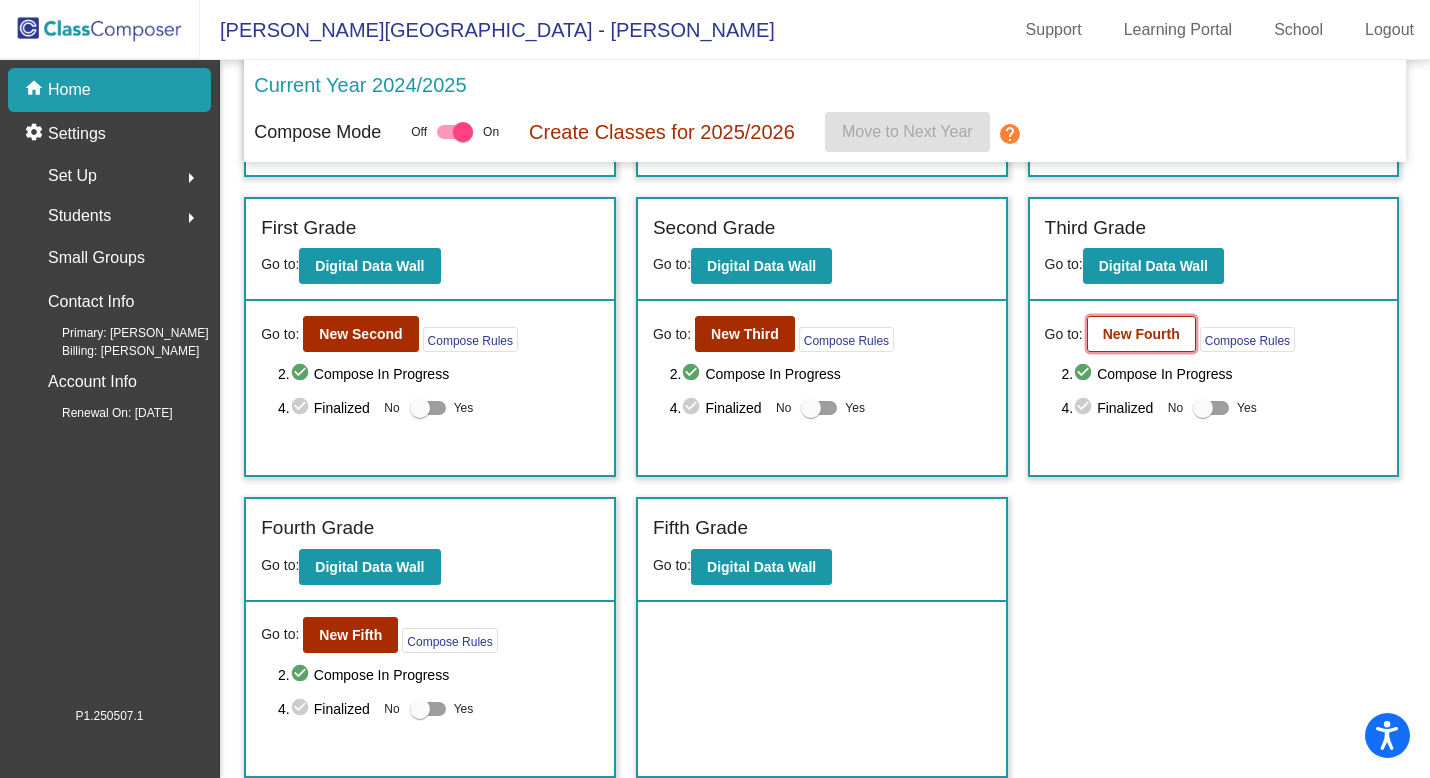 click on "New Fourth" 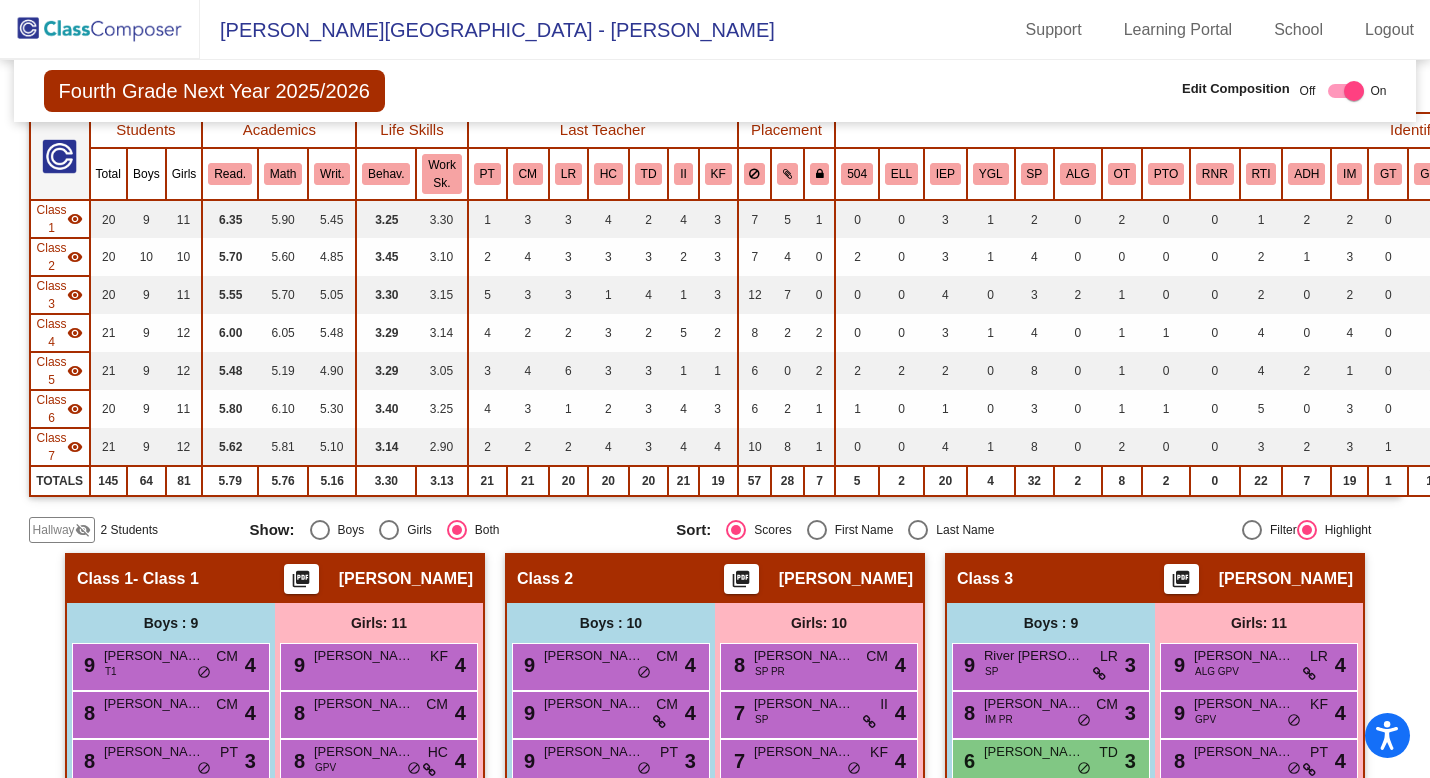 scroll, scrollTop: 62, scrollLeft: 0, axis: vertical 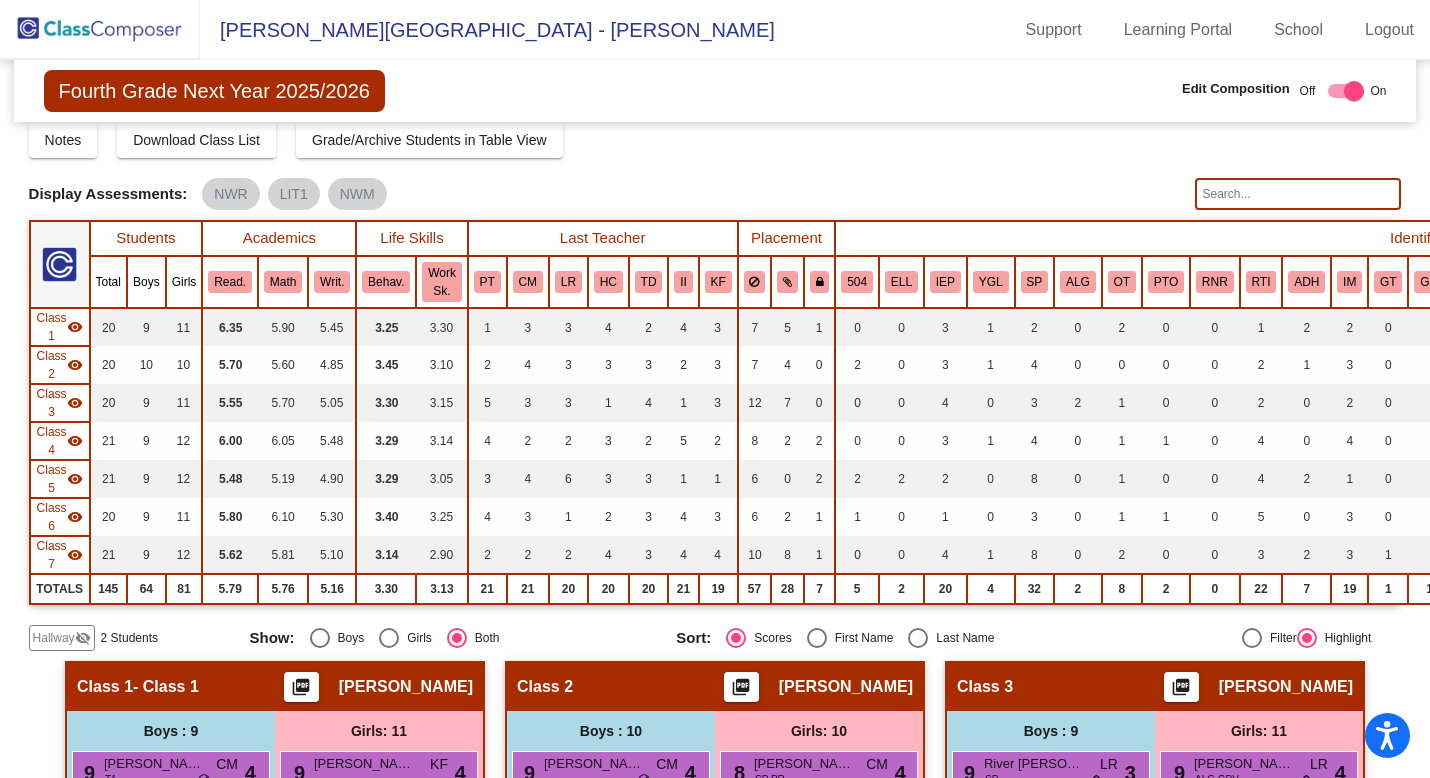 click on "Hallway" 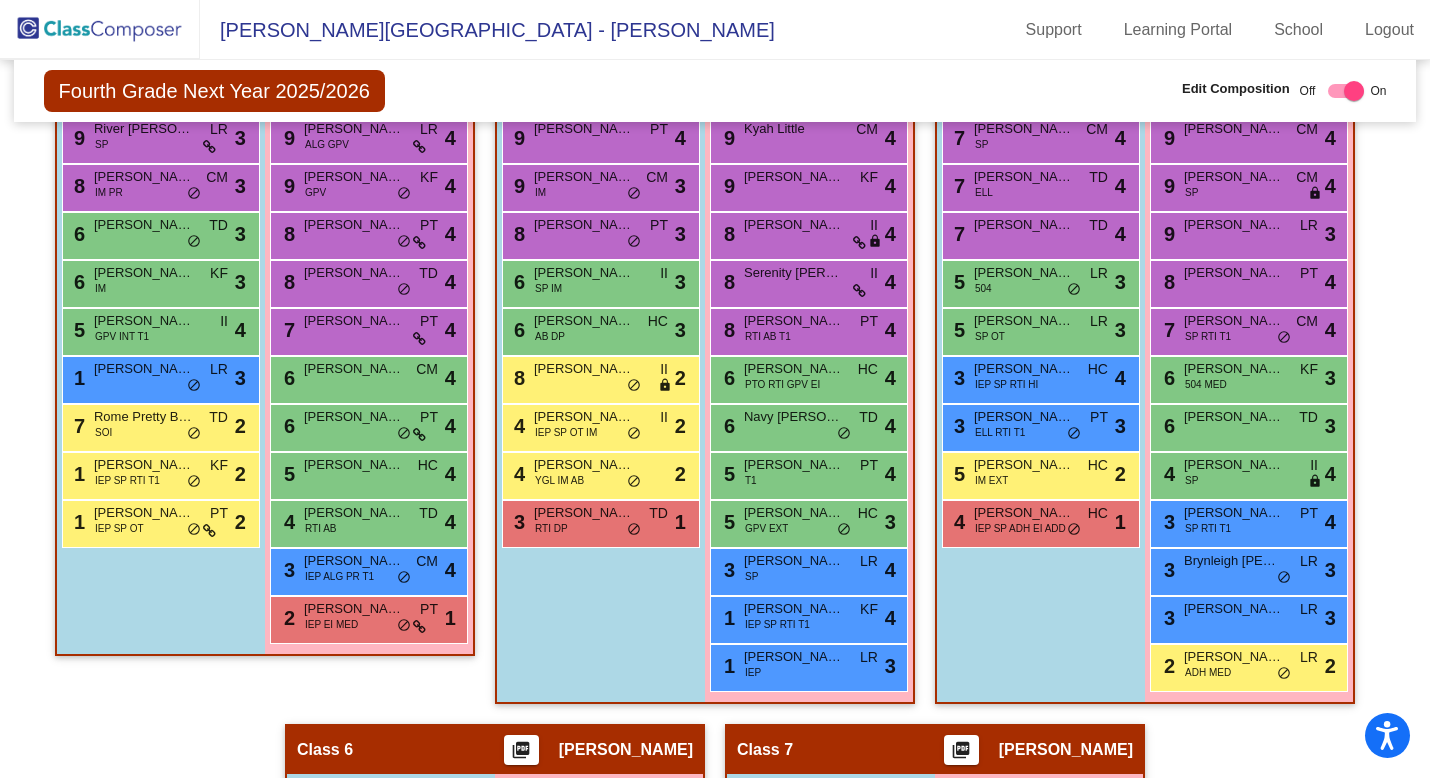 scroll, scrollTop: 1345, scrollLeft: 0, axis: vertical 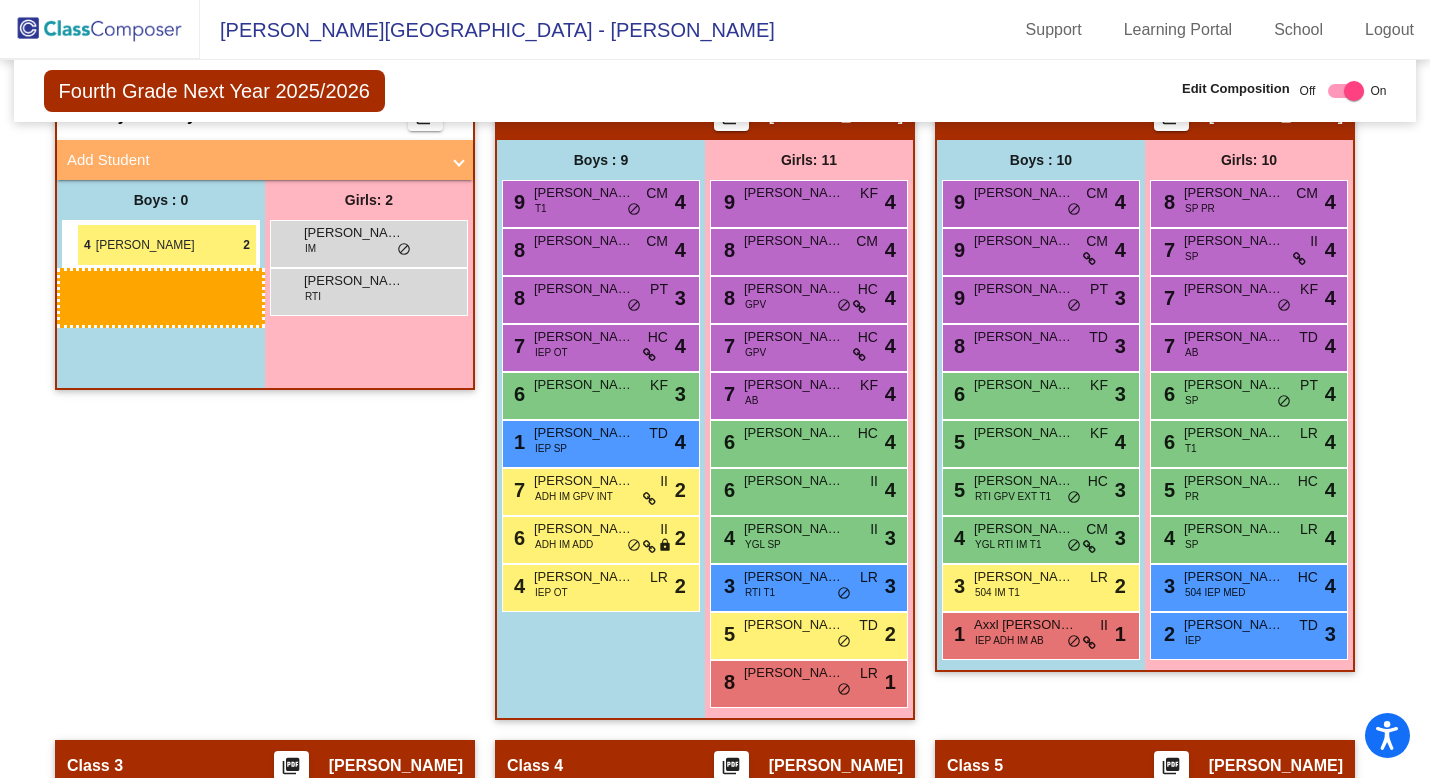 drag, startPoint x: 578, startPoint y: 472, endPoint x: 77, endPoint y: 224, distance: 559.0215 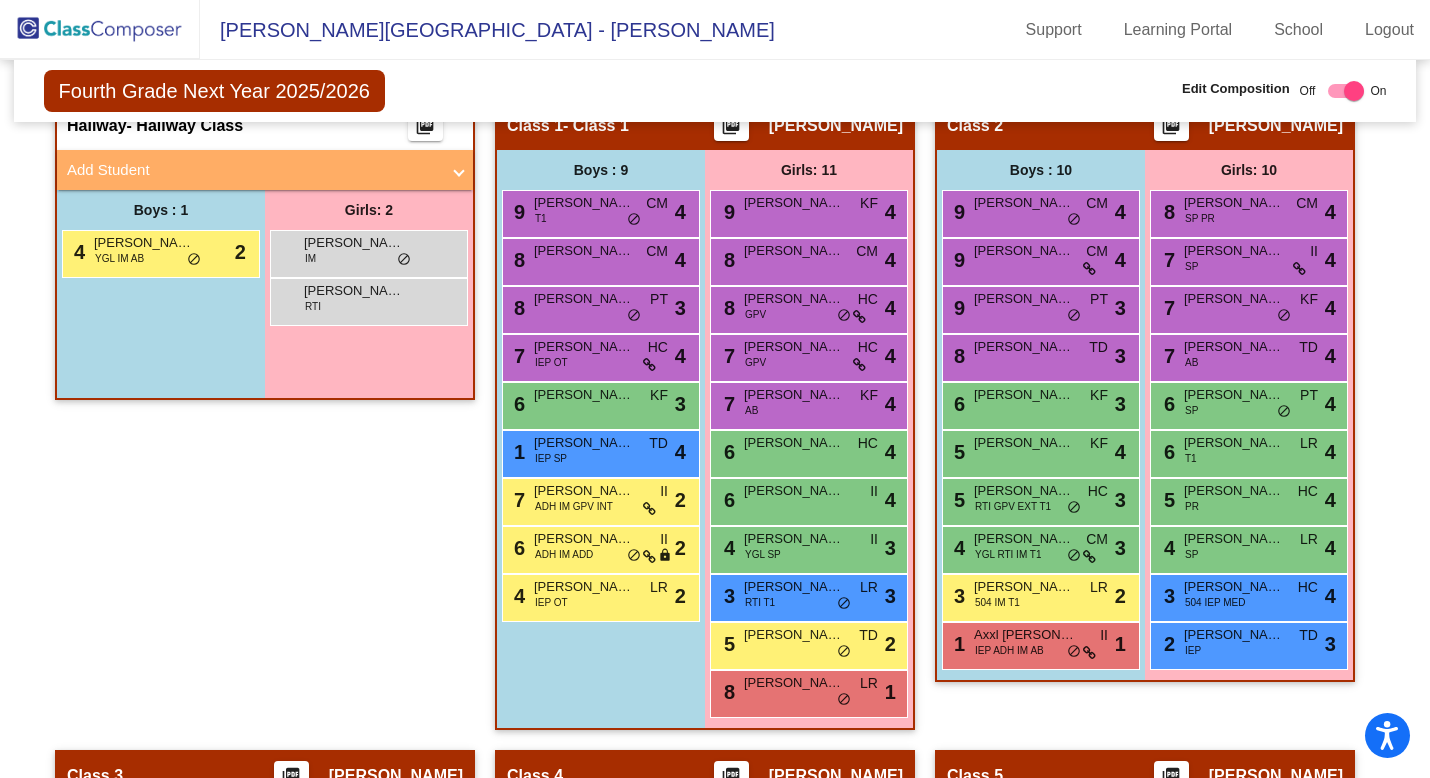 scroll, scrollTop: 530, scrollLeft: 0, axis: vertical 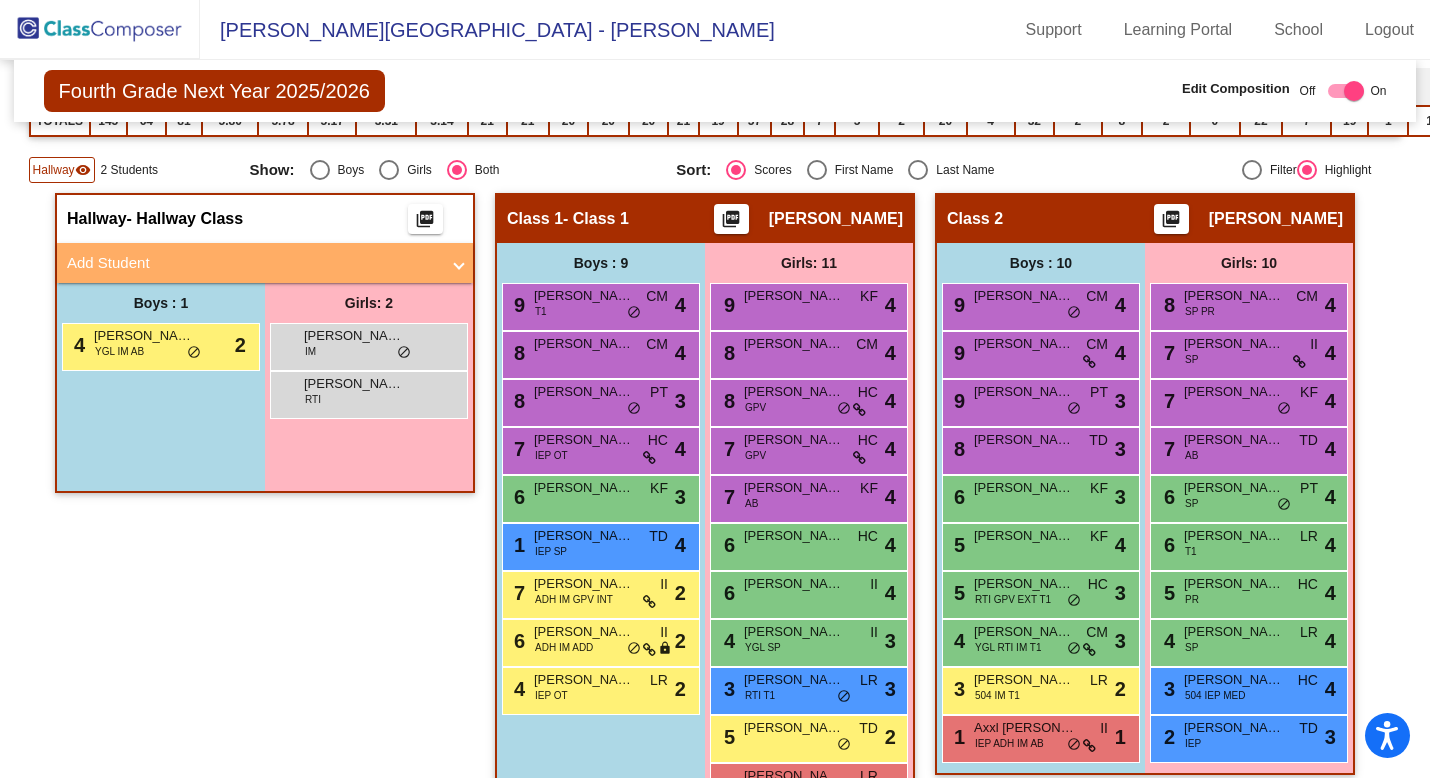 click 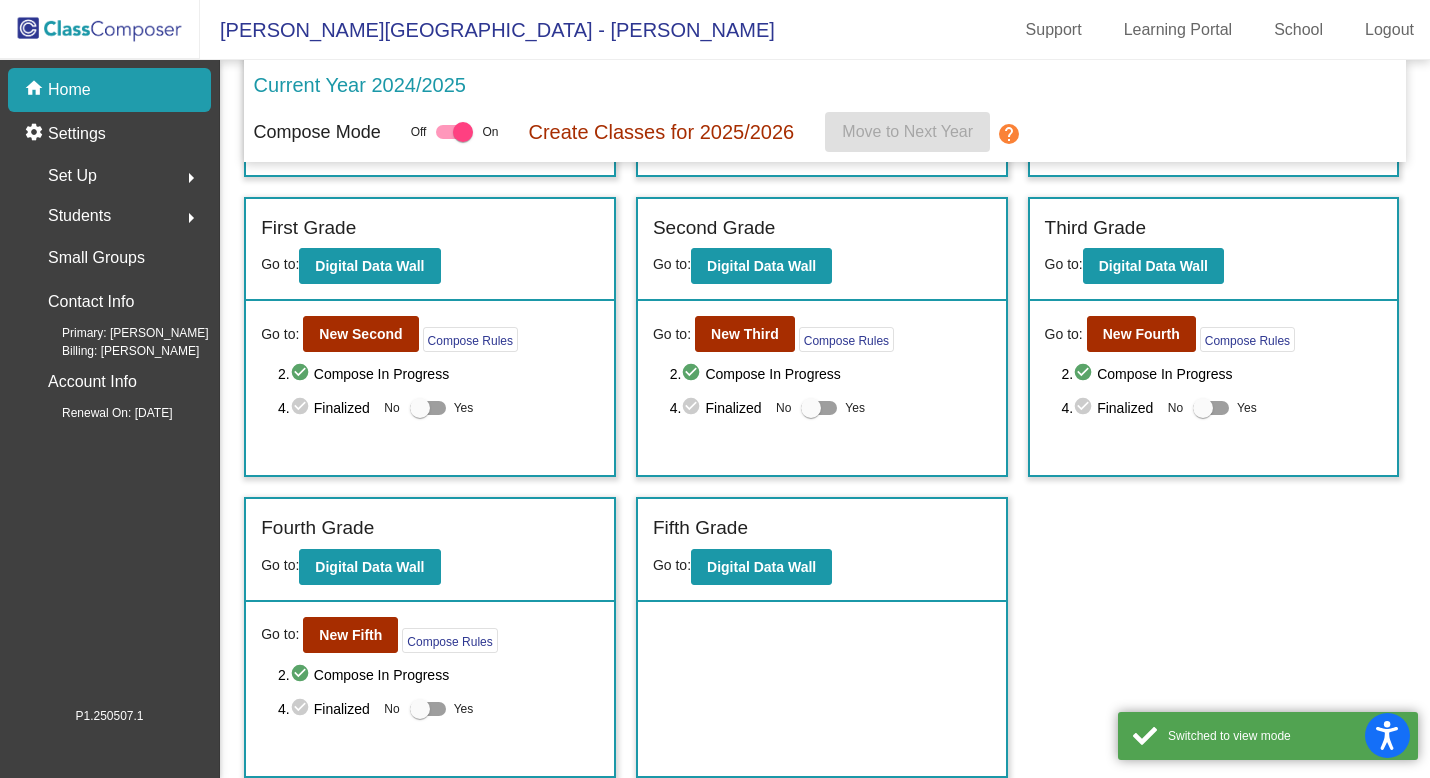 scroll, scrollTop: 0, scrollLeft: 0, axis: both 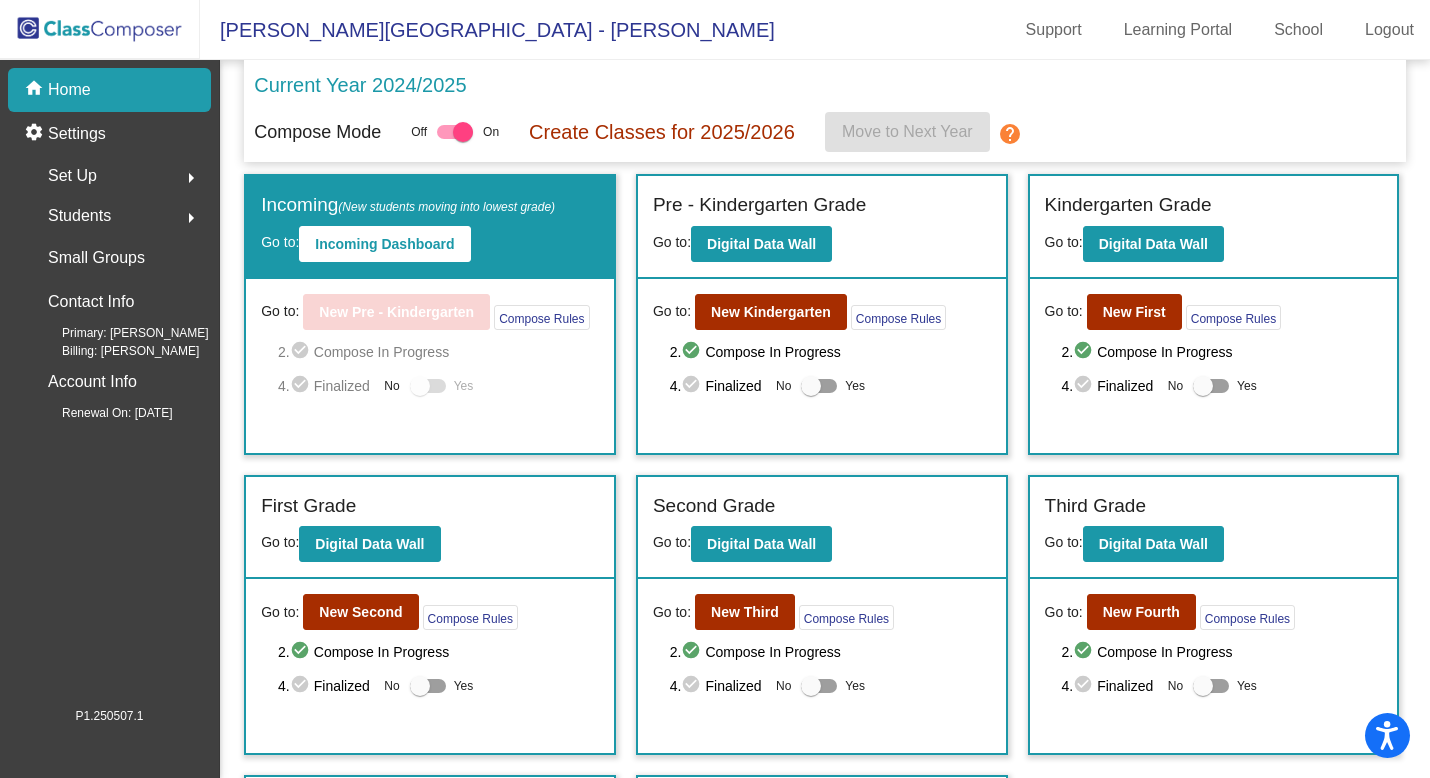 click on "Set Up  arrow_right" 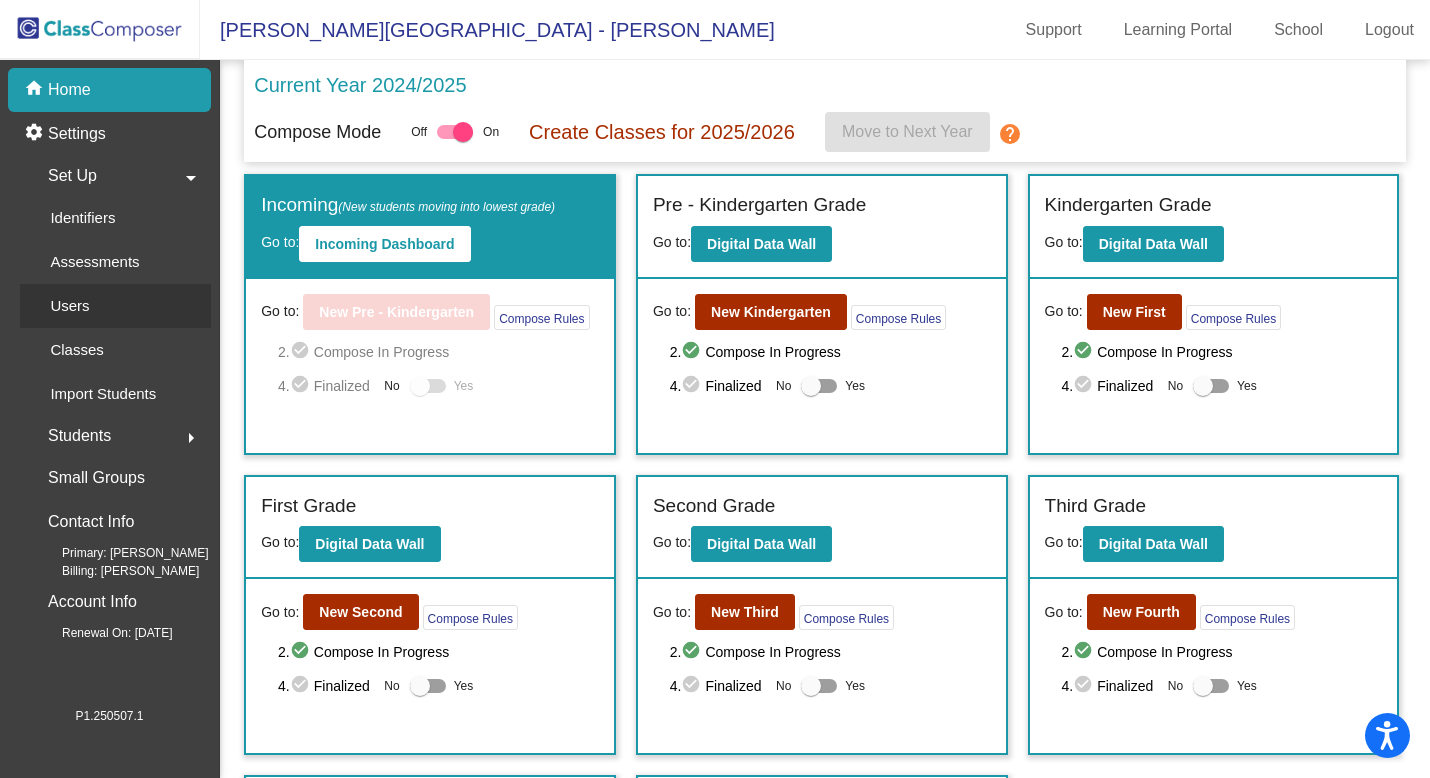 click on "Users" 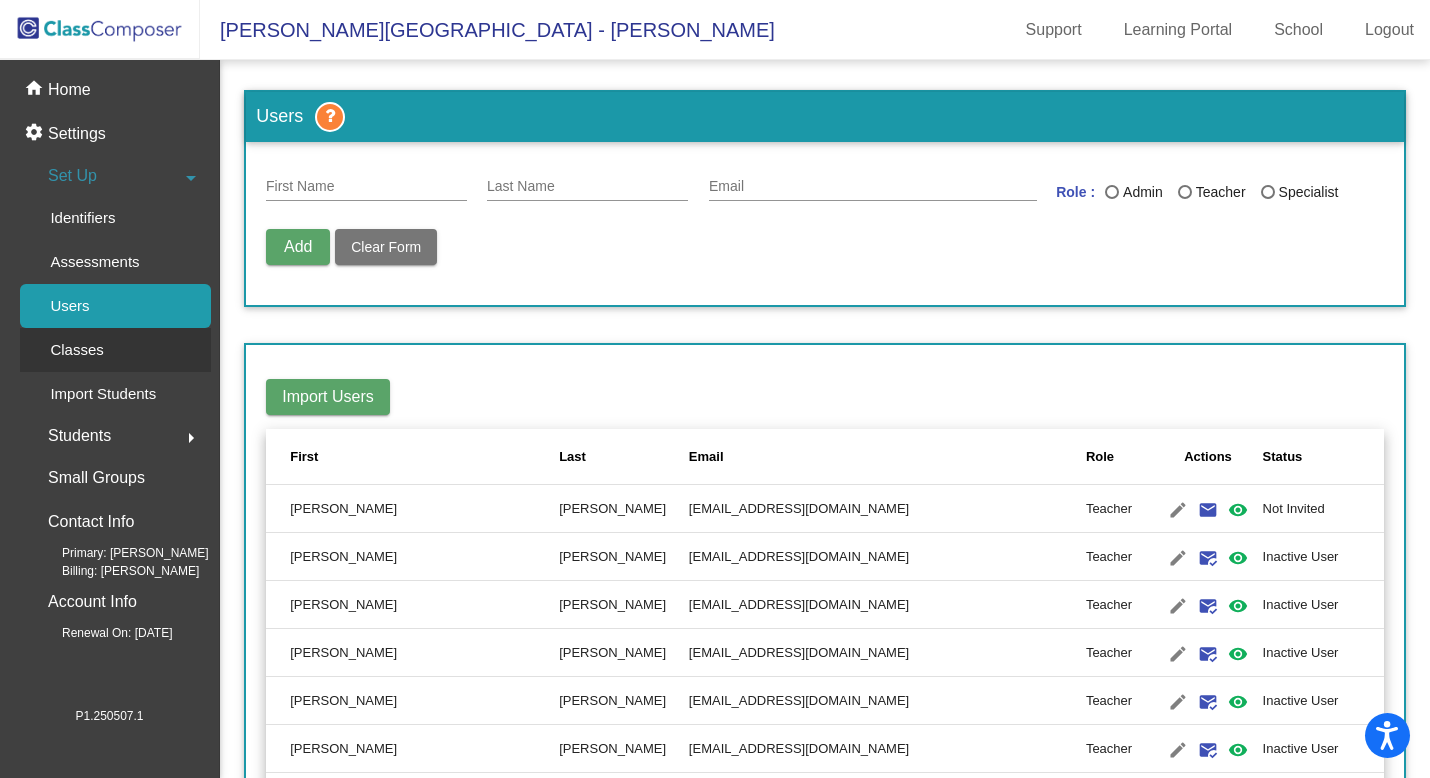 click on "Classes" 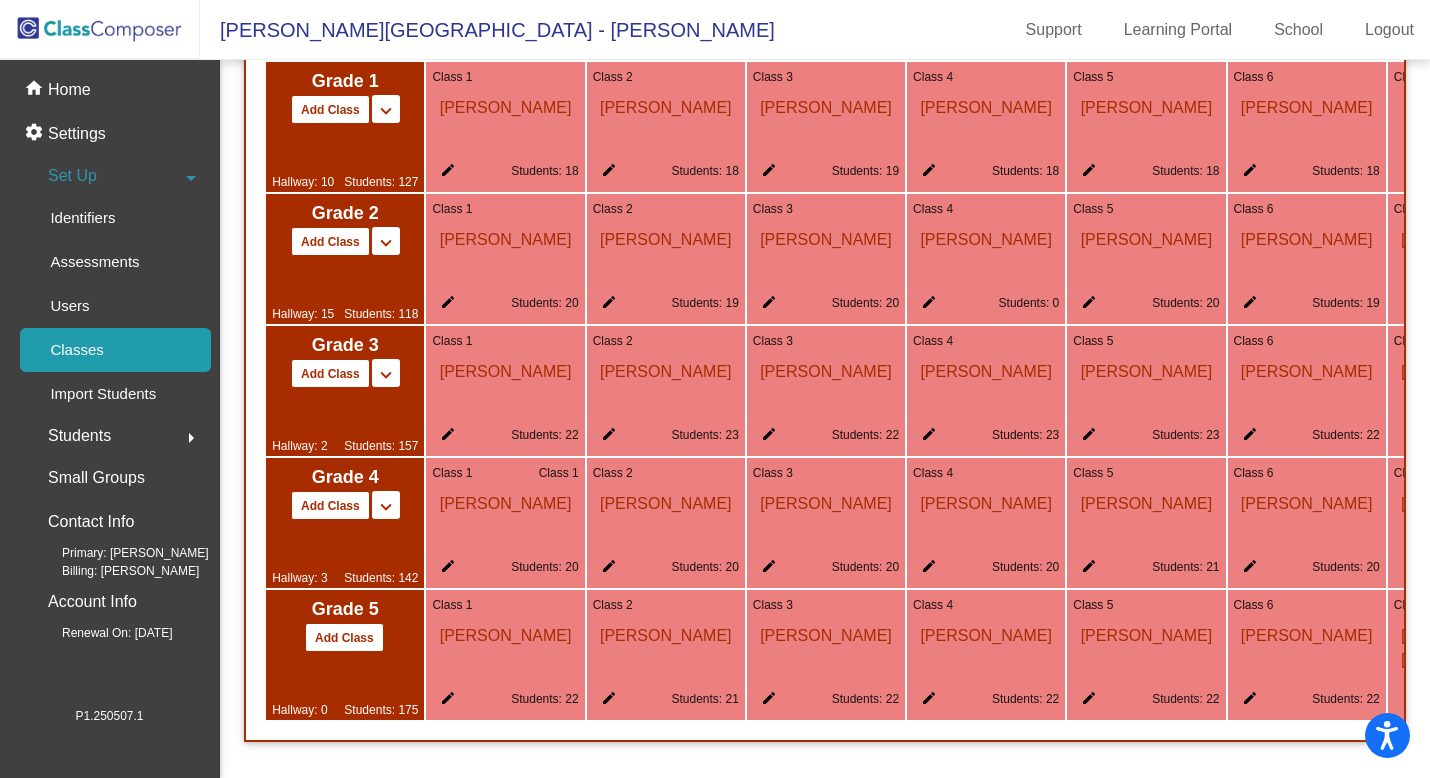 scroll, scrollTop: 1541, scrollLeft: 0, axis: vertical 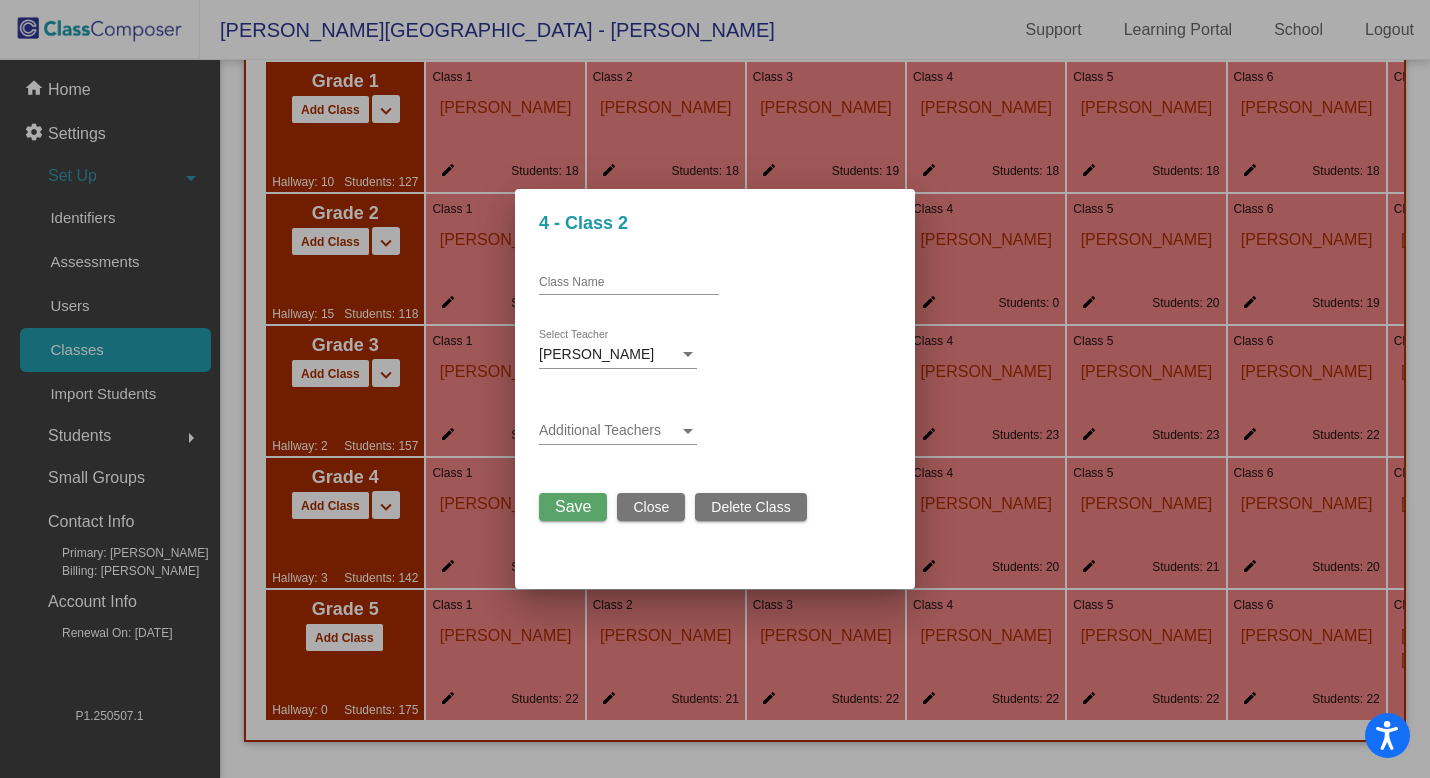 click on "[PERSON_NAME] Select Teacher" at bounding box center [618, 349] 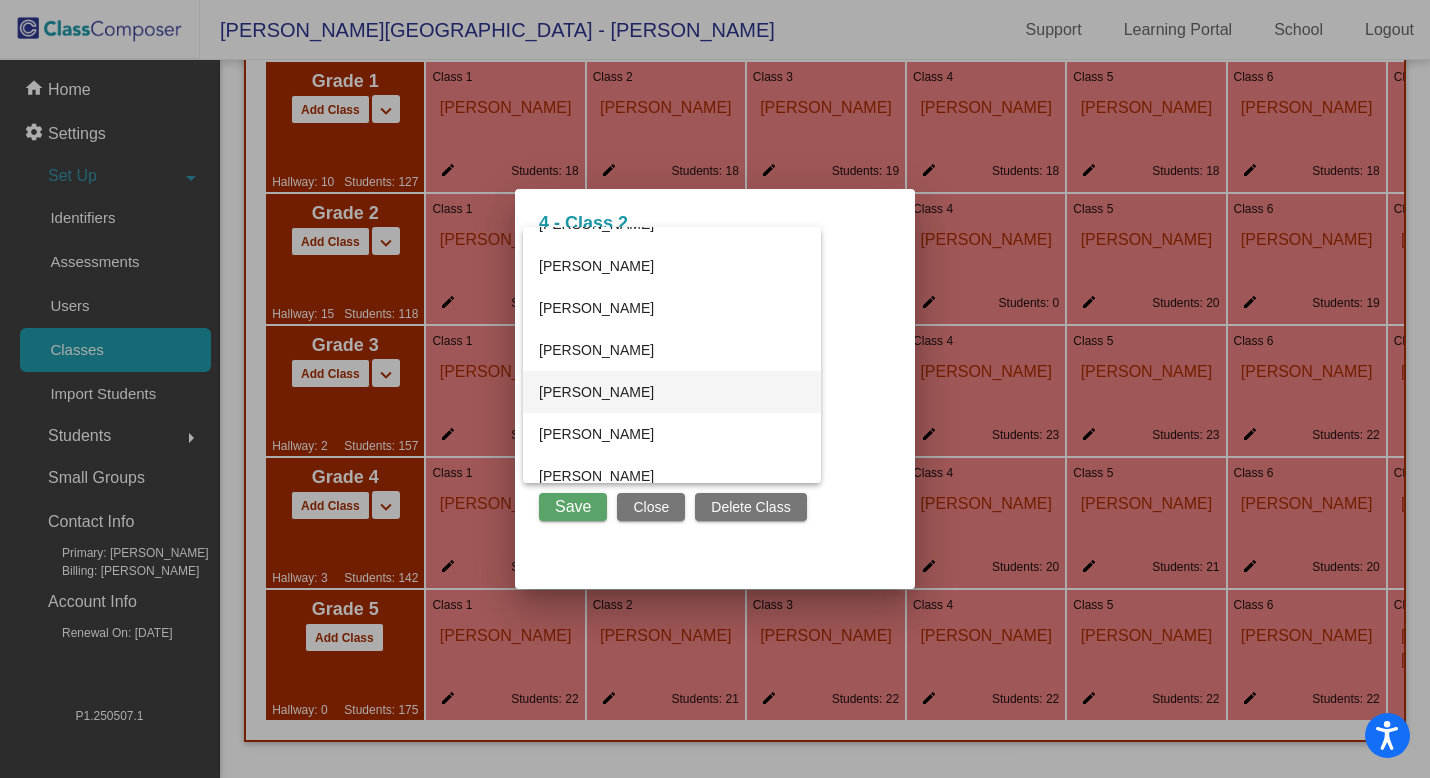 scroll, scrollTop: 1202, scrollLeft: 0, axis: vertical 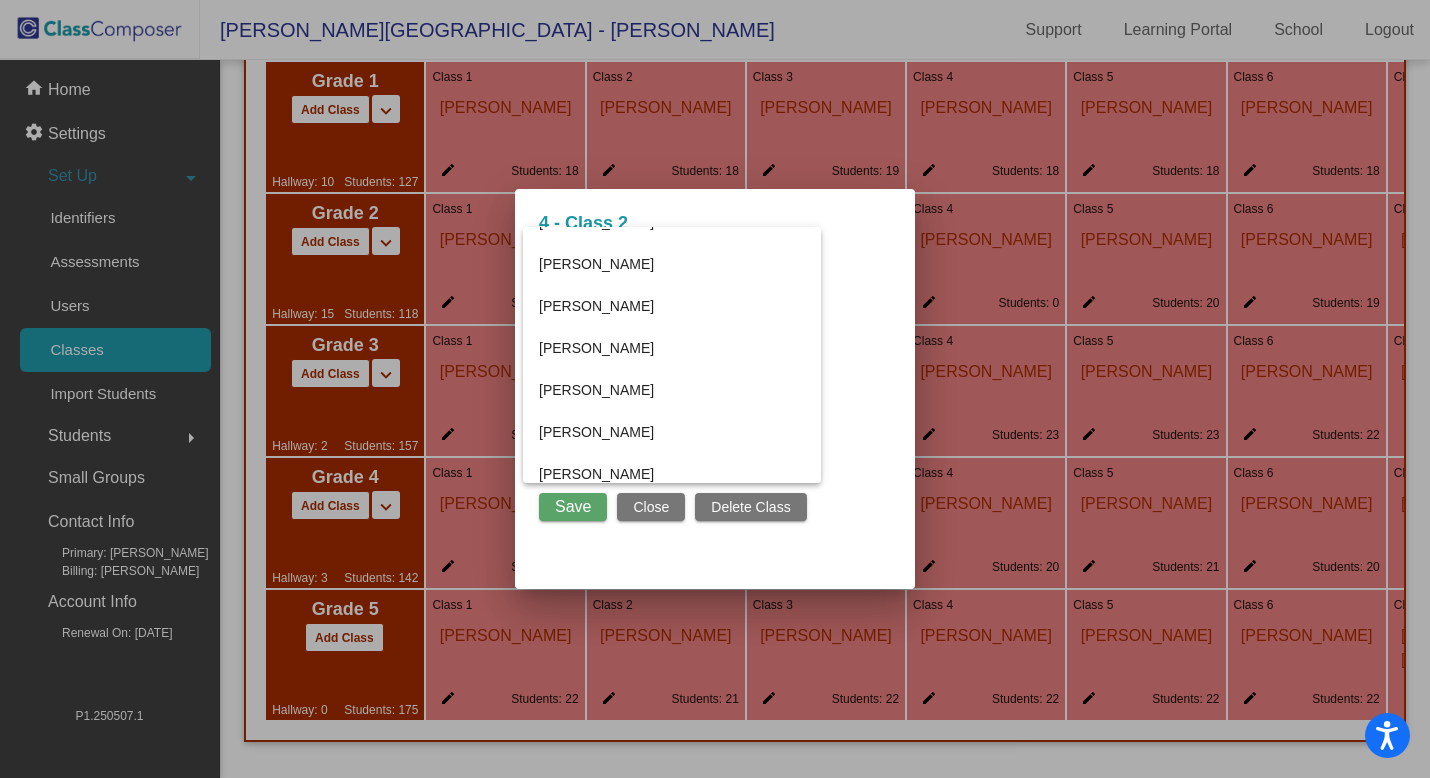 click at bounding box center (715, 389) 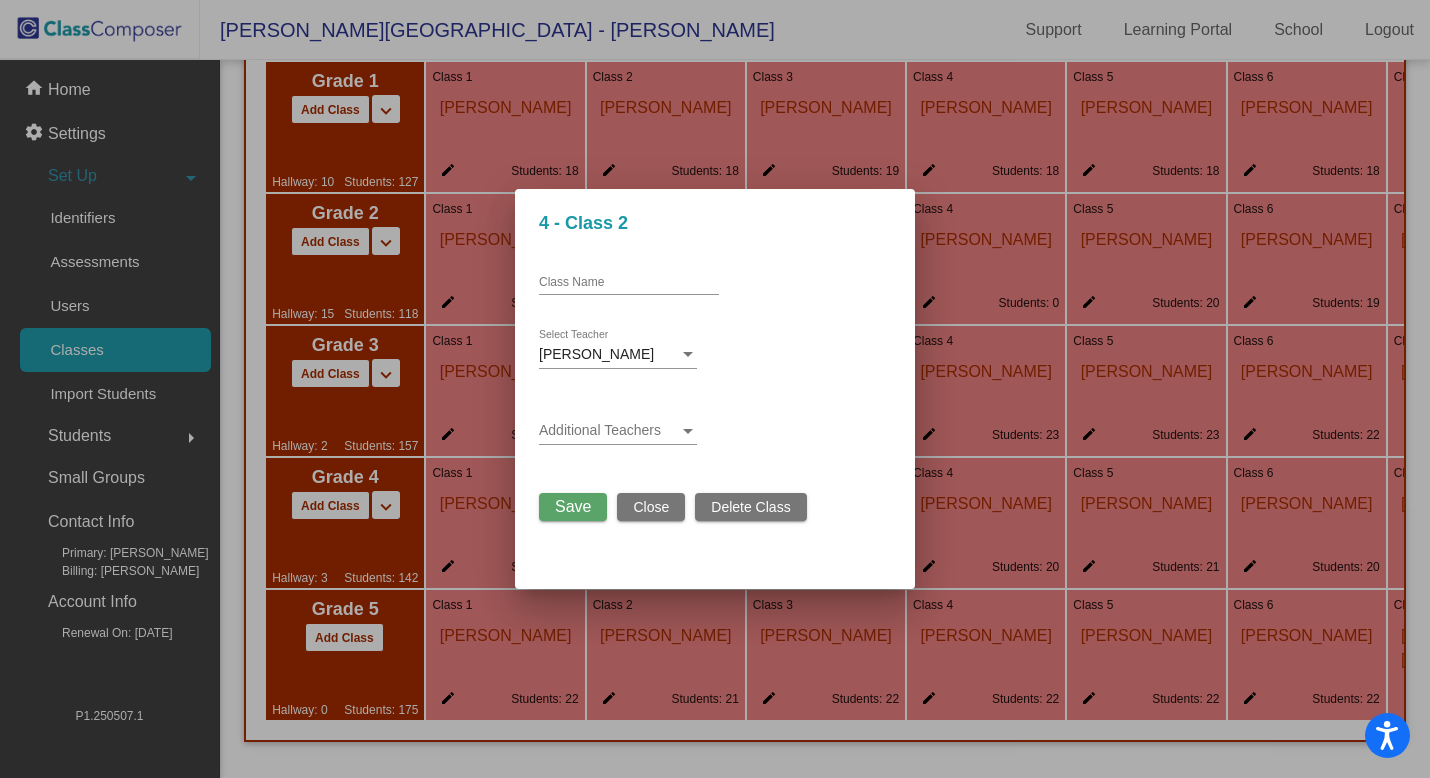 click on "Close" at bounding box center (651, 507) 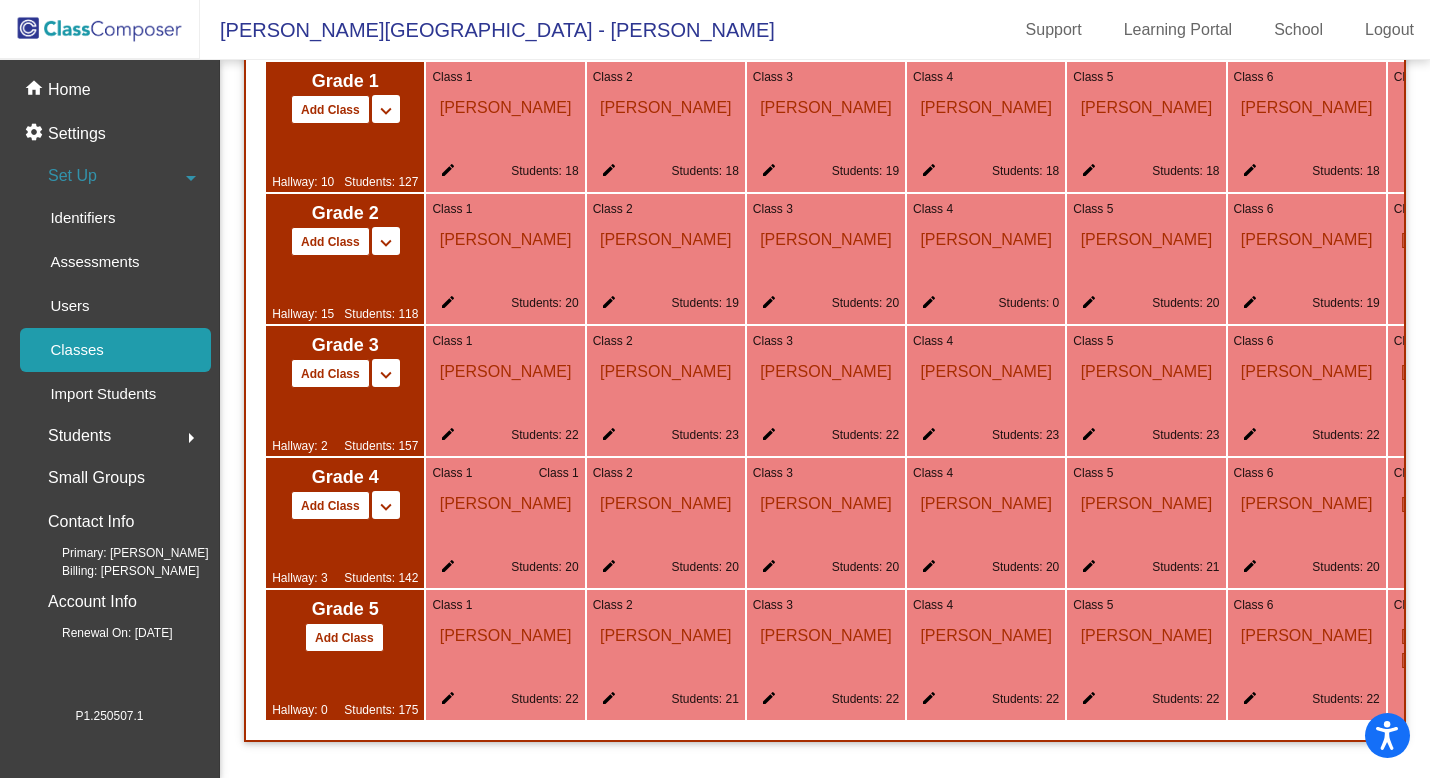 click 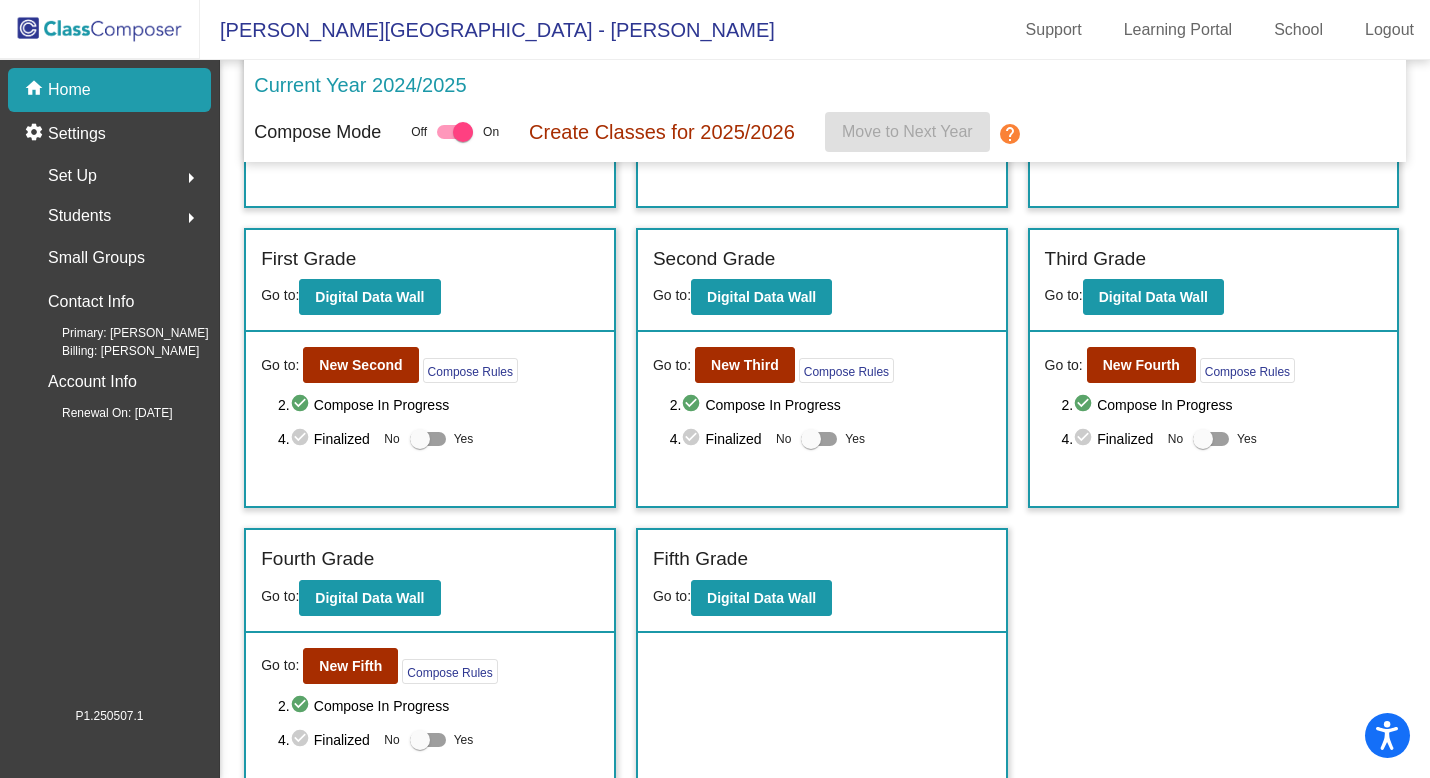 scroll, scrollTop: 248, scrollLeft: 0, axis: vertical 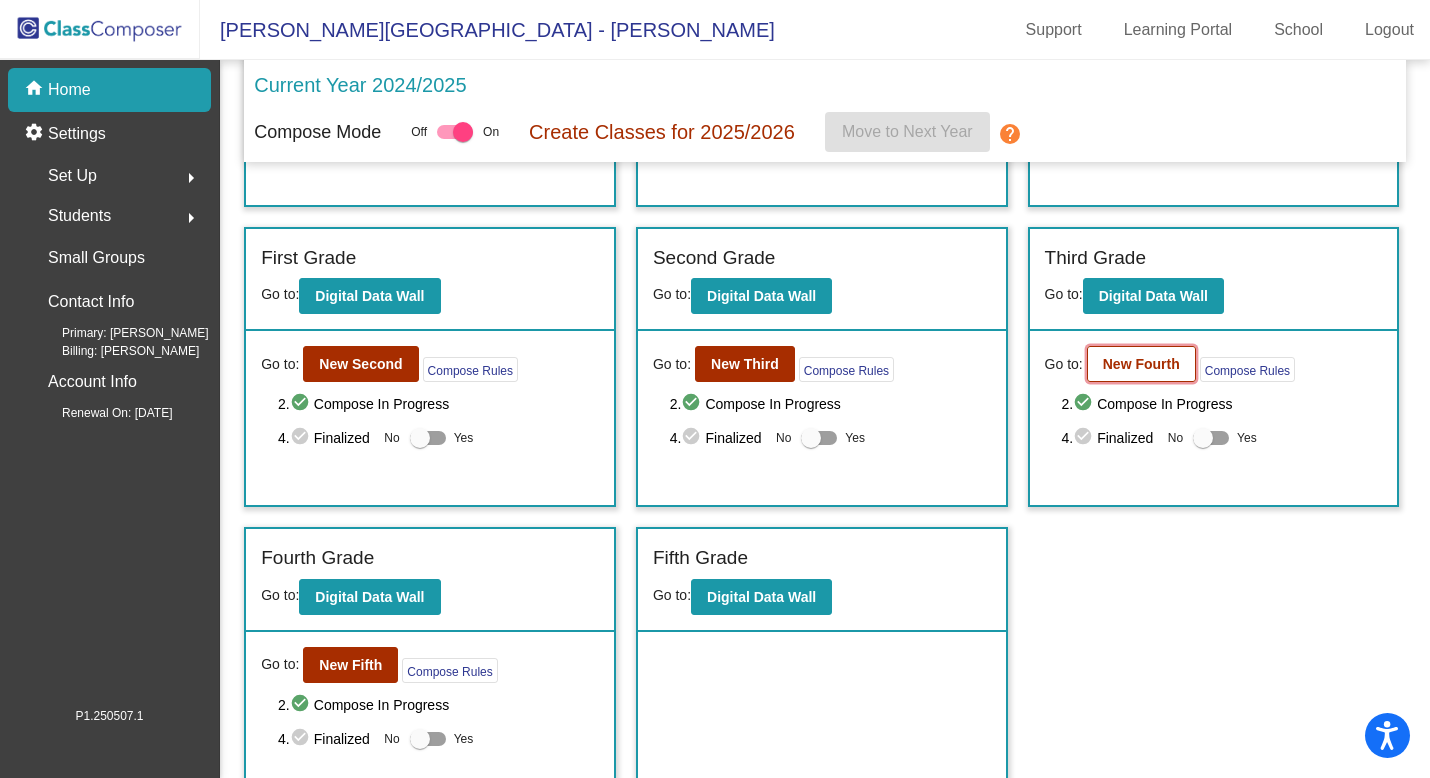click on "New Fourth" 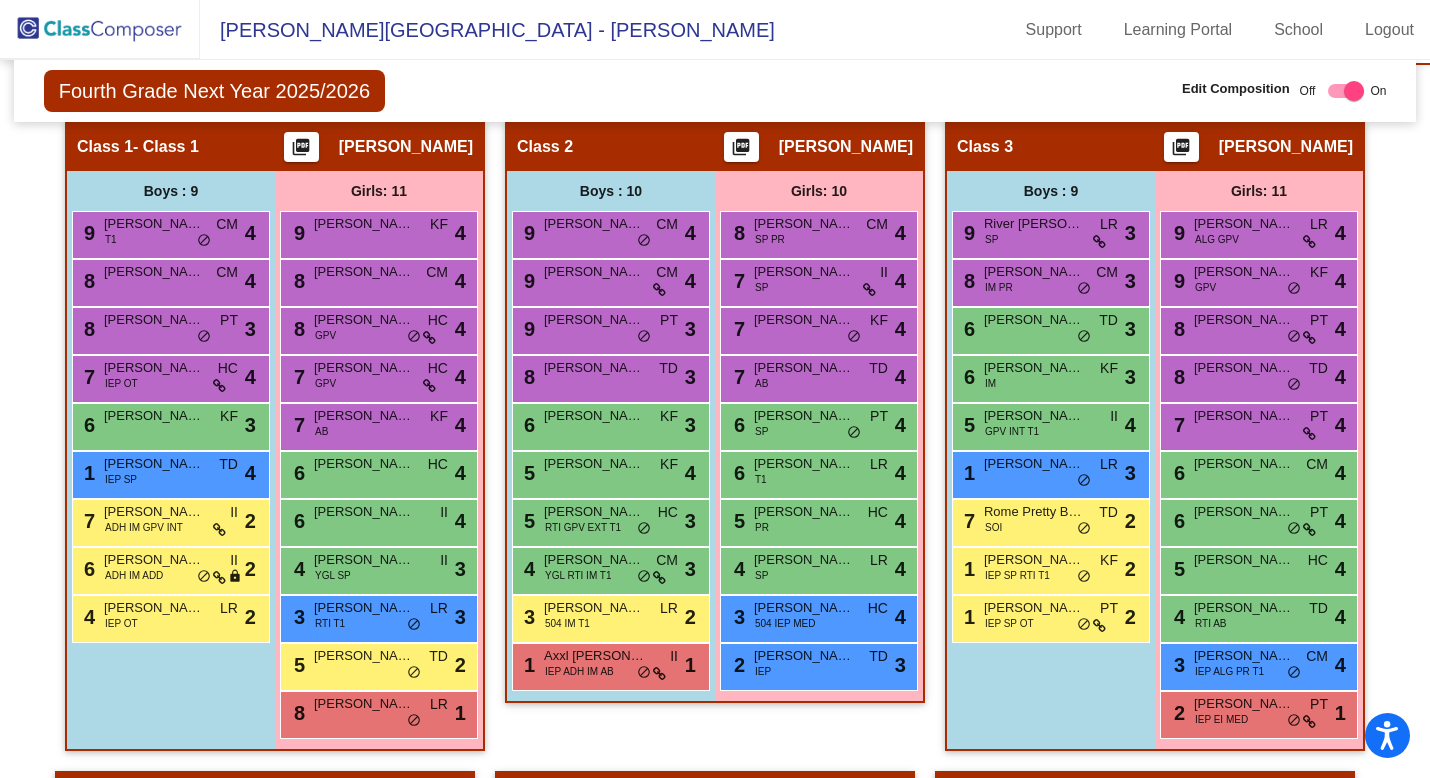 scroll, scrollTop: 588, scrollLeft: 0, axis: vertical 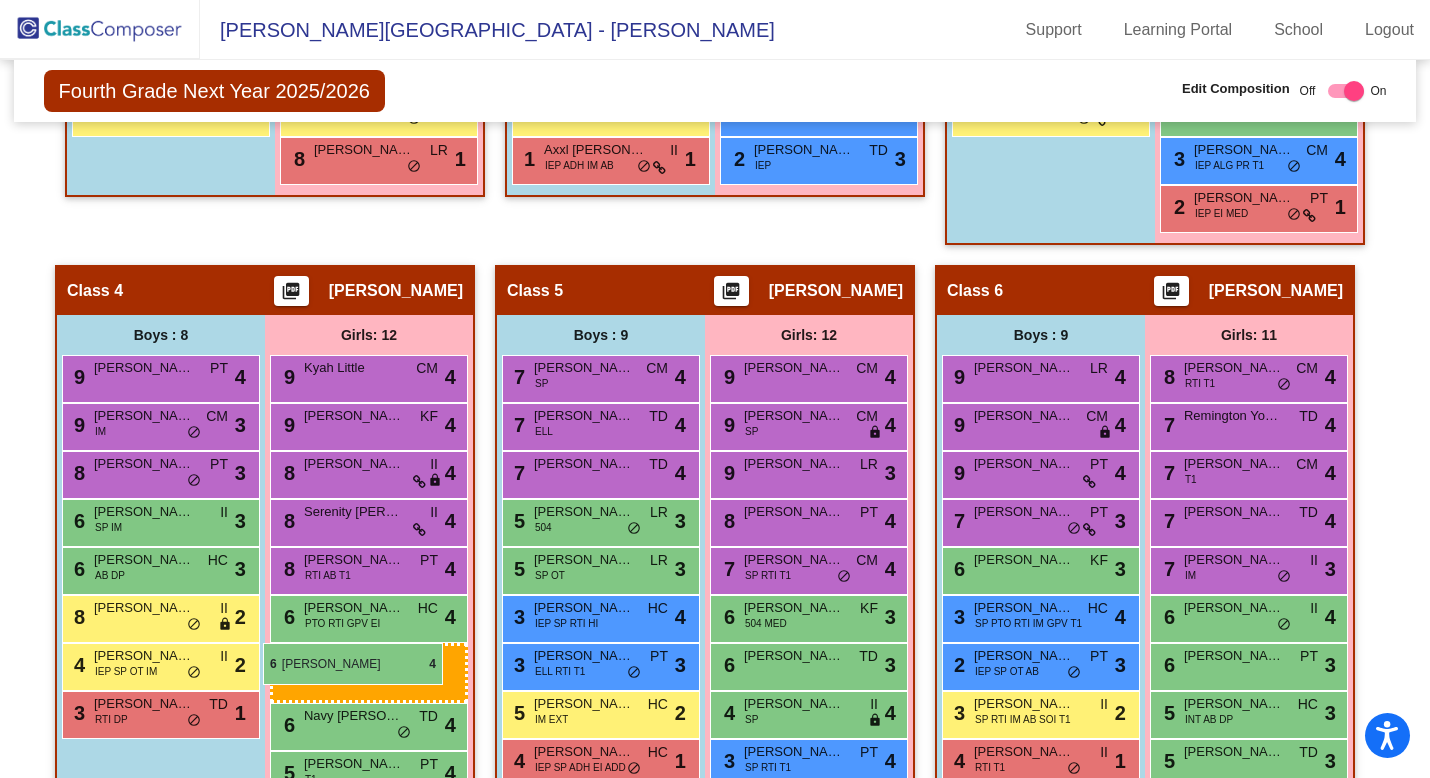 drag, startPoint x: 363, startPoint y: 487, endPoint x: 266, endPoint y: 644, distance: 184.5481 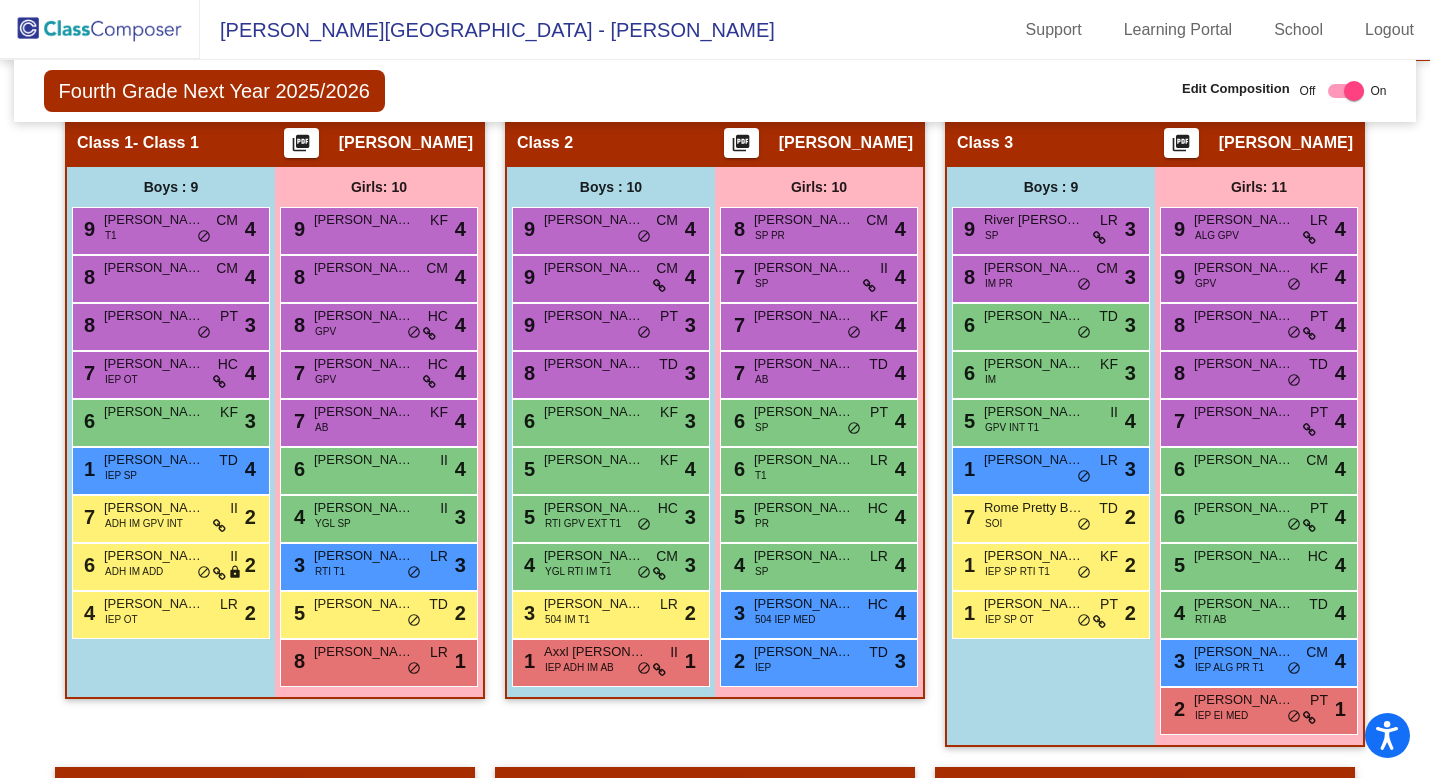 scroll, scrollTop: 594, scrollLeft: 0, axis: vertical 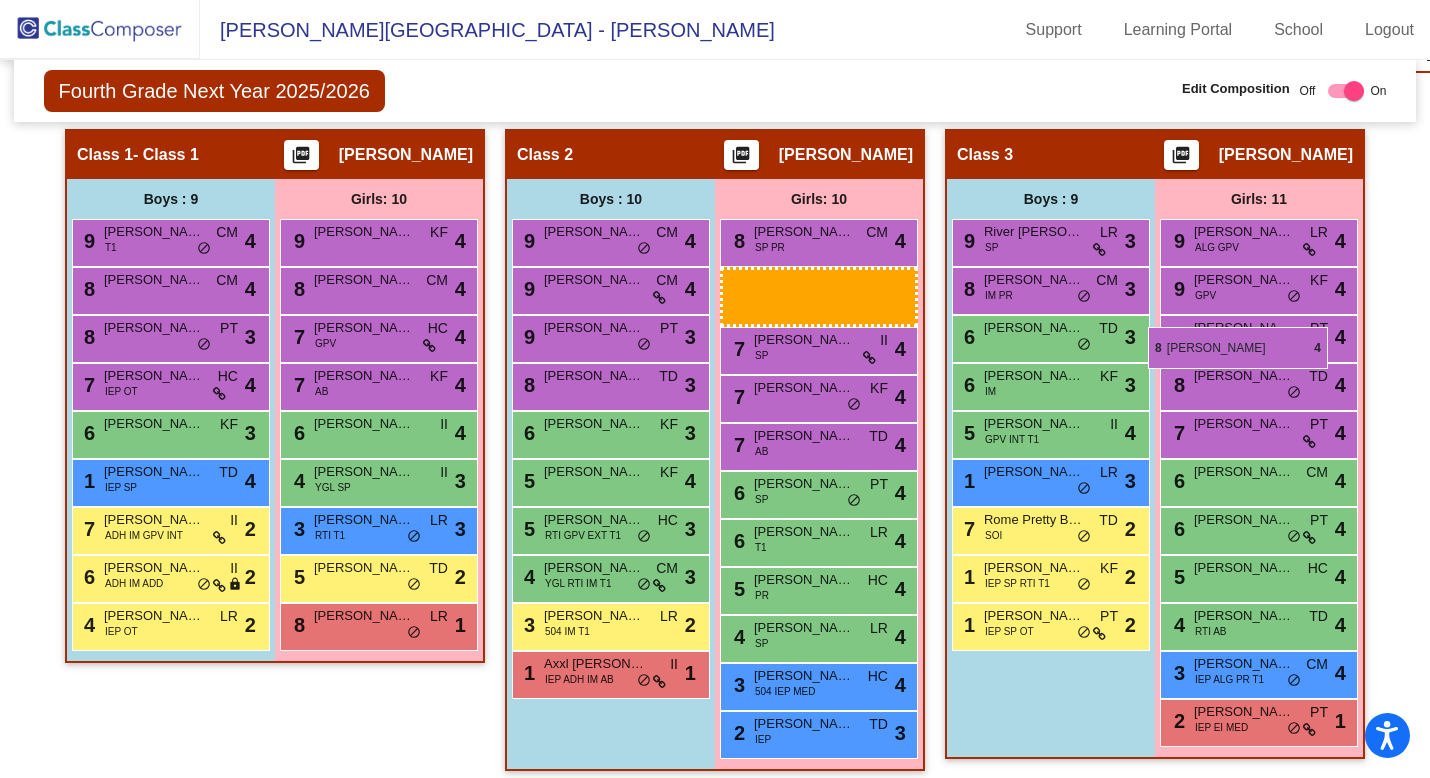 drag, startPoint x: 372, startPoint y: 340, endPoint x: 1148, endPoint y: 323, distance: 776.1862 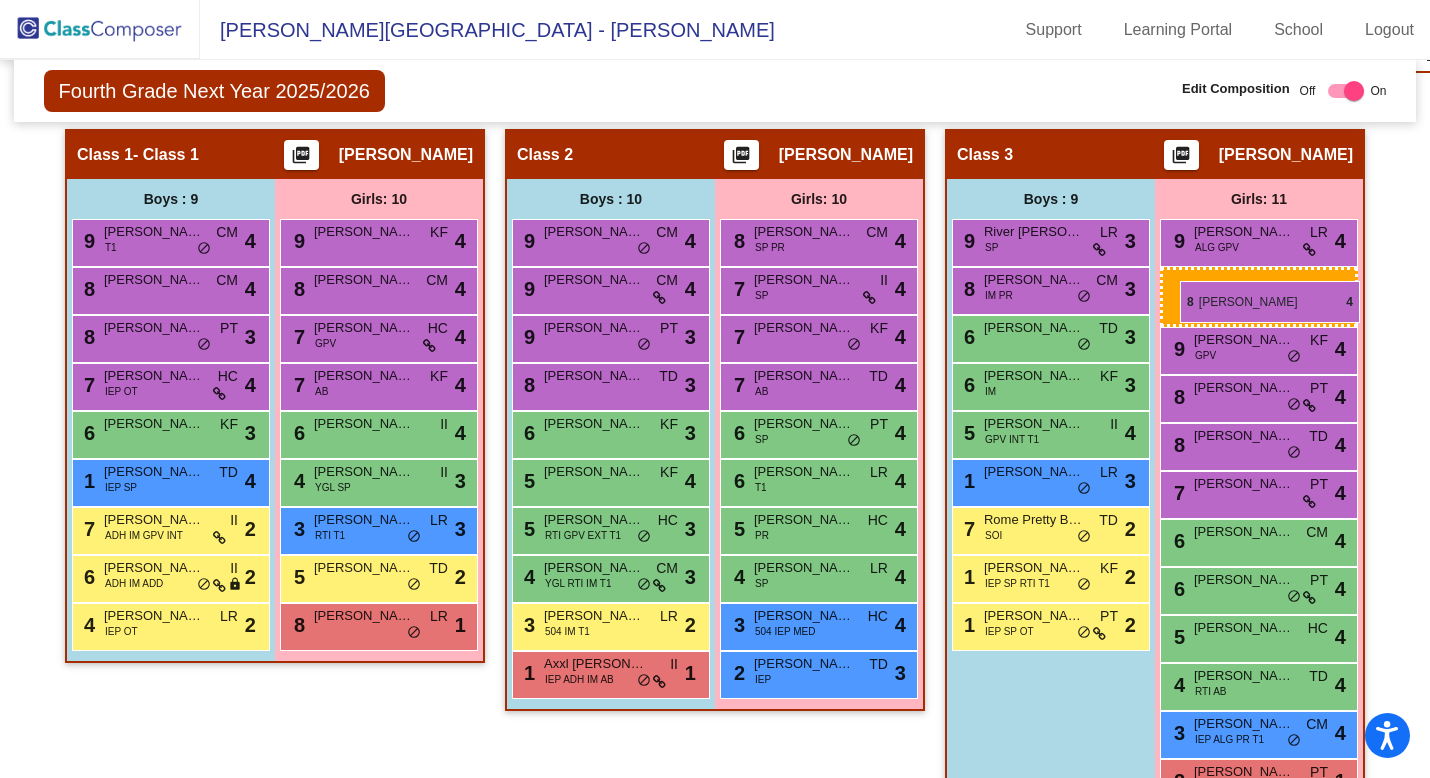 drag, startPoint x: 335, startPoint y: 326, endPoint x: 1180, endPoint y: 281, distance: 846.1974 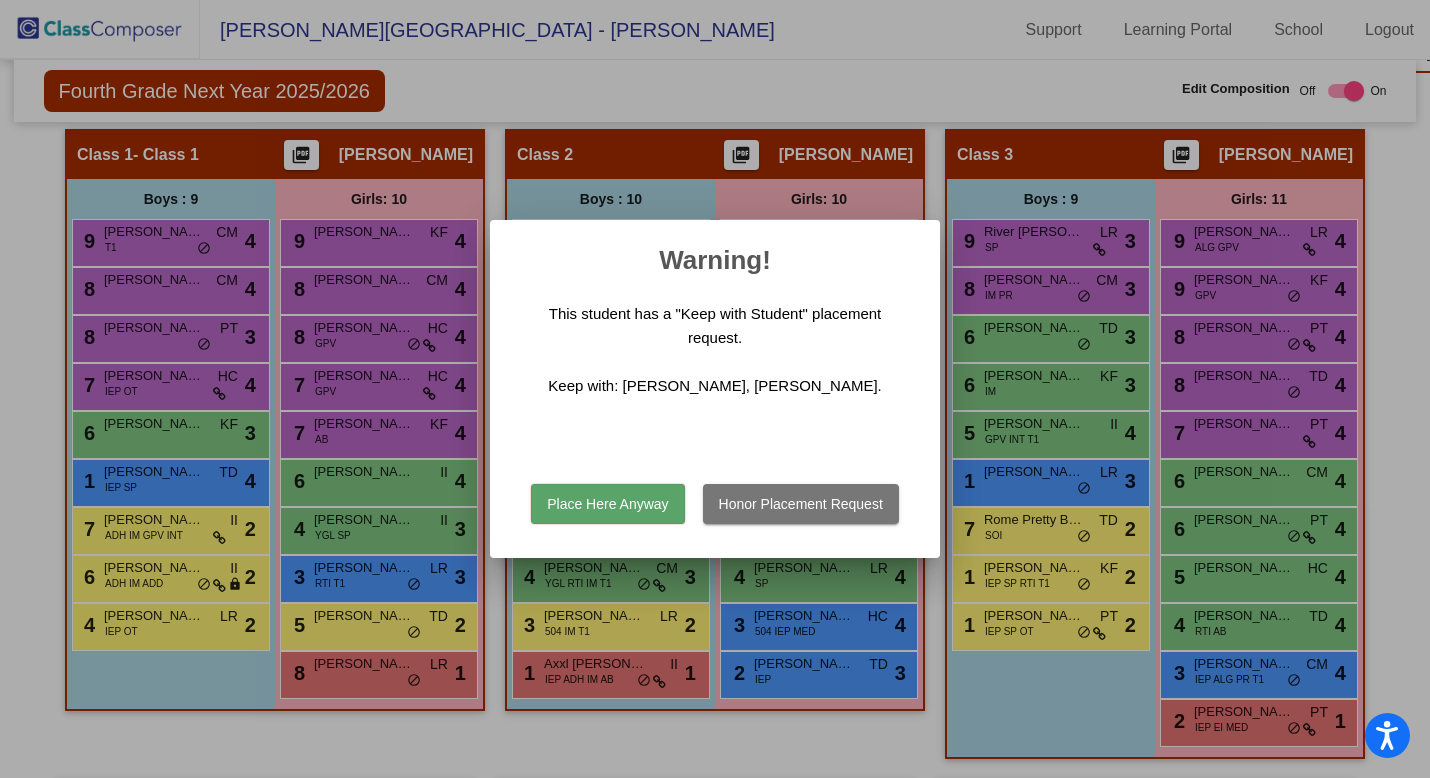 click on "Place Here Anyway" at bounding box center [607, 504] 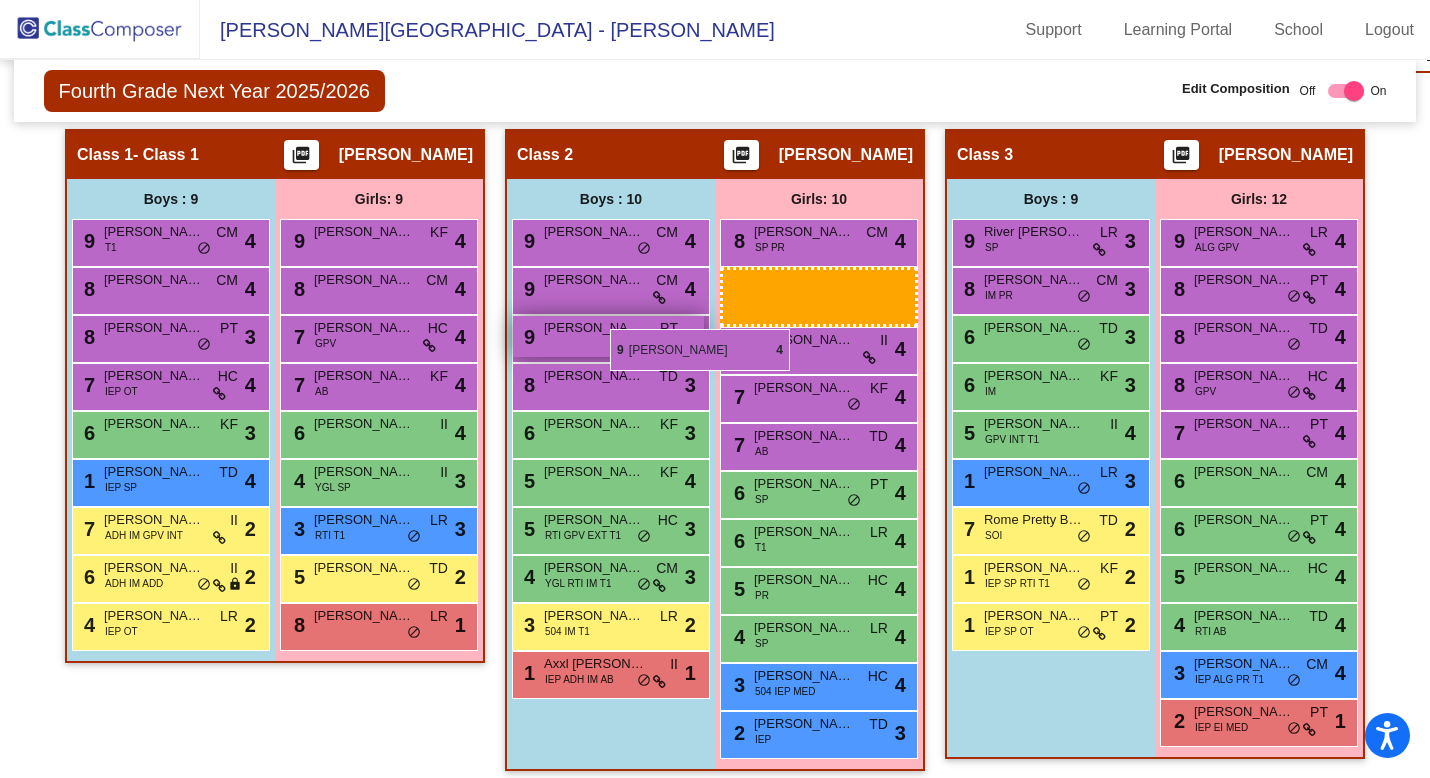 drag, startPoint x: 1233, startPoint y: 286, endPoint x: 604, endPoint y: 326, distance: 630.27057 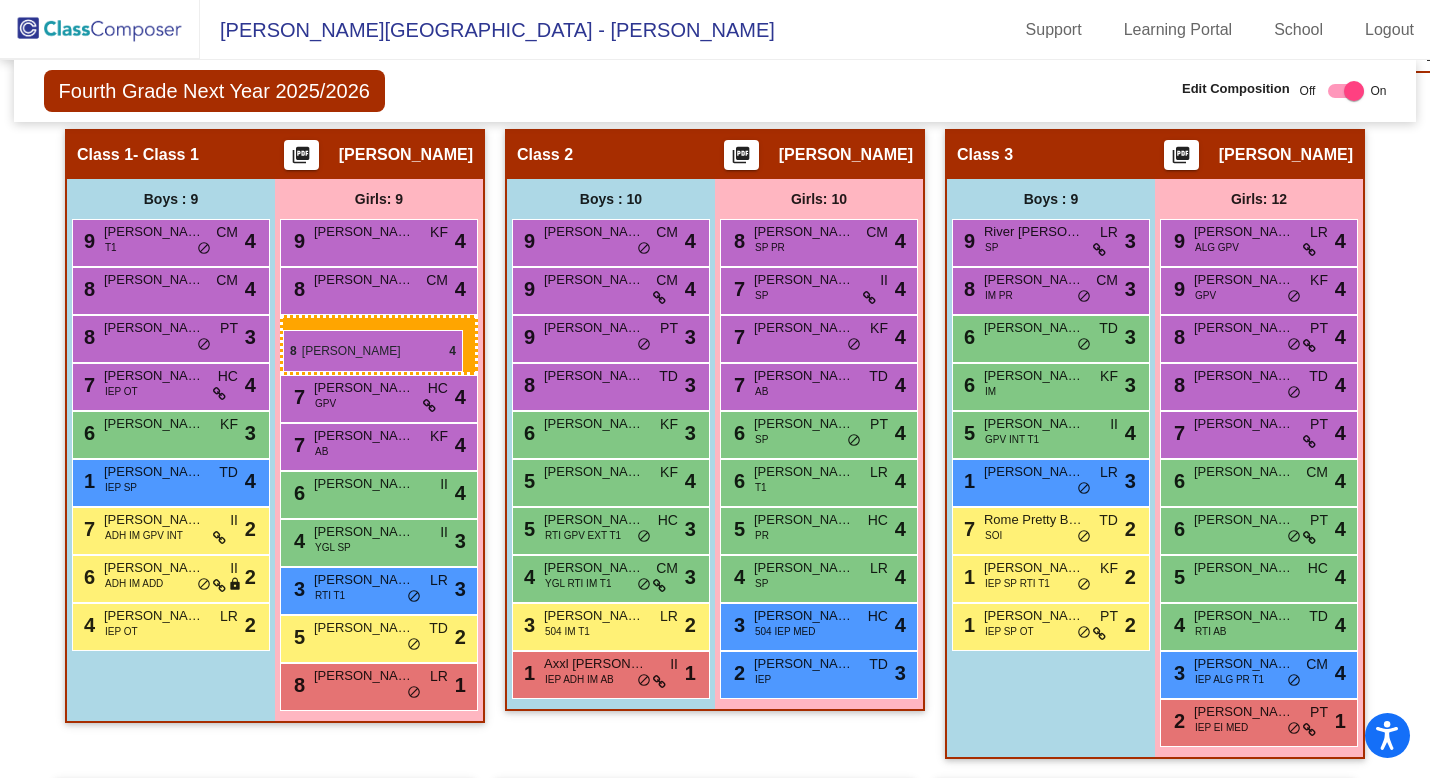 drag, startPoint x: 1208, startPoint y: 437, endPoint x: 283, endPoint y: 329, distance: 931.2835 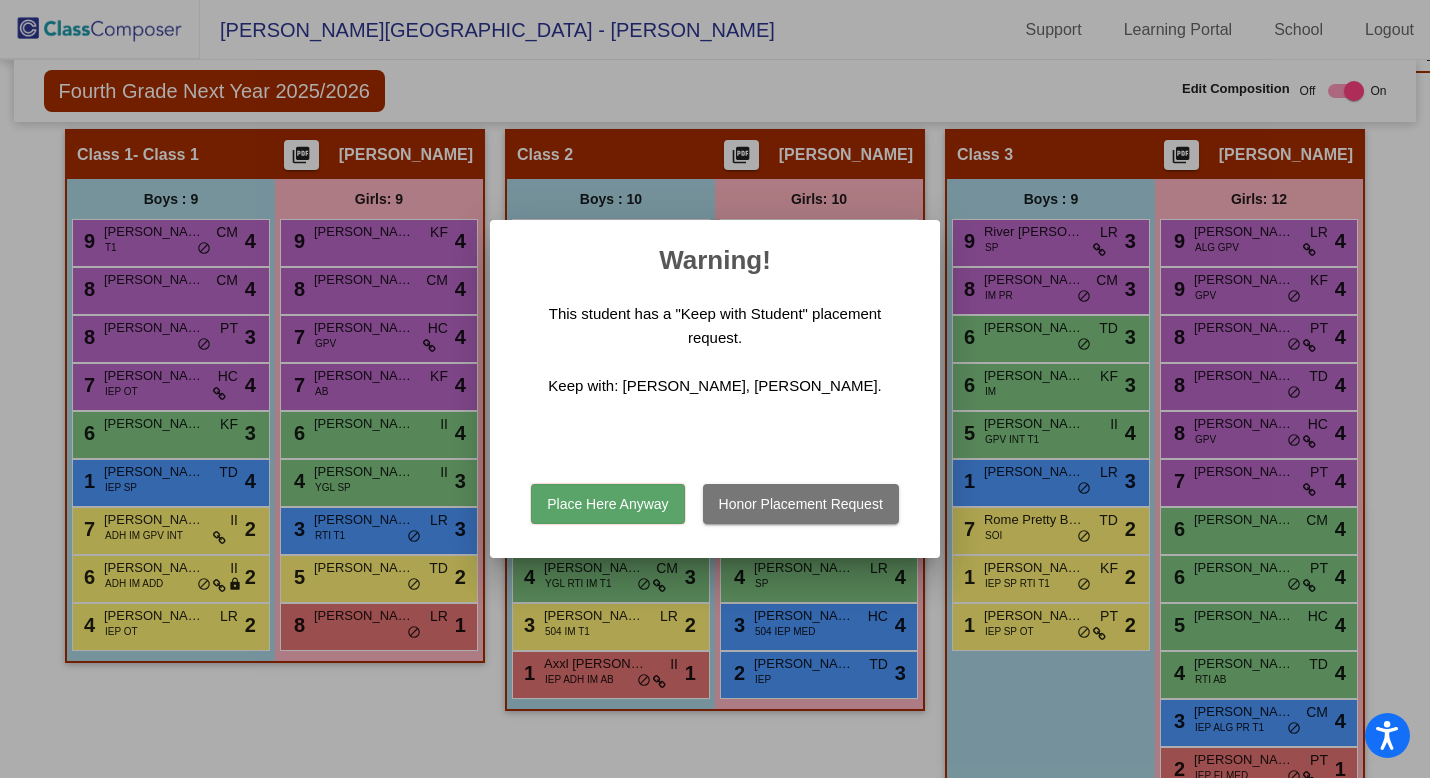 click on "Place Here Anyway" at bounding box center [607, 504] 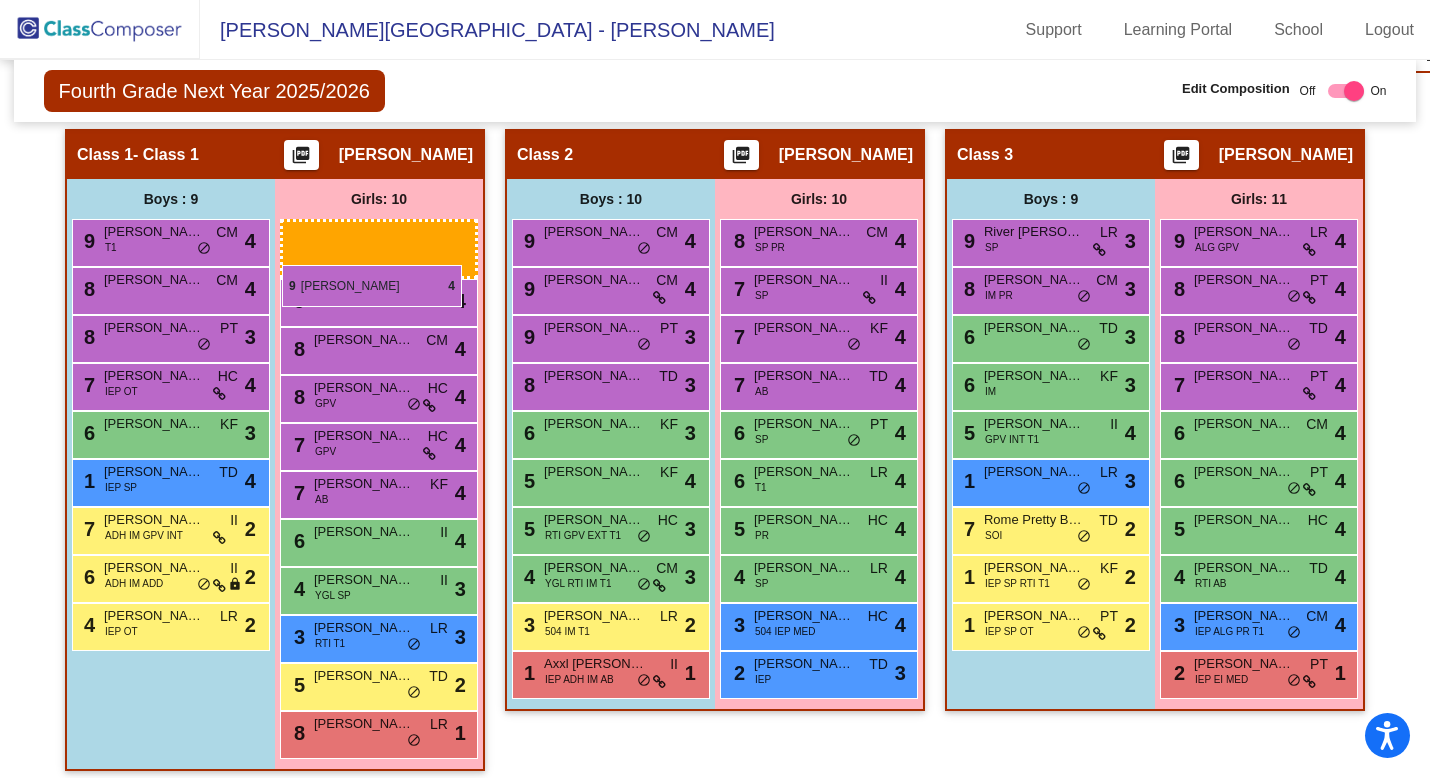 drag, startPoint x: 1242, startPoint y: 286, endPoint x: 282, endPoint y: 264, distance: 960.2521 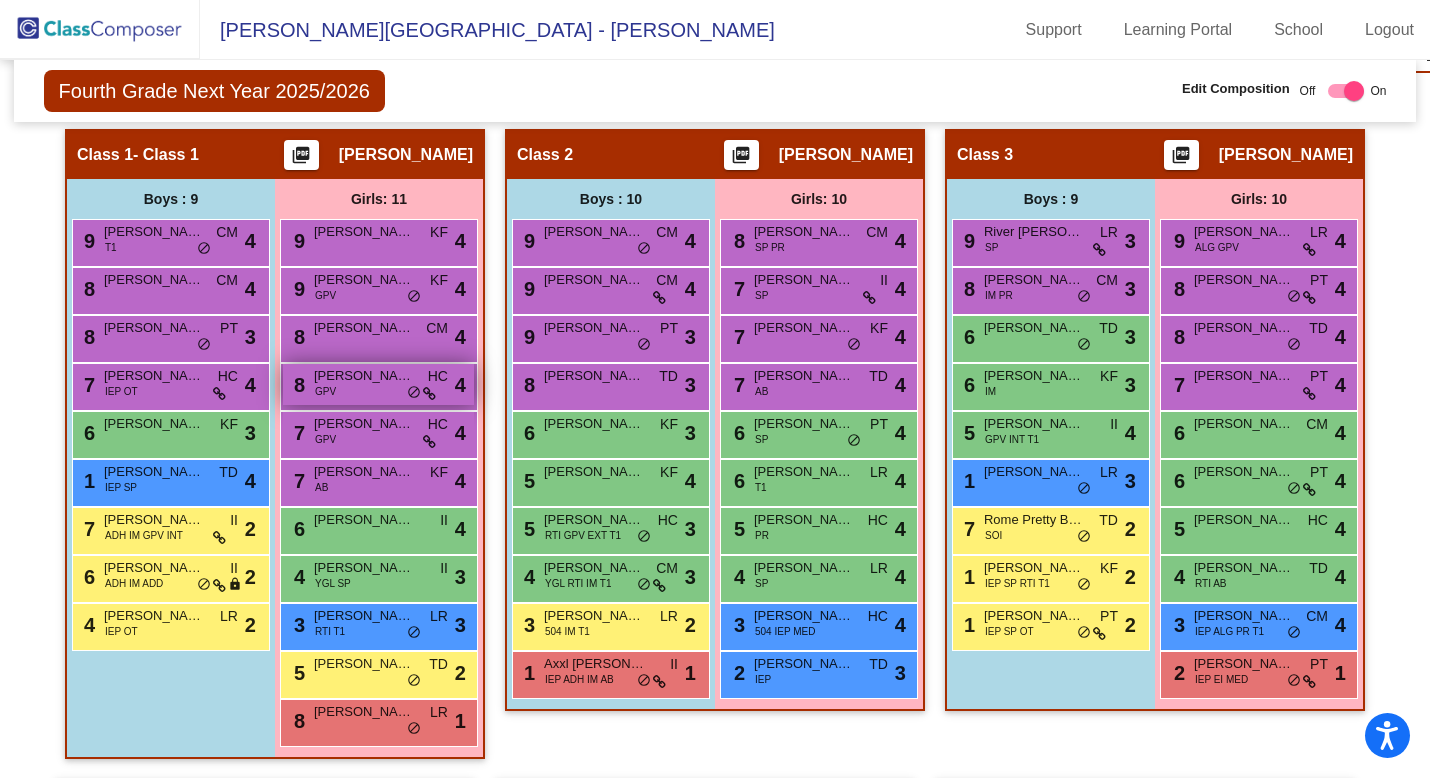 click at bounding box center [429, 394] 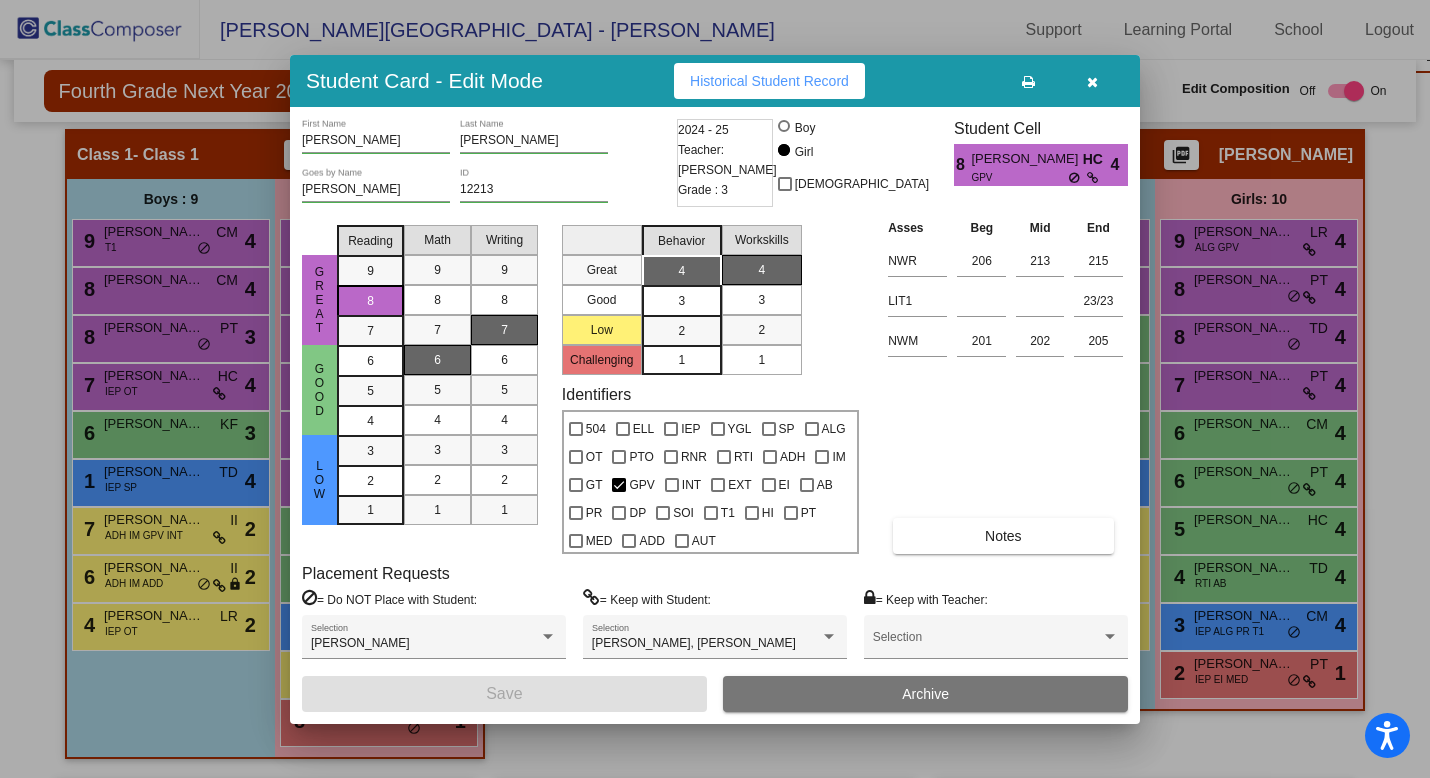 click at bounding box center [1092, 82] 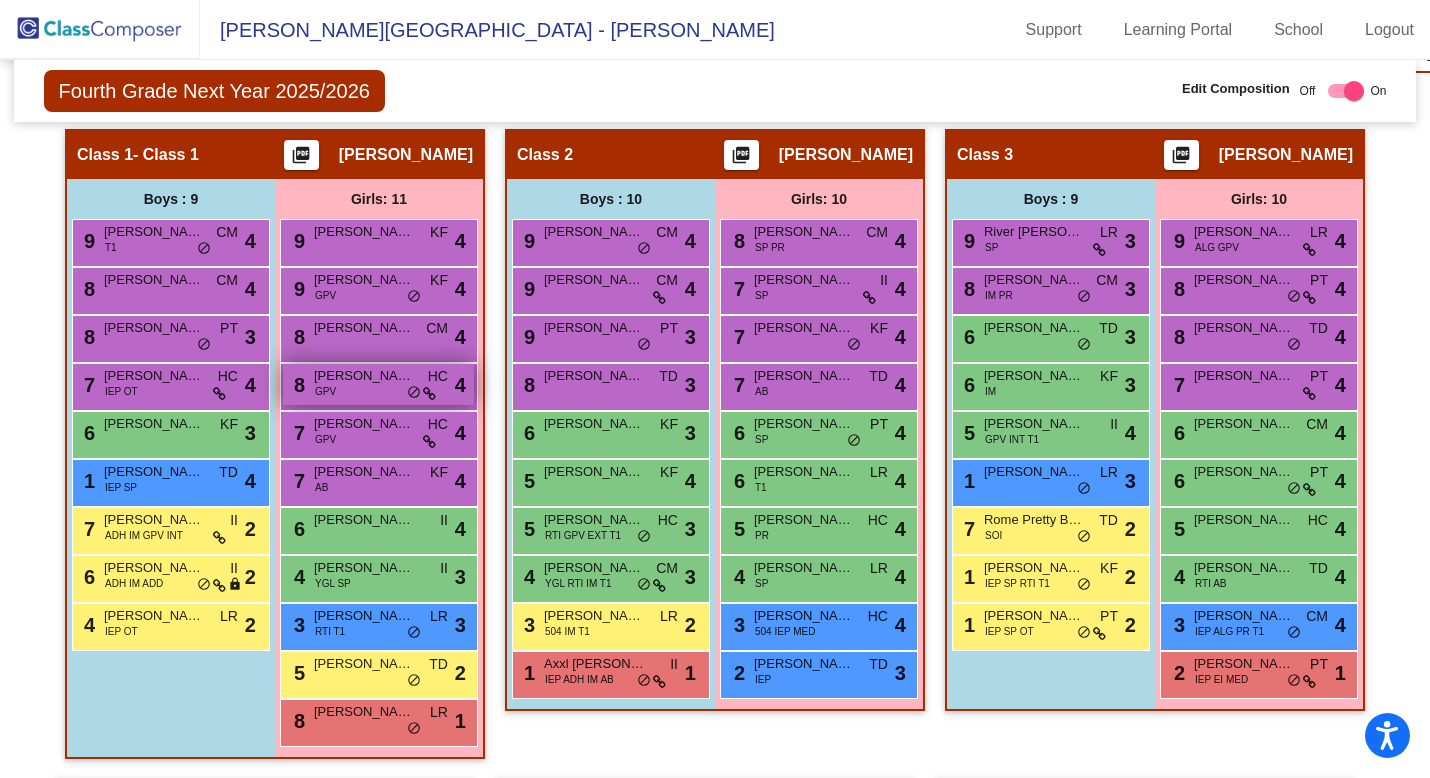 click on "8 [PERSON_NAME] GPV HC lock do_not_disturb_alt 4" at bounding box center [378, 384] 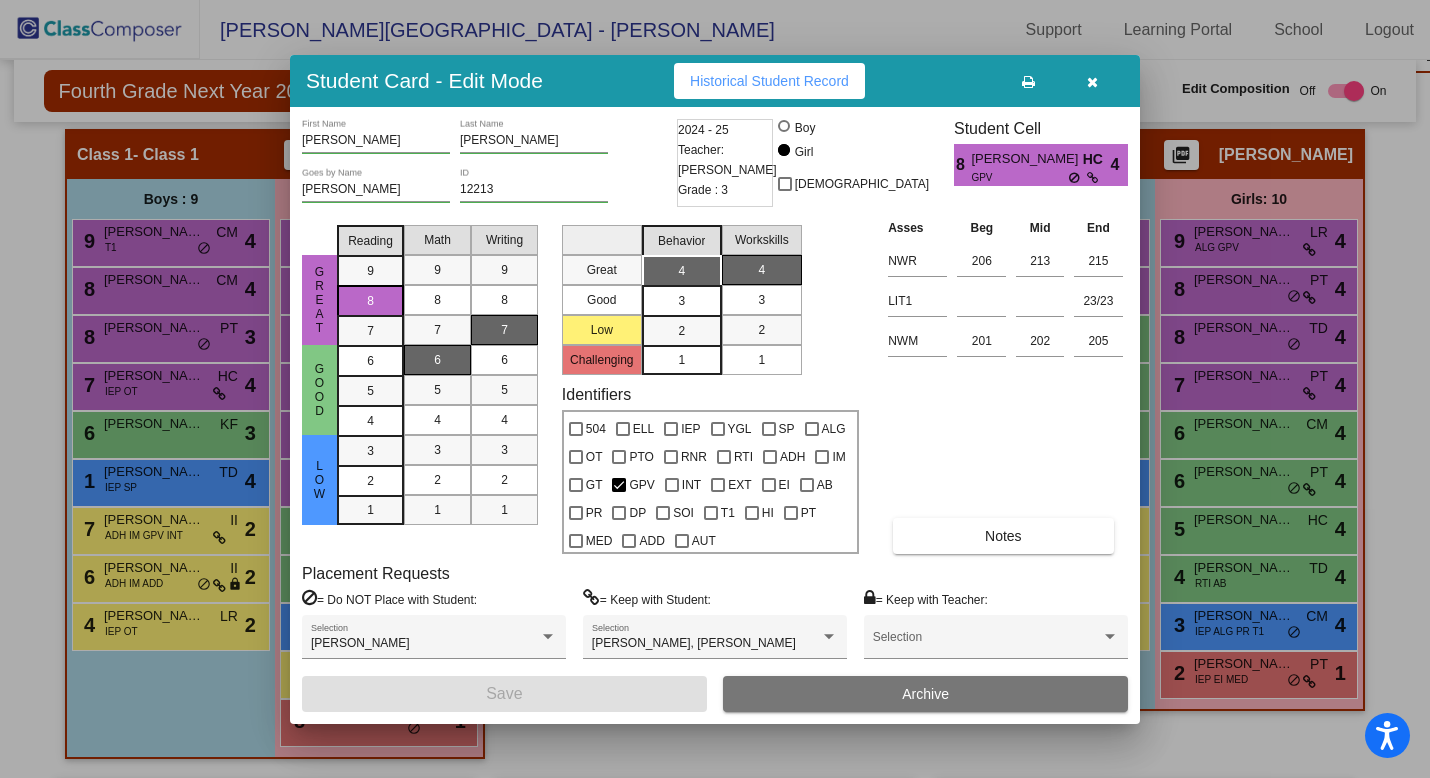 click at bounding box center (1092, 81) 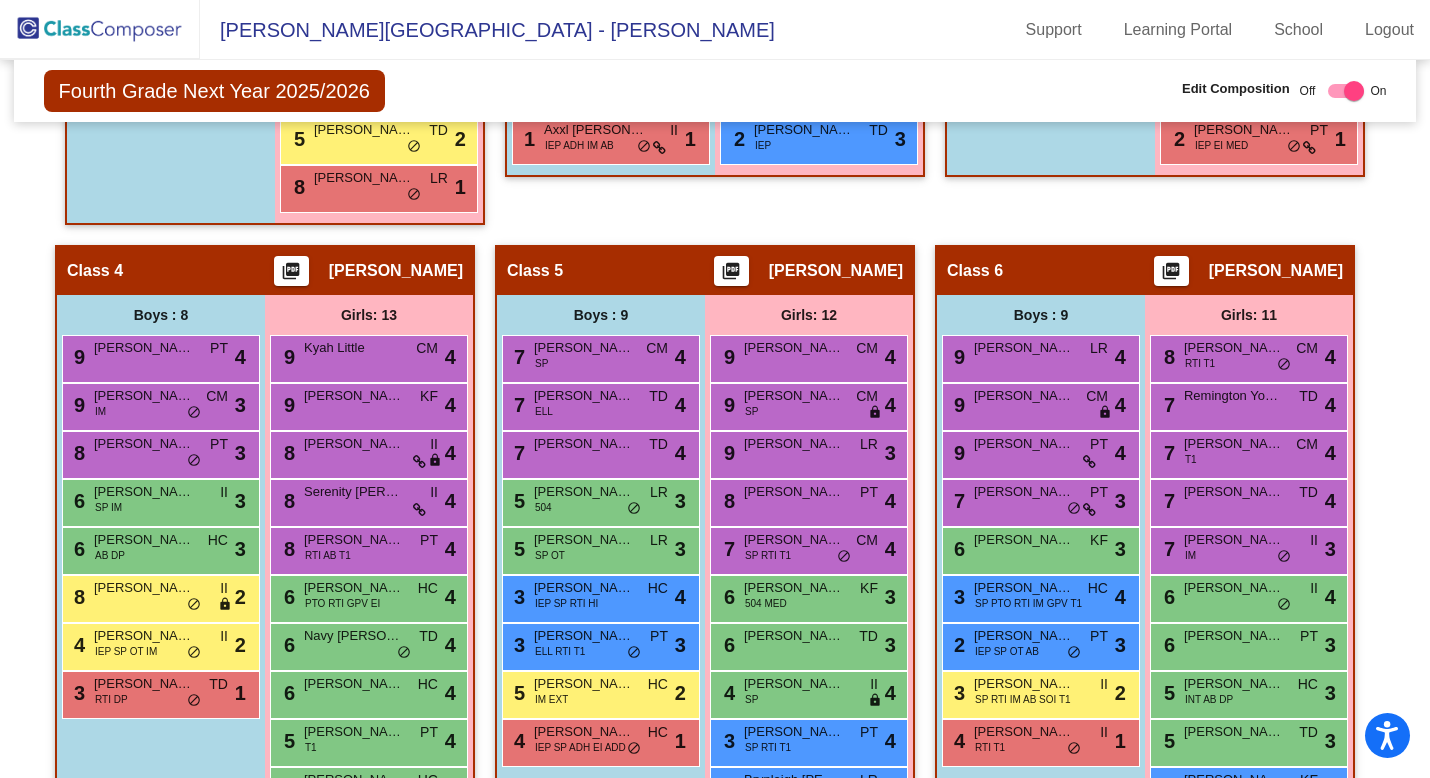 scroll, scrollTop: 1152, scrollLeft: 0, axis: vertical 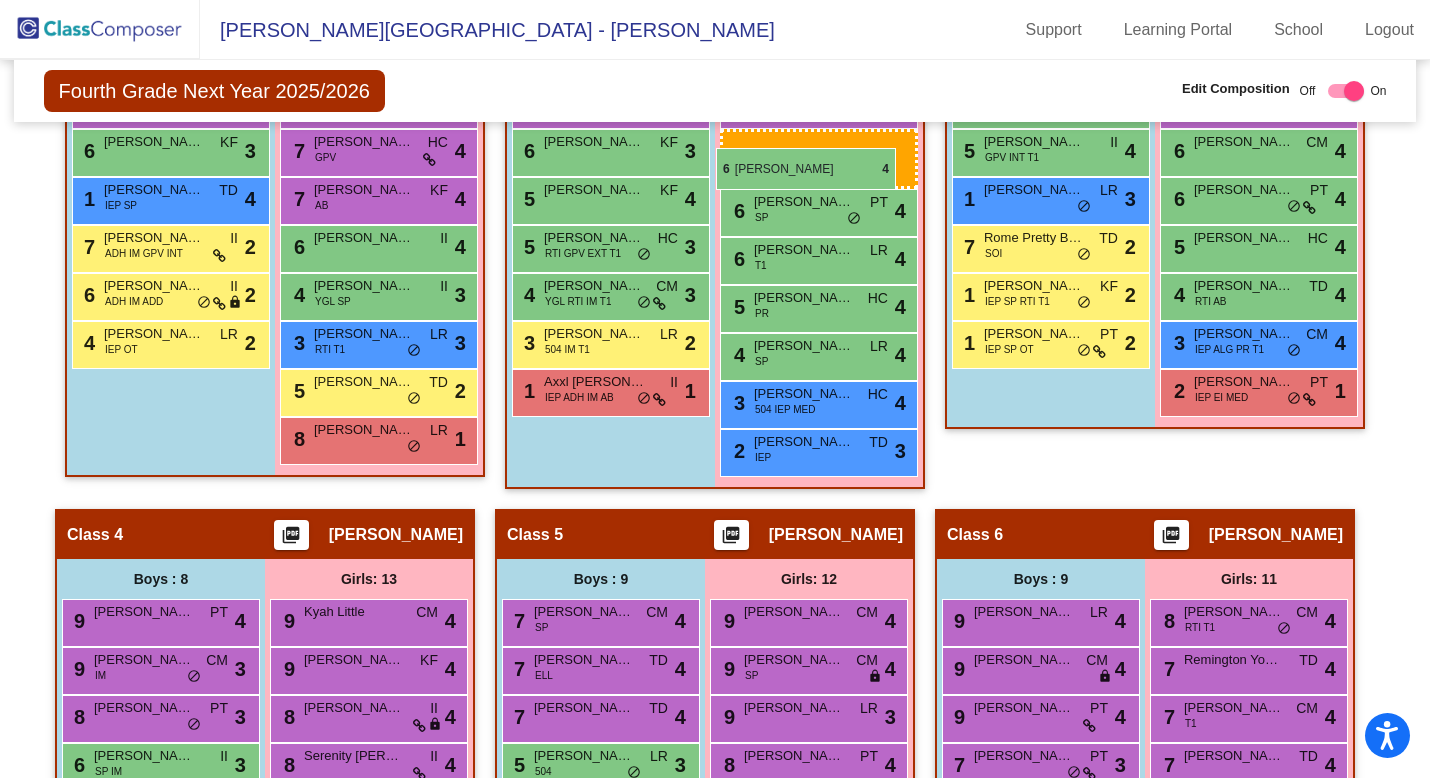 drag, startPoint x: 364, startPoint y: 579, endPoint x: 716, endPoint y: 147, distance: 557.25037 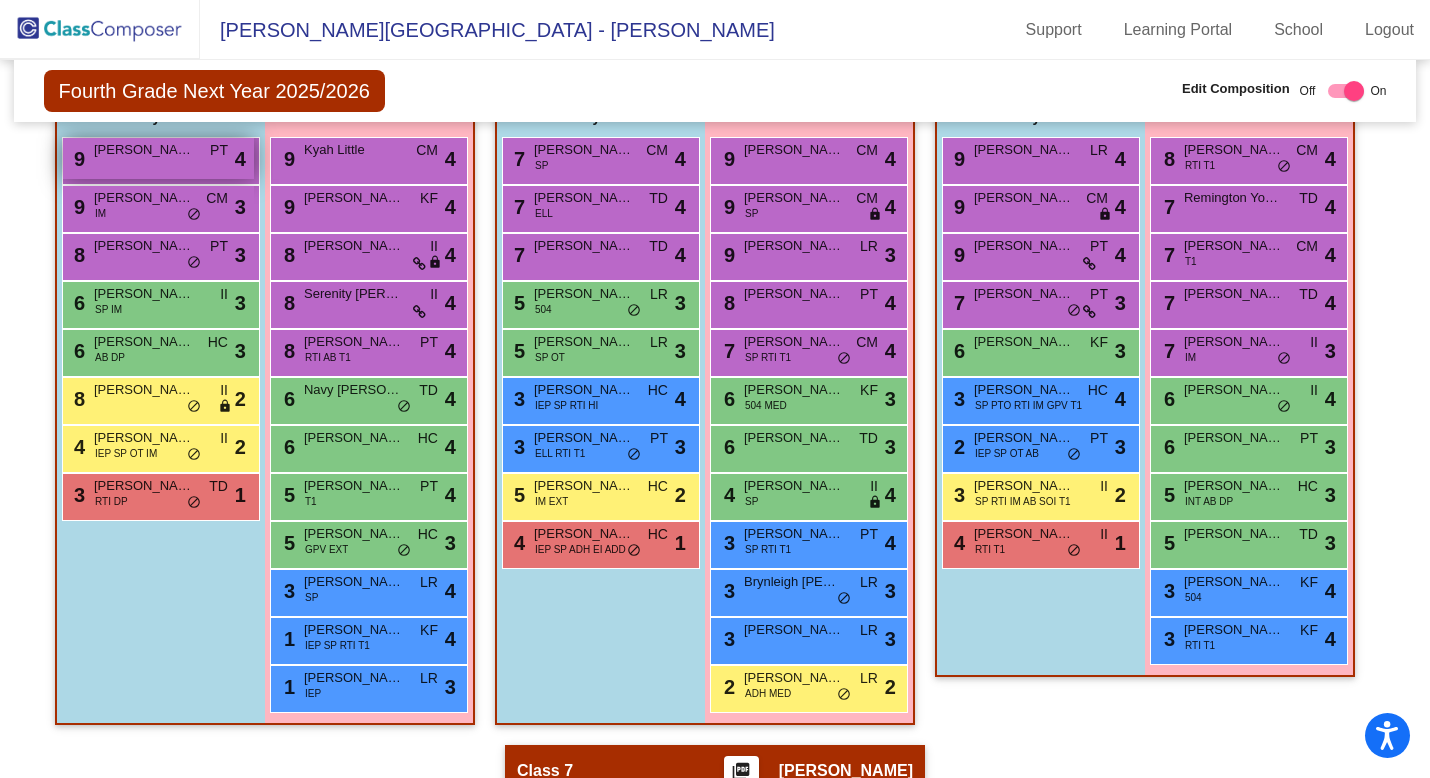 scroll, scrollTop: 1353, scrollLeft: 0, axis: vertical 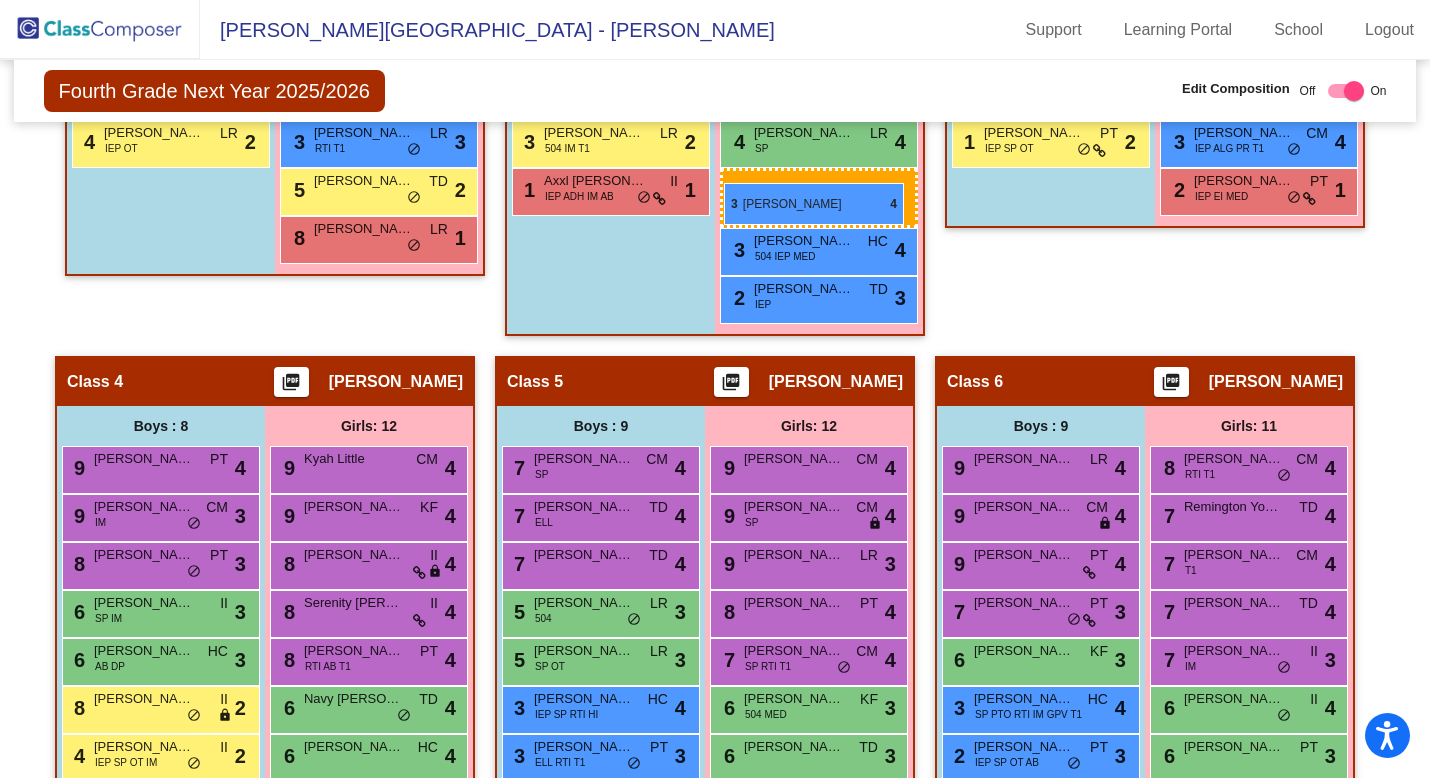 drag, startPoint x: 348, startPoint y: 563, endPoint x: 724, endPoint y: 183, distance: 534.5802 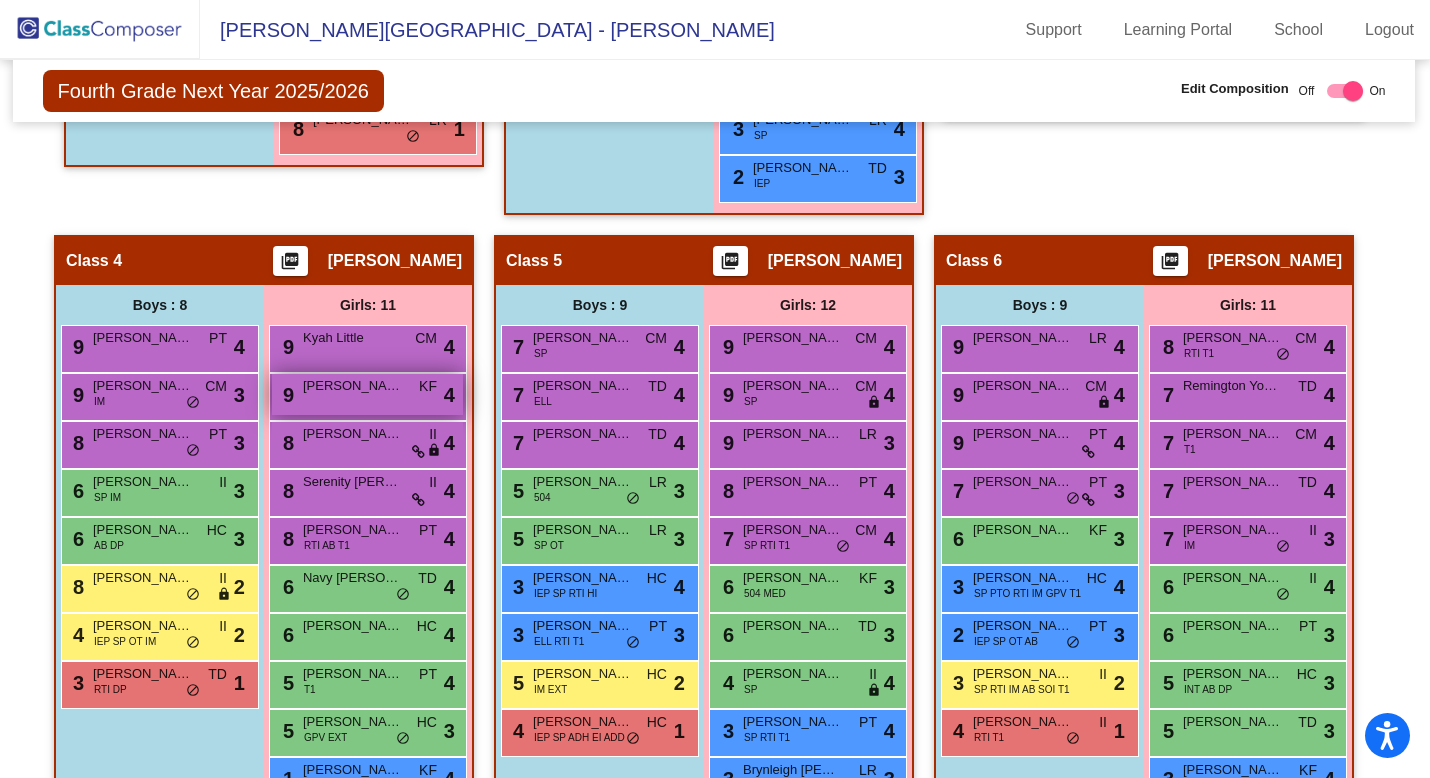 scroll, scrollTop: 1185, scrollLeft: 1, axis: both 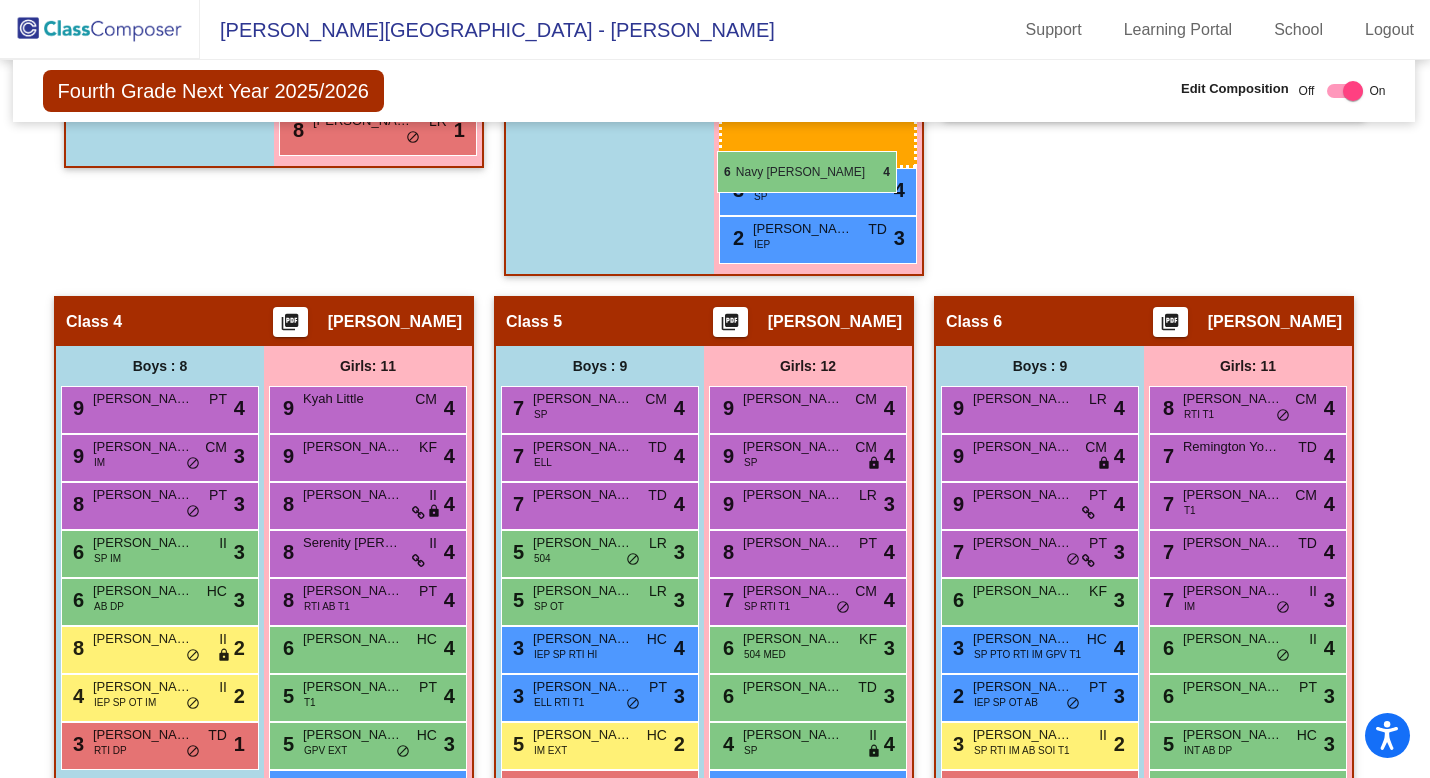 drag, startPoint x: 330, startPoint y: 604, endPoint x: 717, endPoint y: 150, distance: 596.561 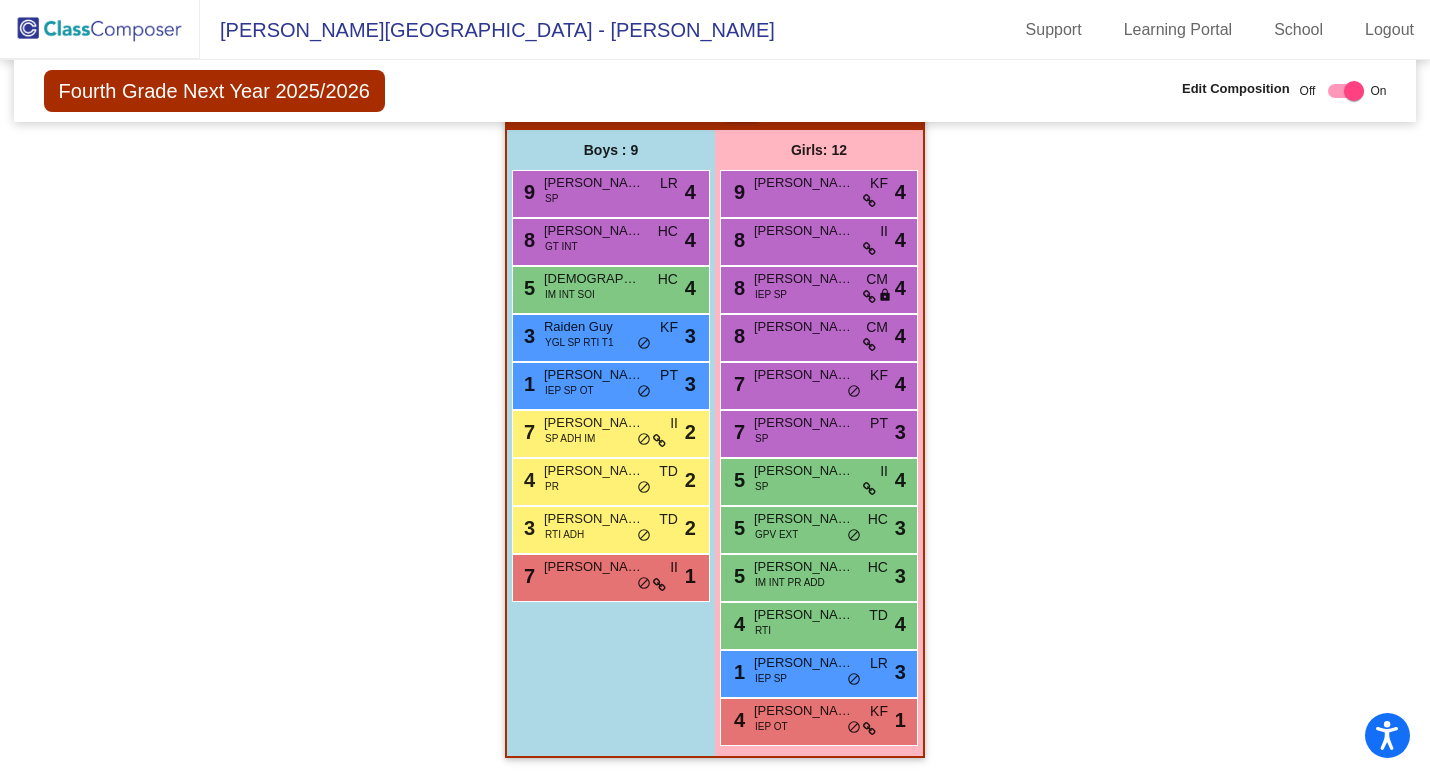 scroll, scrollTop: 2096, scrollLeft: 0, axis: vertical 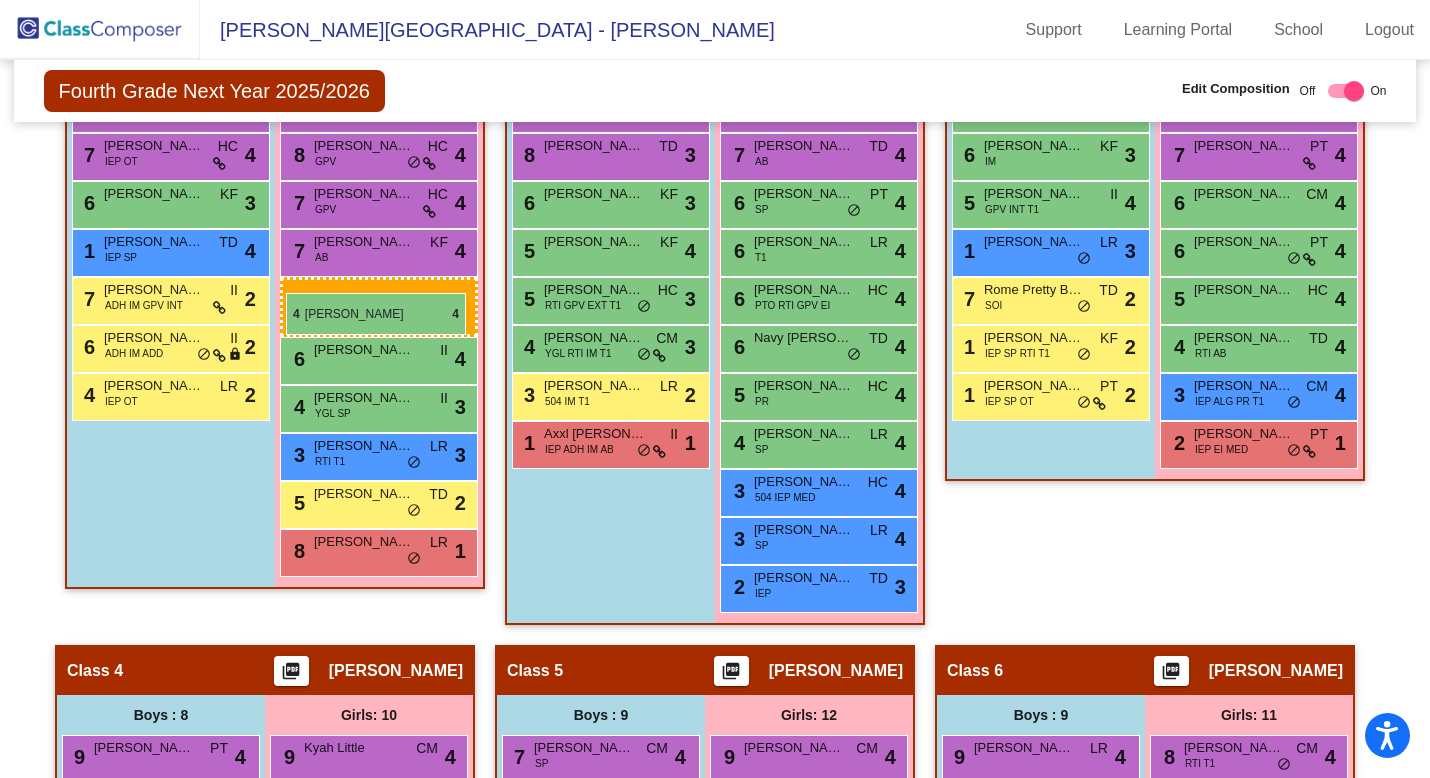 drag, startPoint x: 782, startPoint y: 621, endPoint x: 286, endPoint y: 292, distance: 595.19495 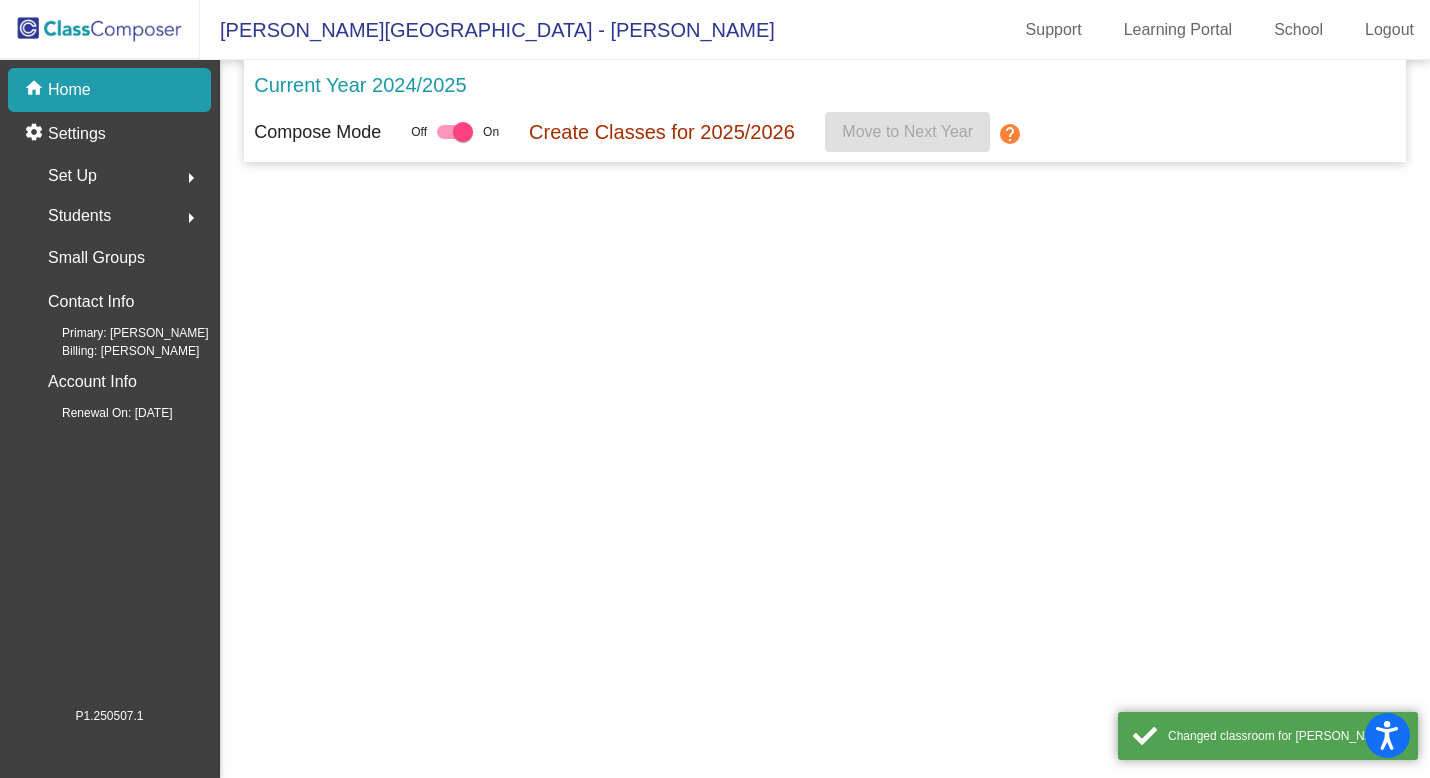 scroll, scrollTop: 0, scrollLeft: 0, axis: both 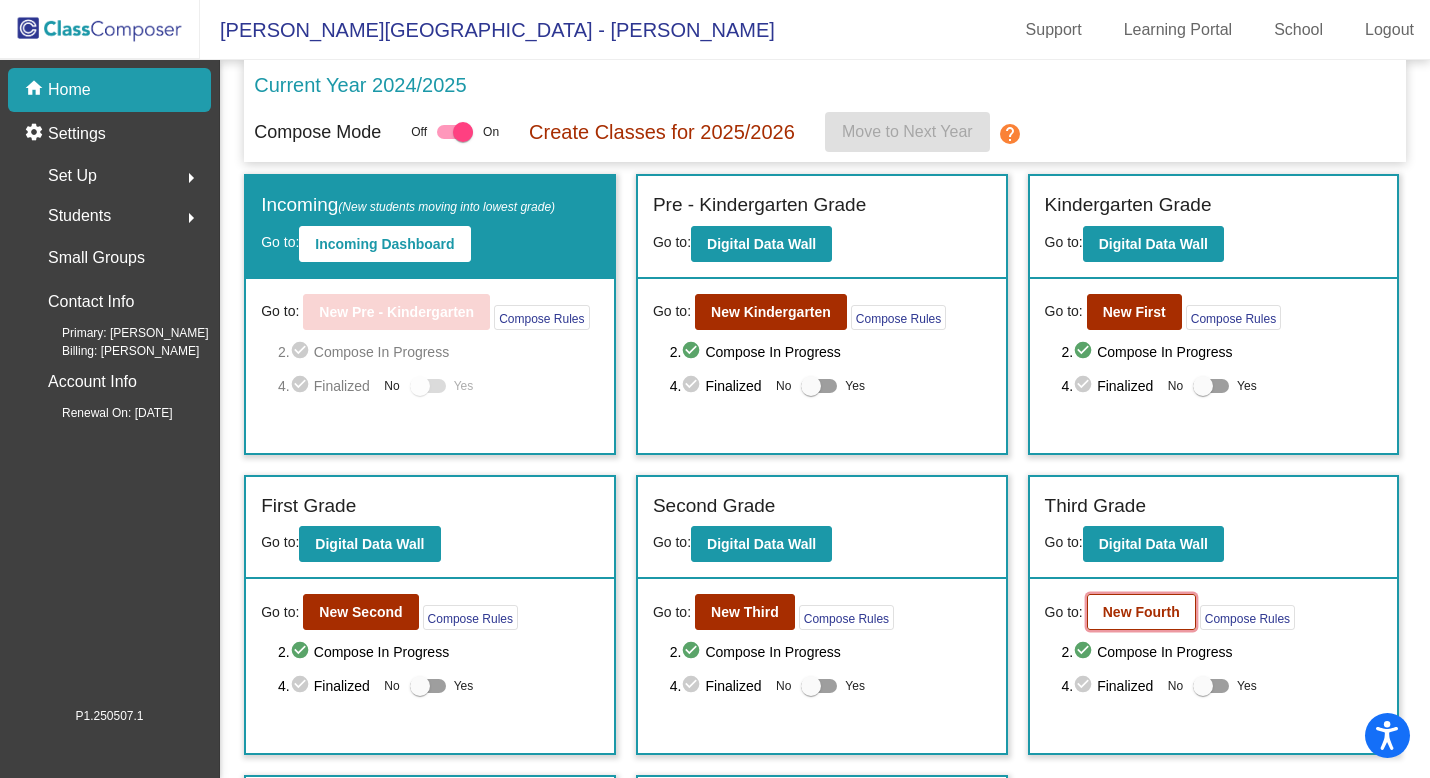 click on "New Fourth" 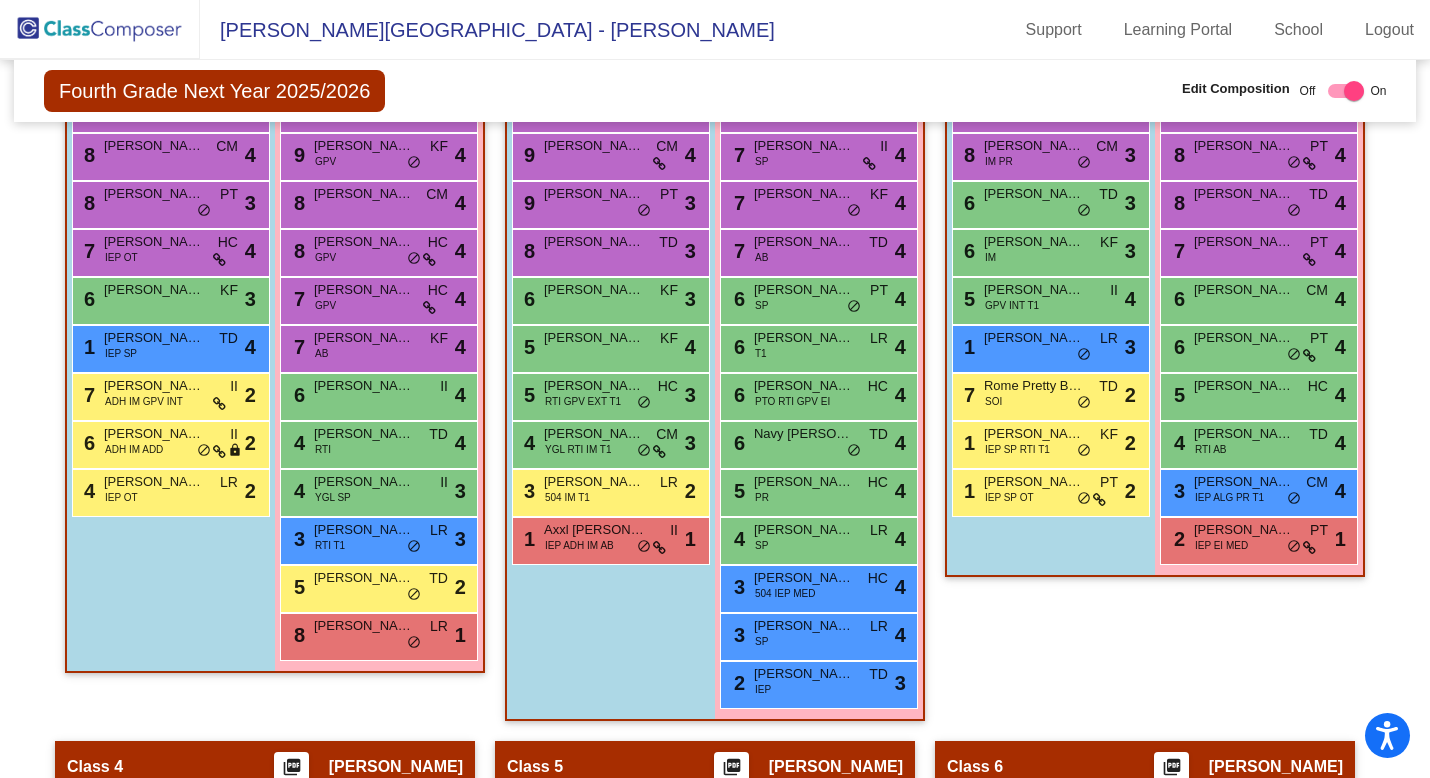 scroll, scrollTop: 729, scrollLeft: 0, axis: vertical 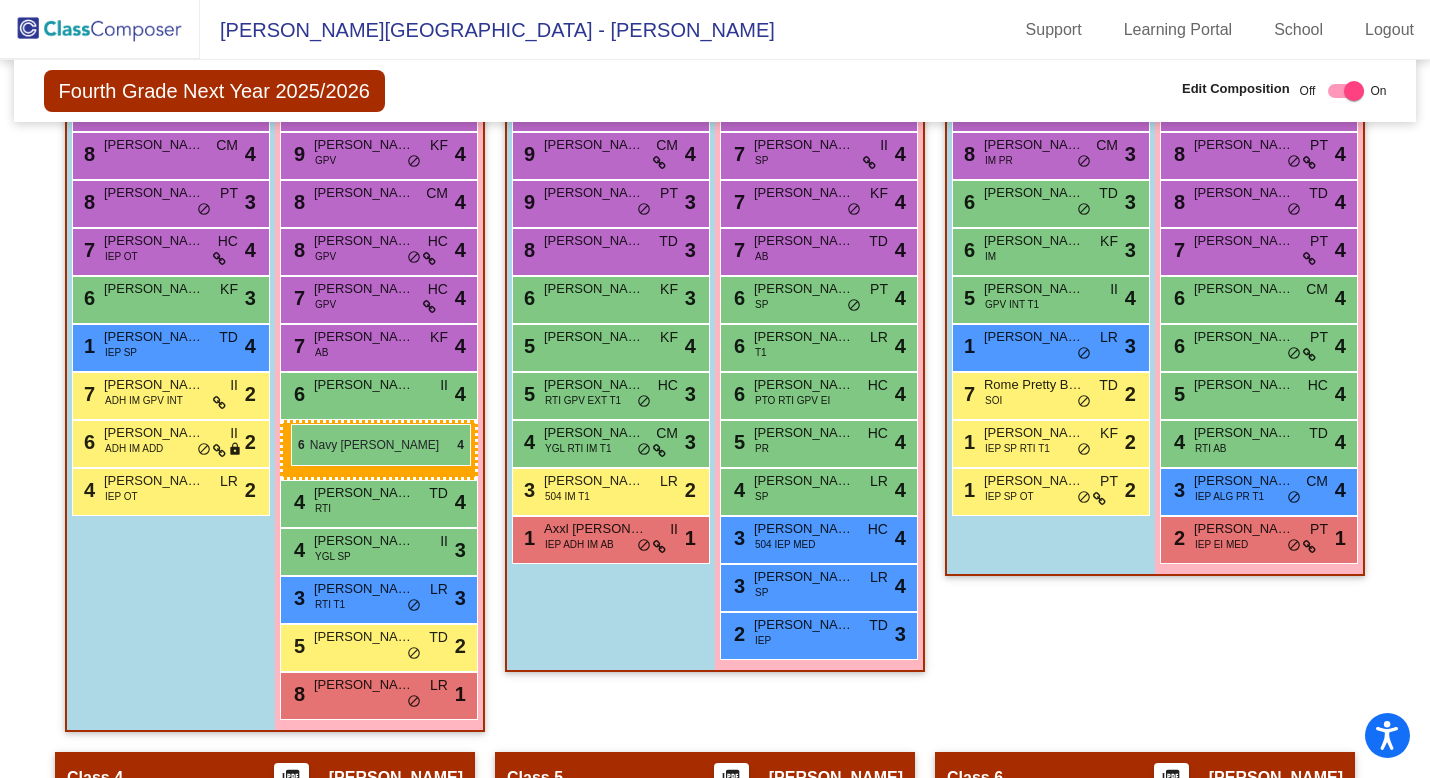 drag, startPoint x: 804, startPoint y: 441, endPoint x: 291, endPoint y: 424, distance: 513.2816 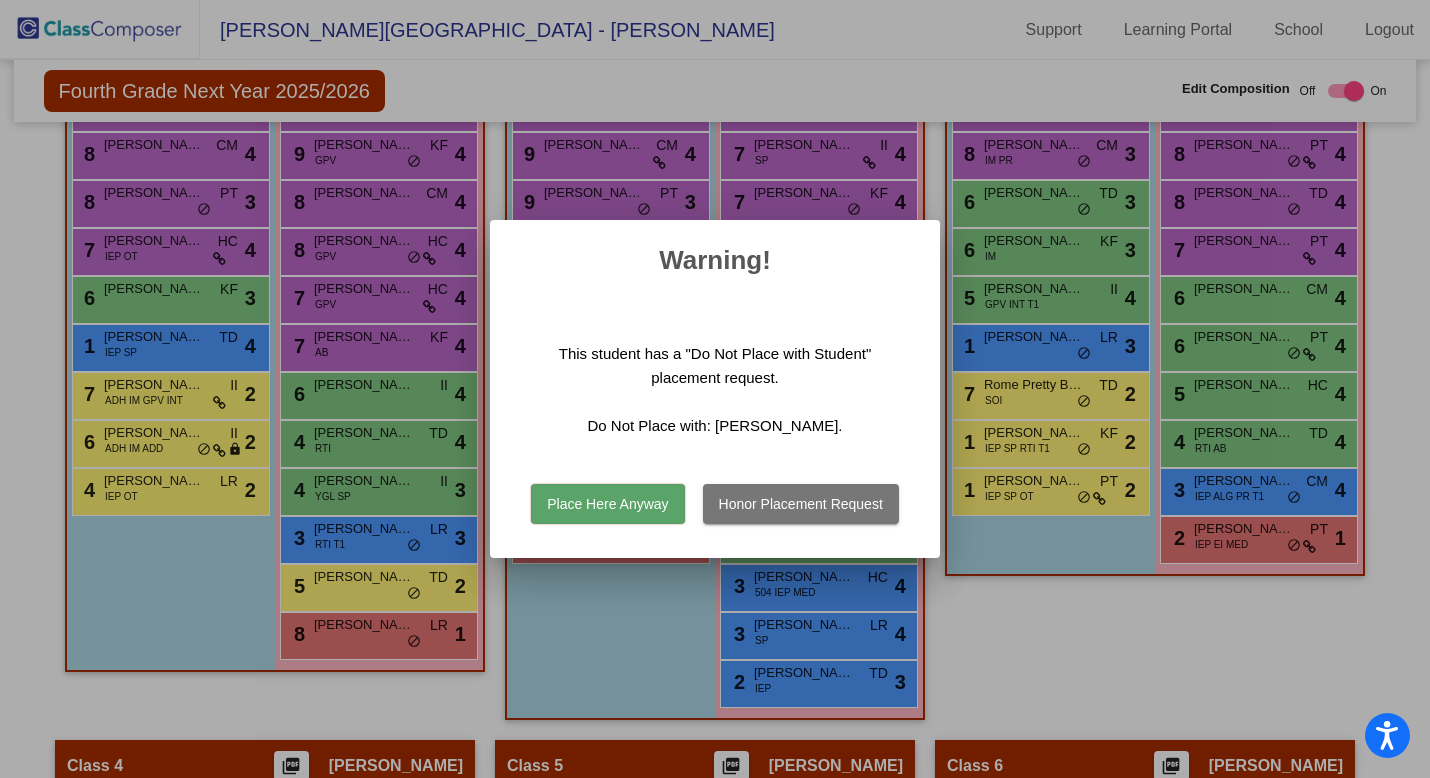 click on "Place Here Anyway" at bounding box center [607, 504] 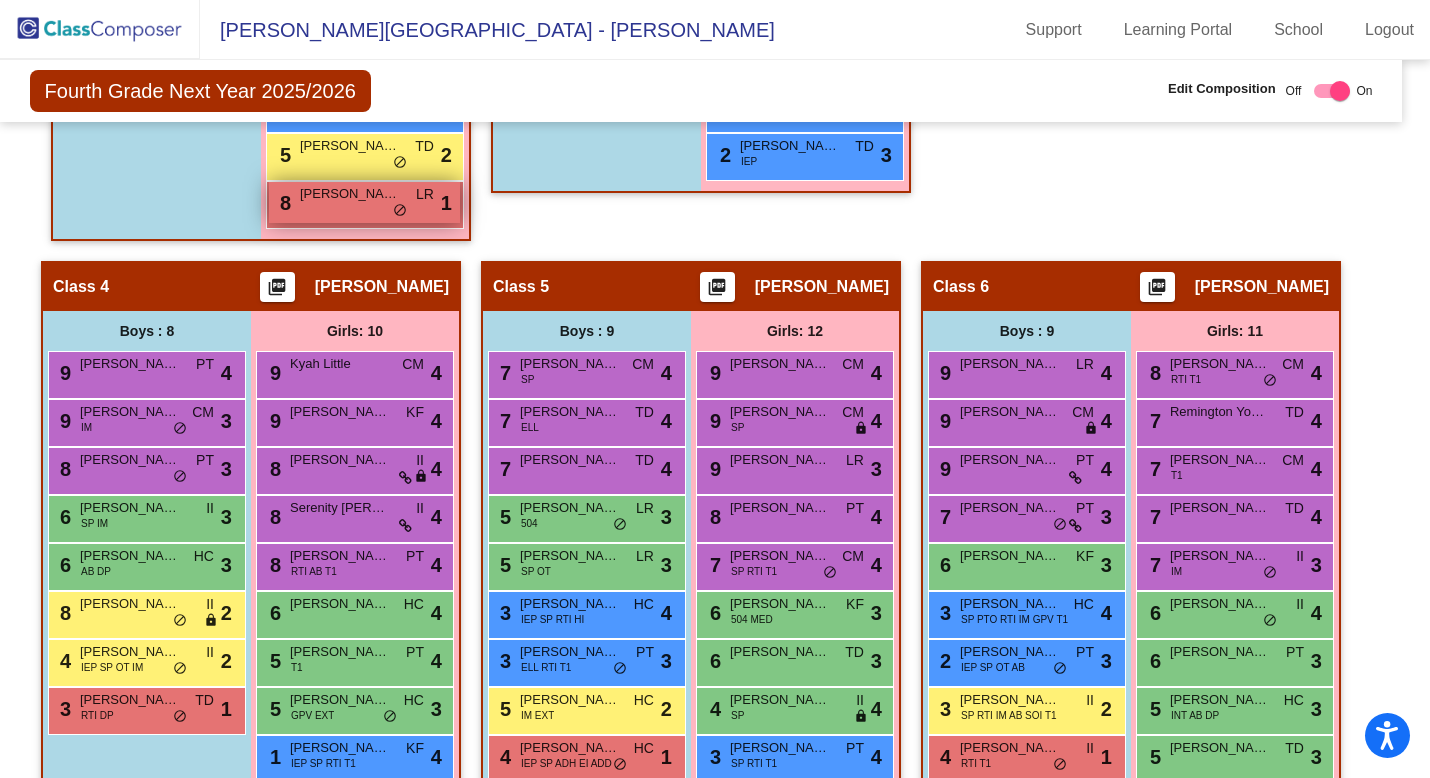 scroll, scrollTop: 1214, scrollLeft: 14, axis: both 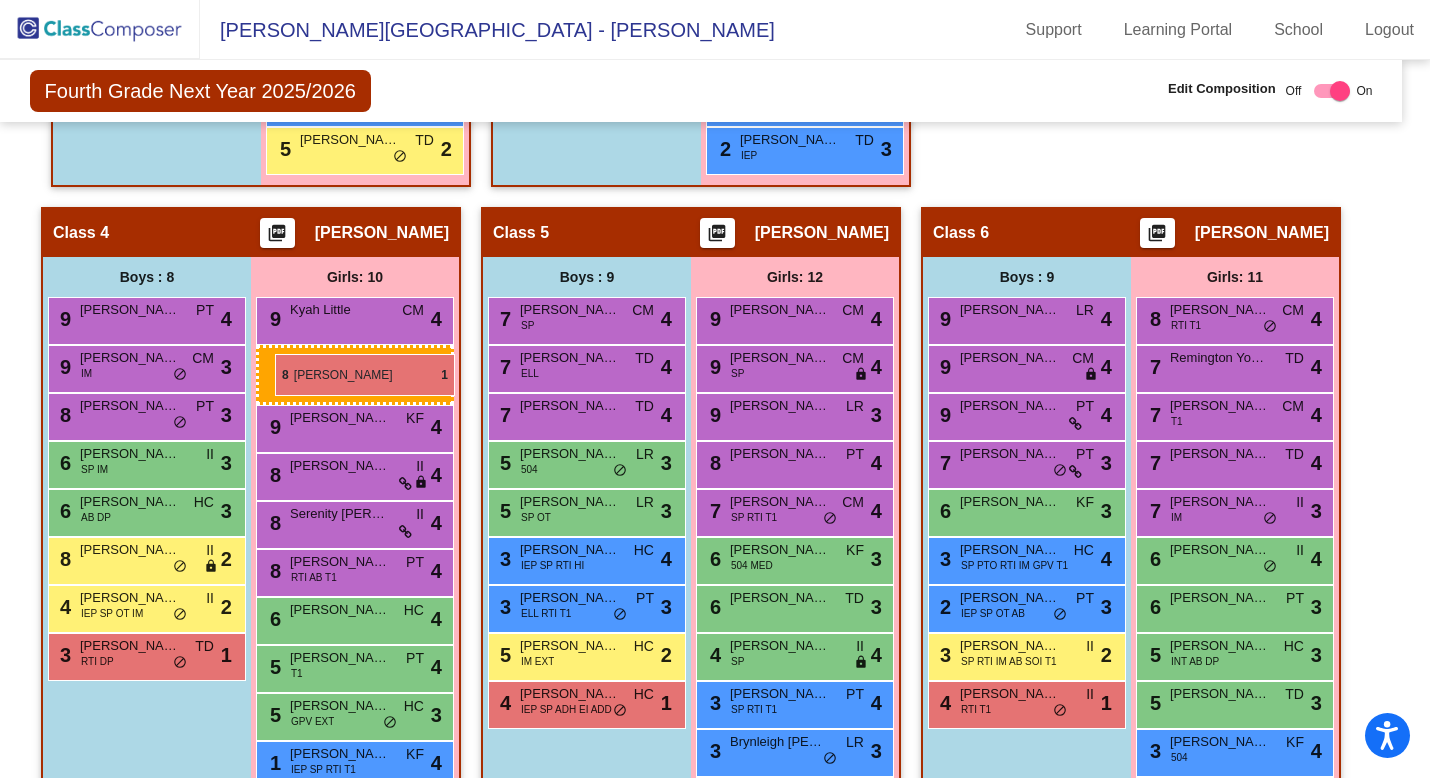 drag, startPoint x: 332, startPoint y: 197, endPoint x: 275, endPoint y: 354, distance: 167.02695 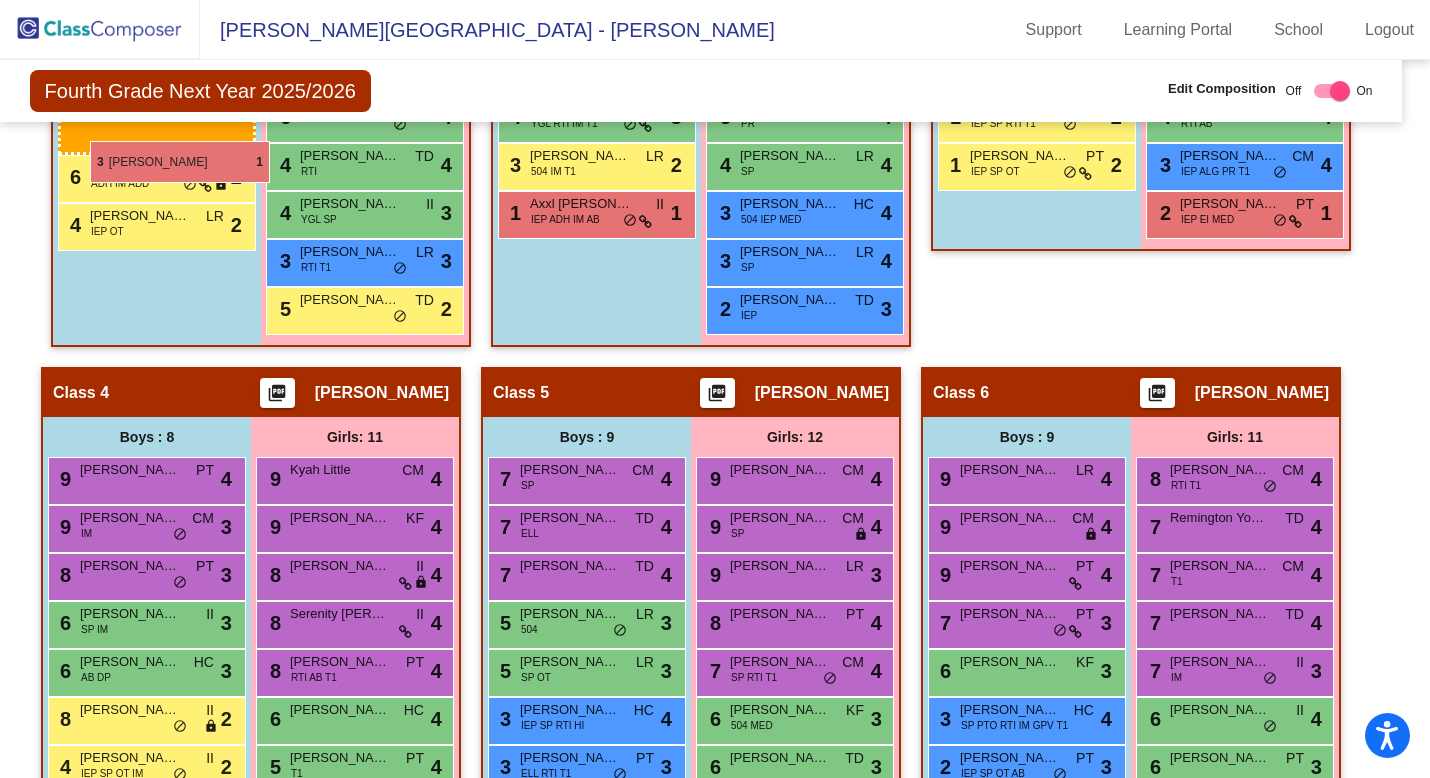 scroll, scrollTop: 1054, scrollLeft: 0, axis: vertical 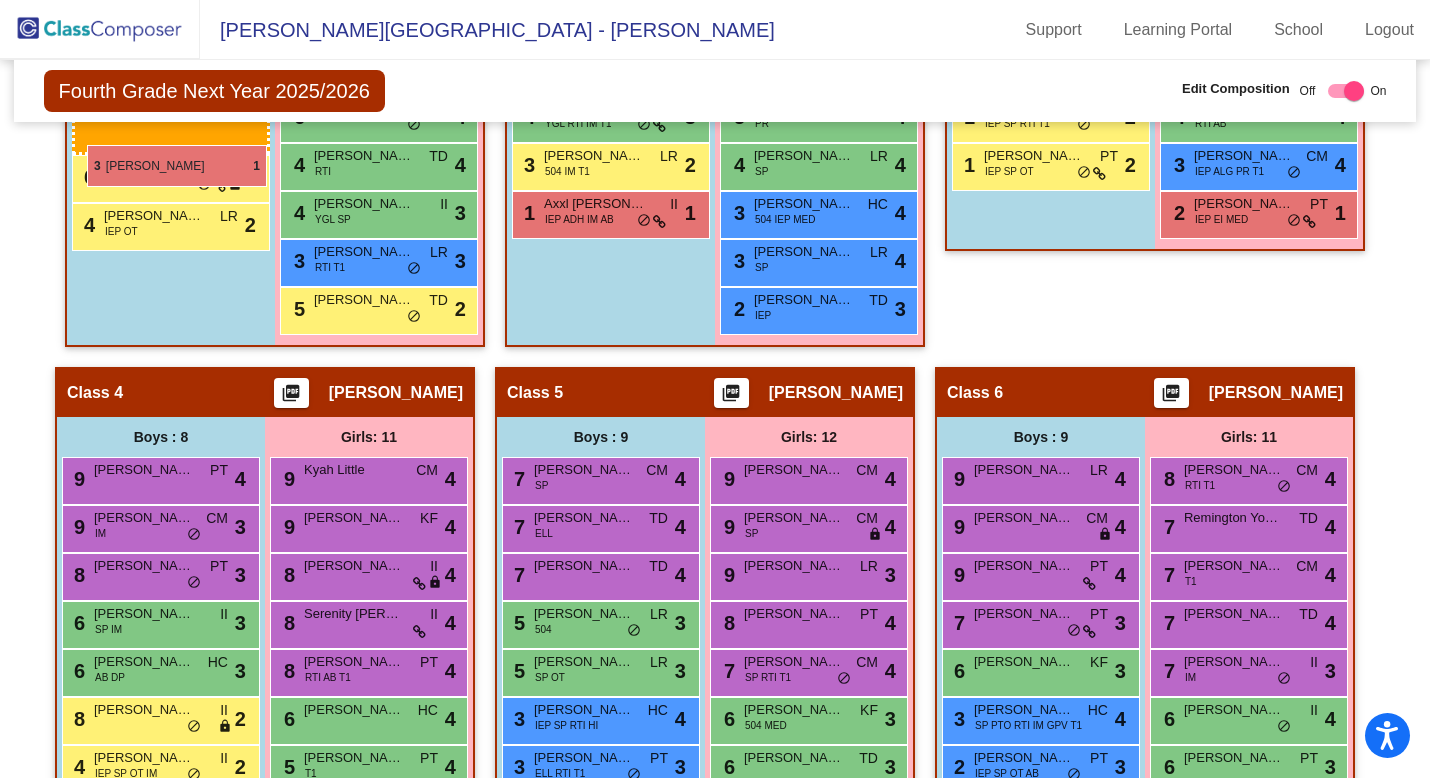 drag, startPoint x: 108, startPoint y: 655, endPoint x: 87, endPoint y: 143, distance: 512.4305 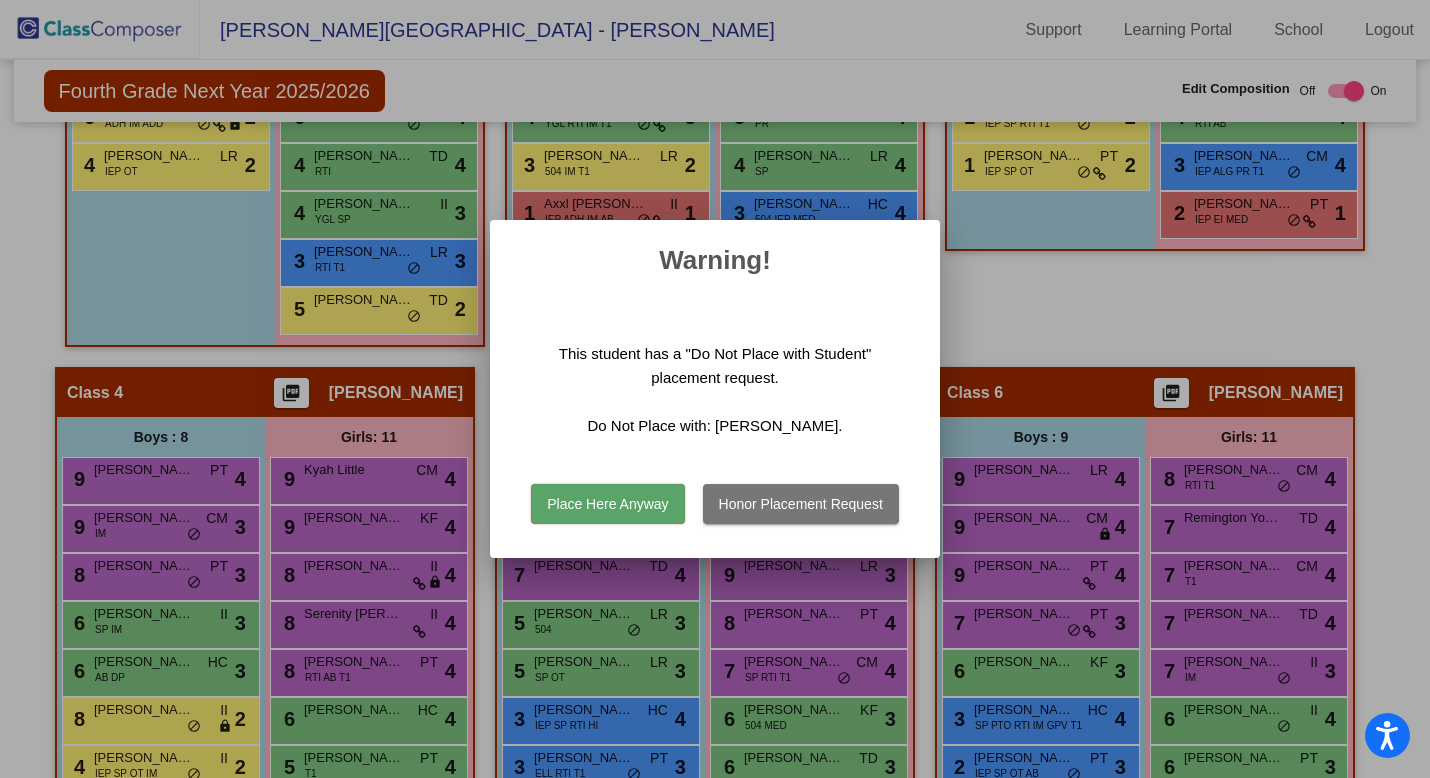 click on "Honor Placement Request" at bounding box center [801, 504] 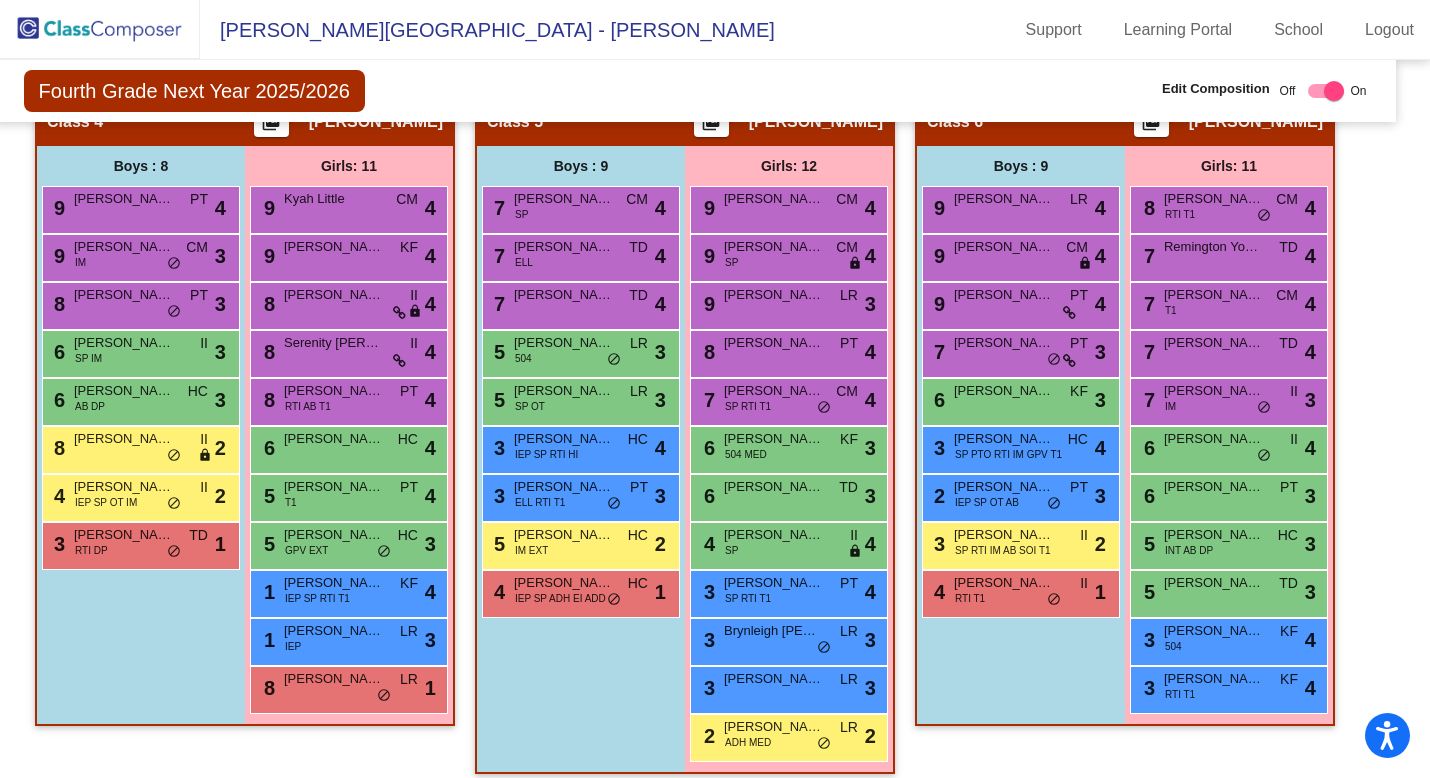 scroll, scrollTop: 1376, scrollLeft: 20, axis: both 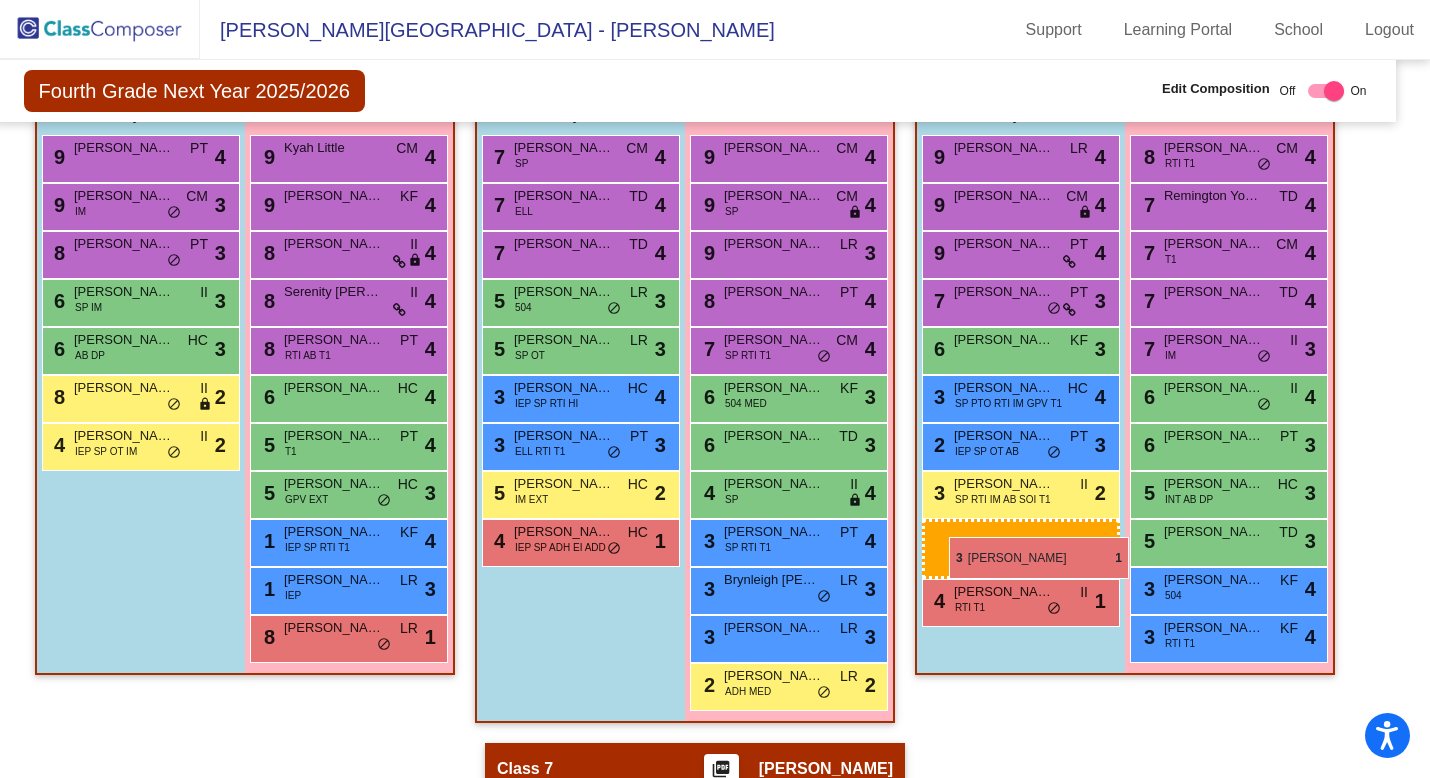 drag, startPoint x: 100, startPoint y: 495, endPoint x: 934, endPoint y: 537, distance: 835.0569 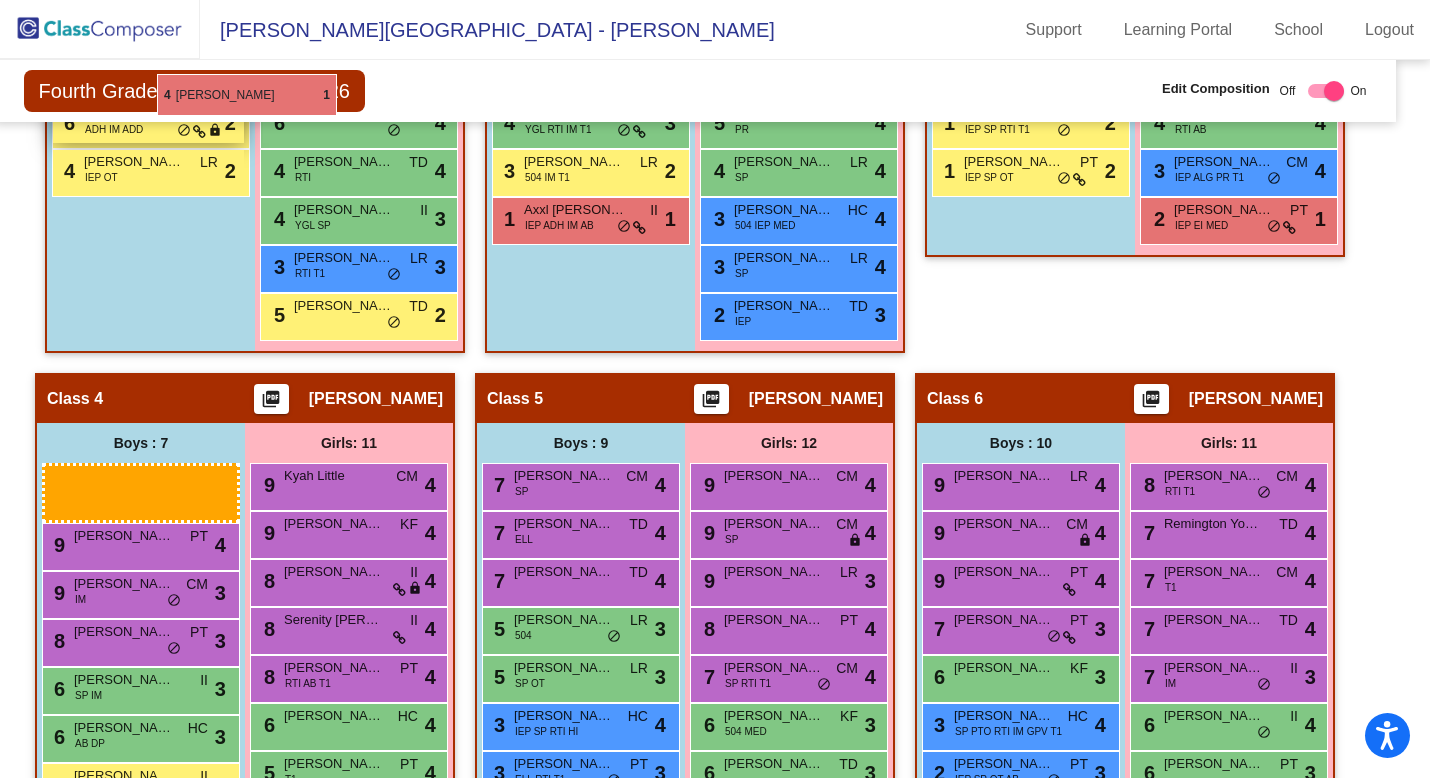 scroll, scrollTop: 1024, scrollLeft: 20, axis: both 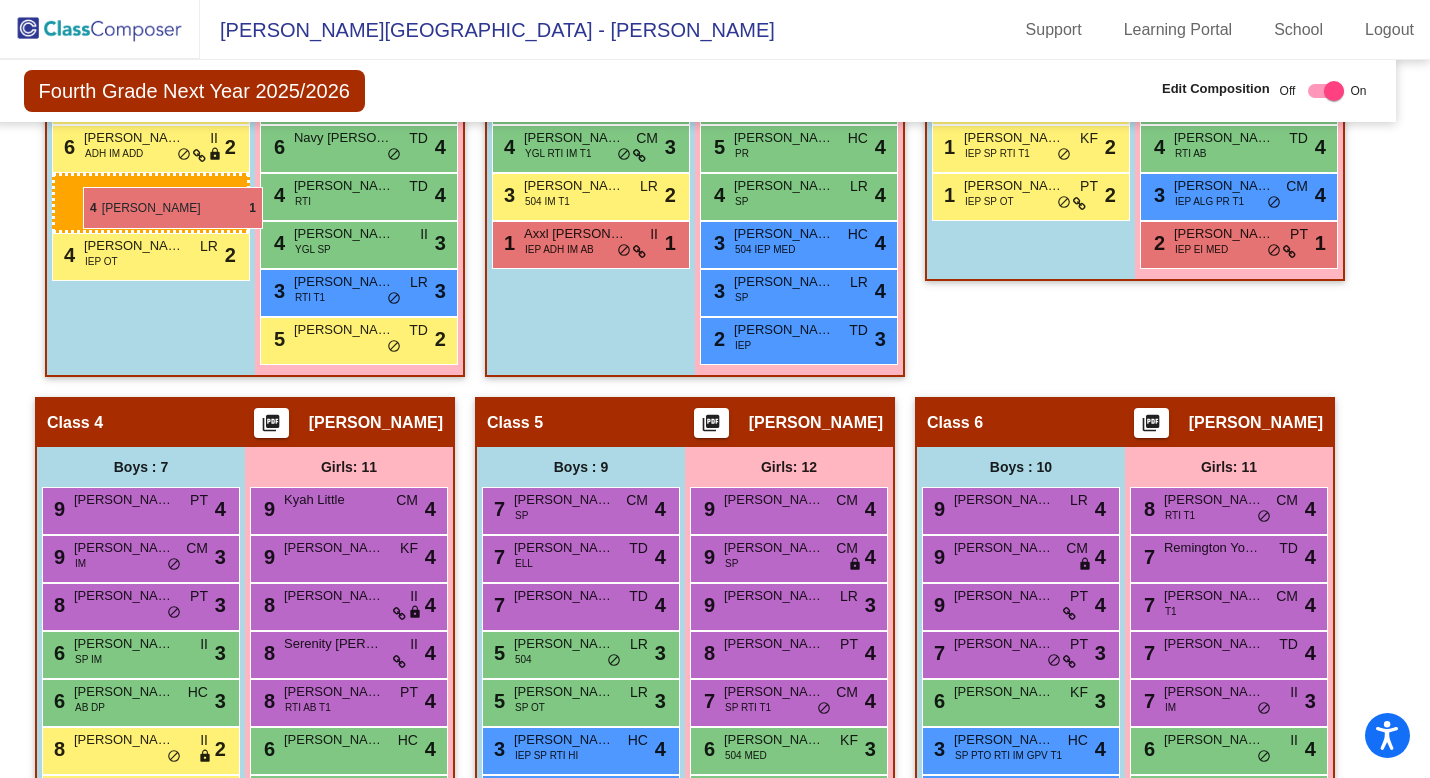 drag, startPoint x: 996, startPoint y: 552, endPoint x: 83, endPoint y: 187, distance: 983.25684 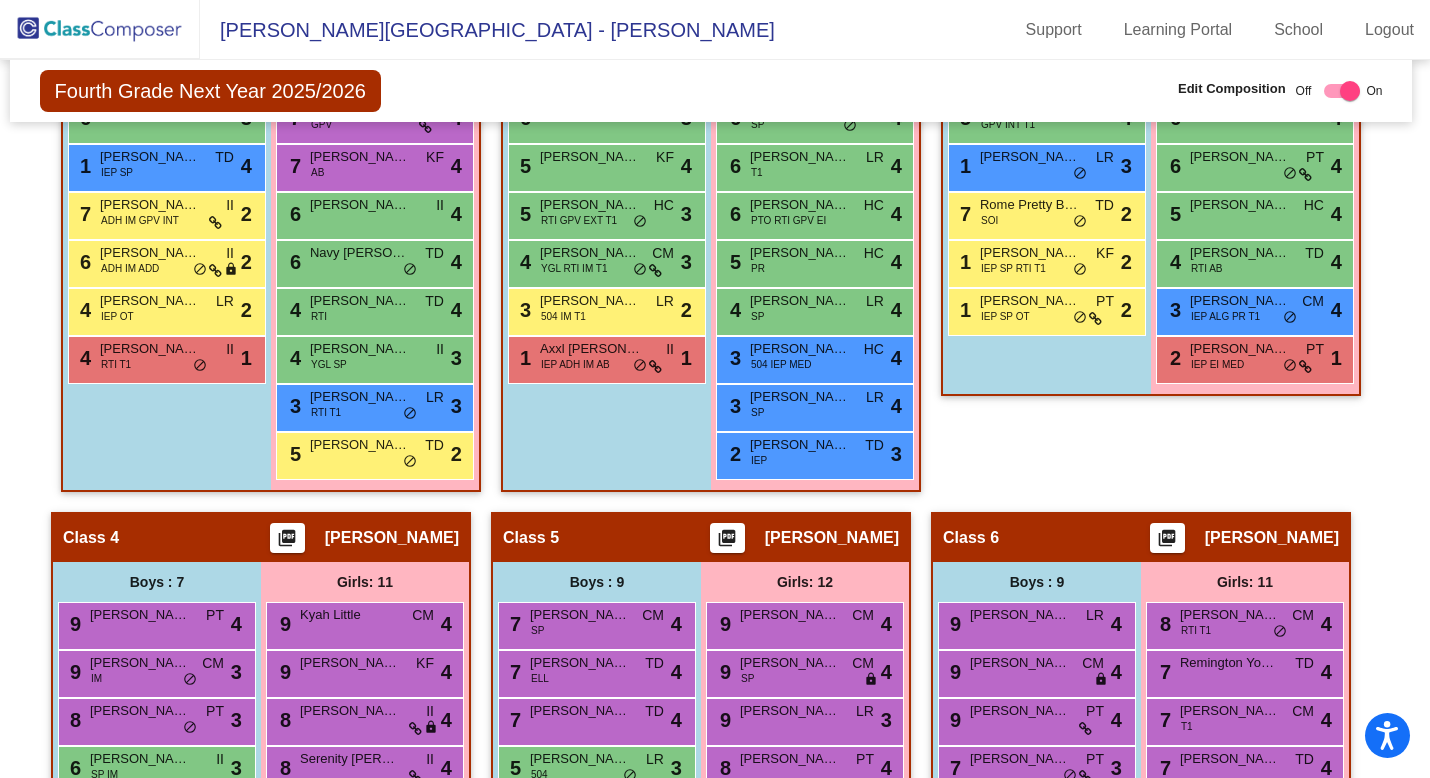 scroll, scrollTop: 908, scrollLeft: 4, axis: both 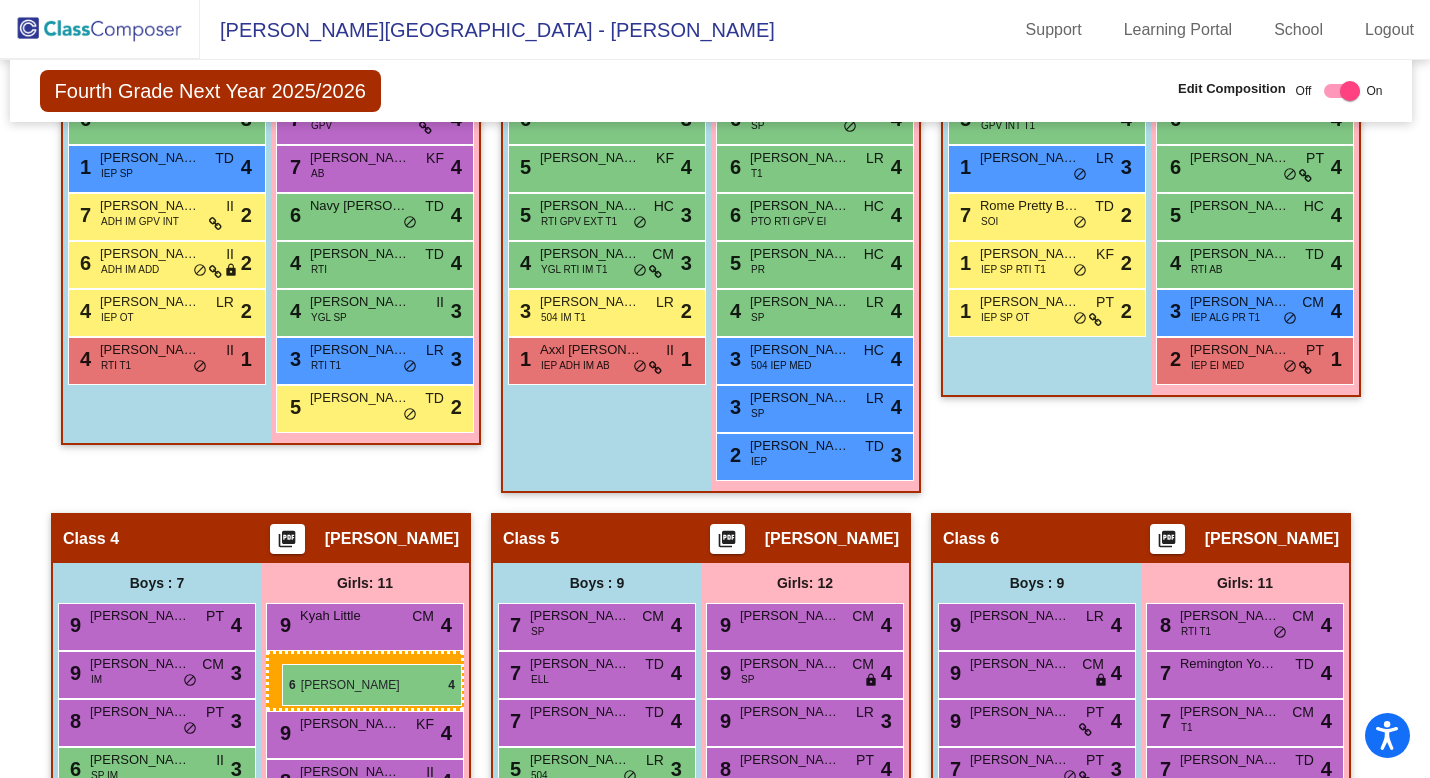 drag, startPoint x: 314, startPoint y: 222, endPoint x: 285, endPoint y: 661, distance: 439.95682 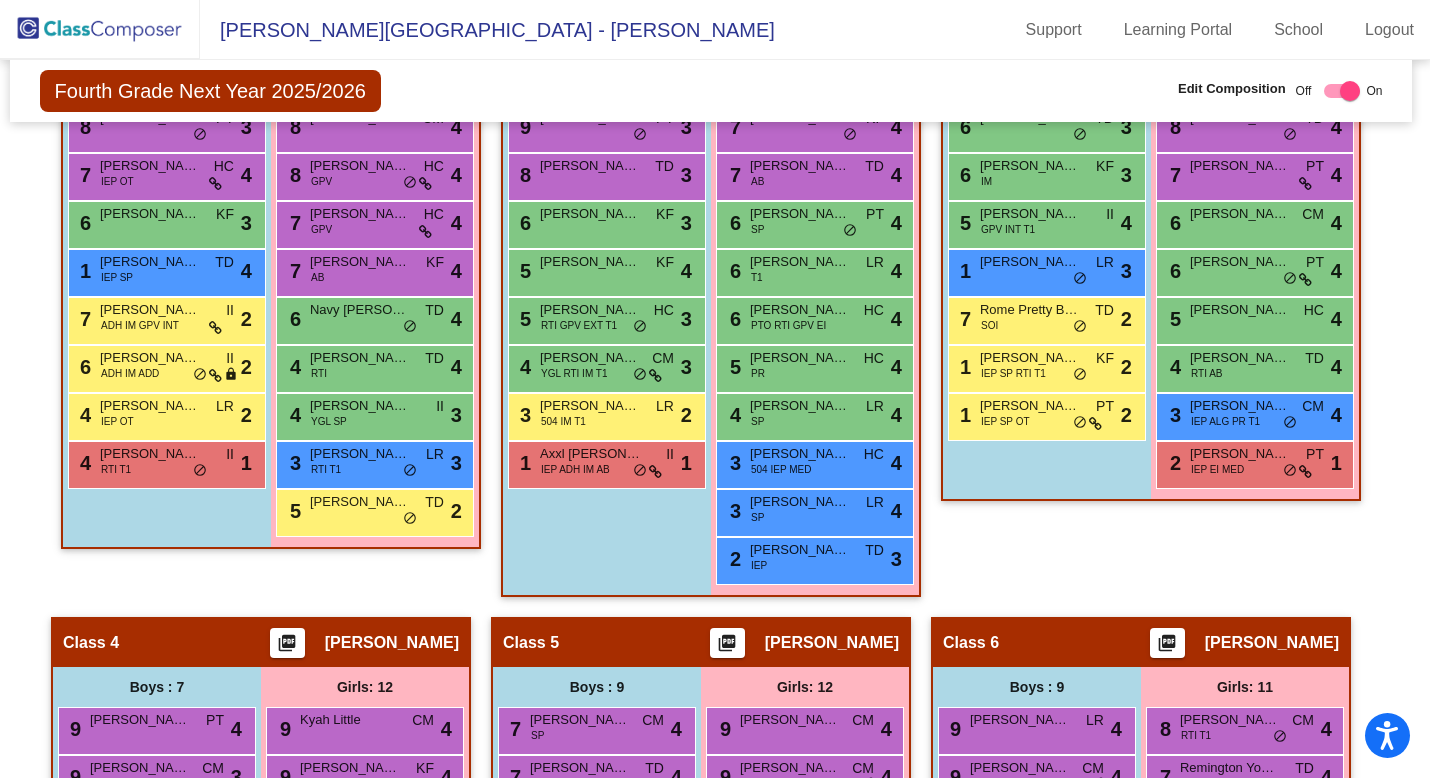 scroll, scrollTop: 801, scrollLeft: 4, axis: both 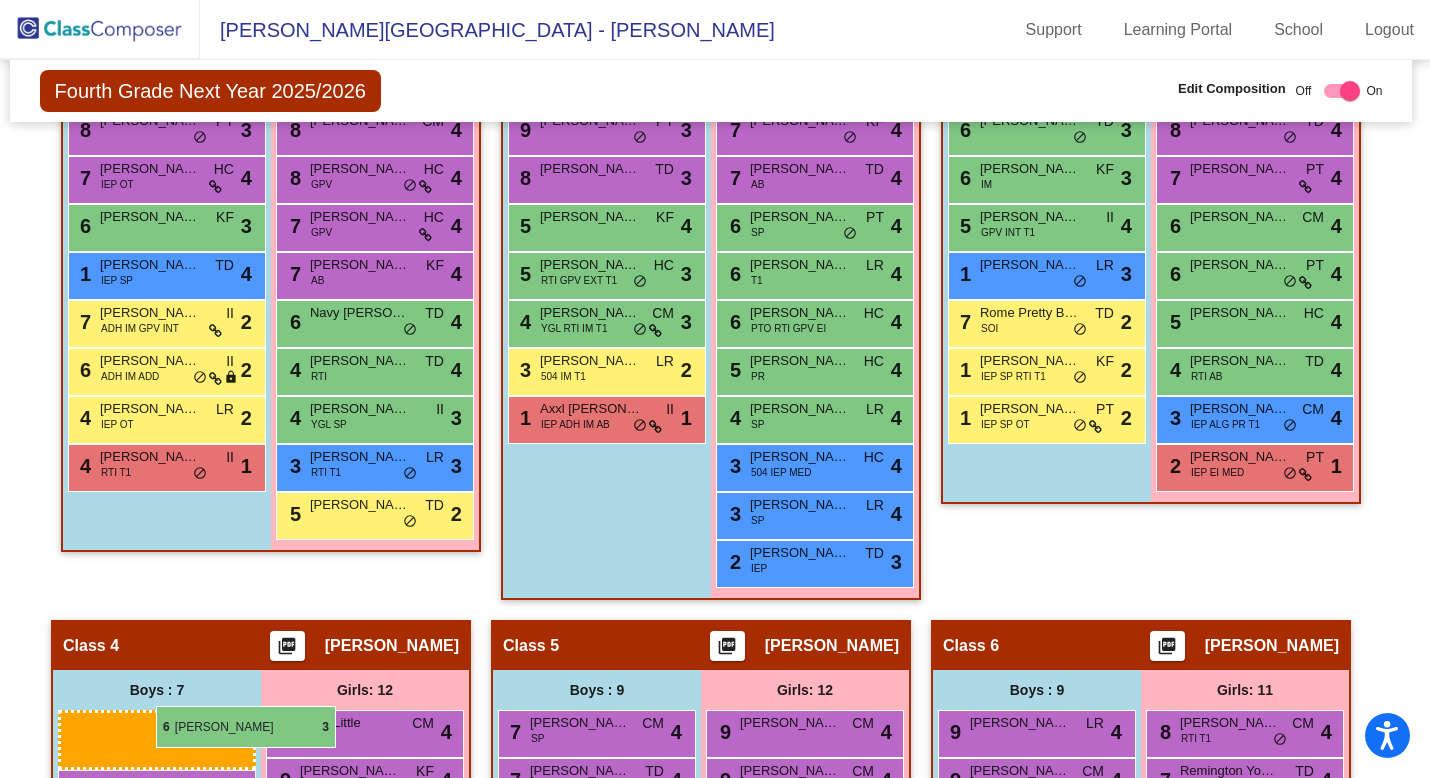 drag, startPoint x: 589, startPoint y: 223, endPoint x: 156, endPoint y: 706, distance: 648.674 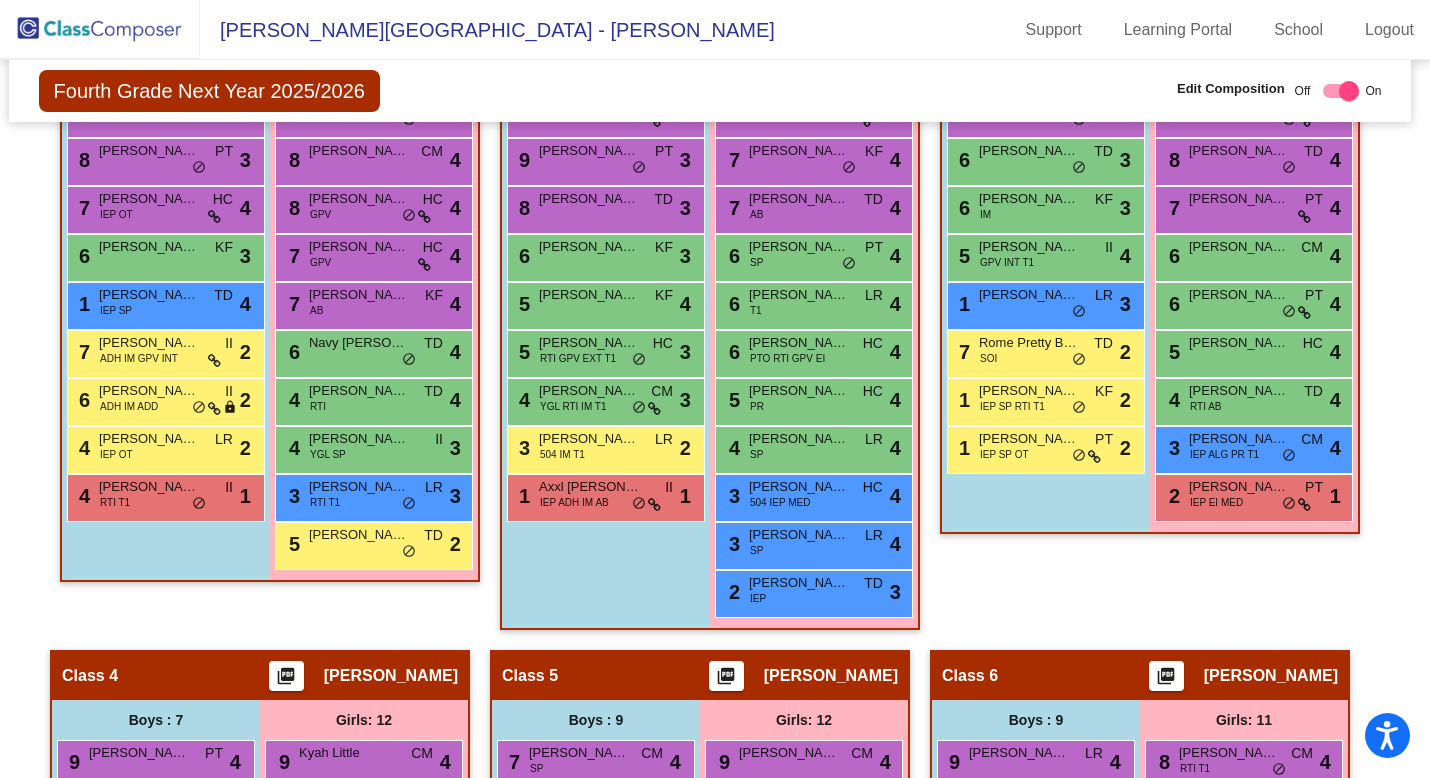 scroll, scrollTop: 778, scrollLeft: 5, axis: both 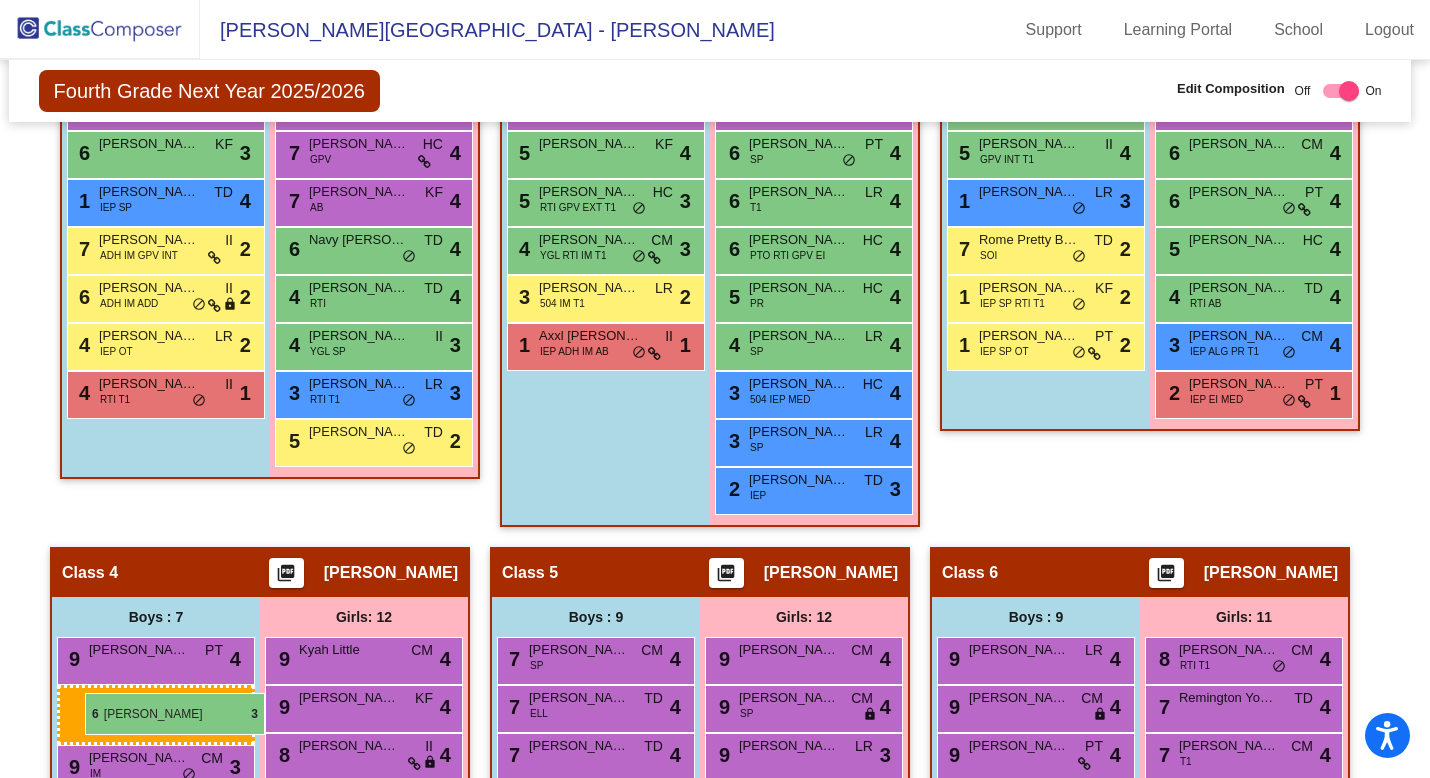 drag, startPoint x: 545, startPoint y: 253, endPoint x: 85, endPoint y: 693, distance: 636.5532 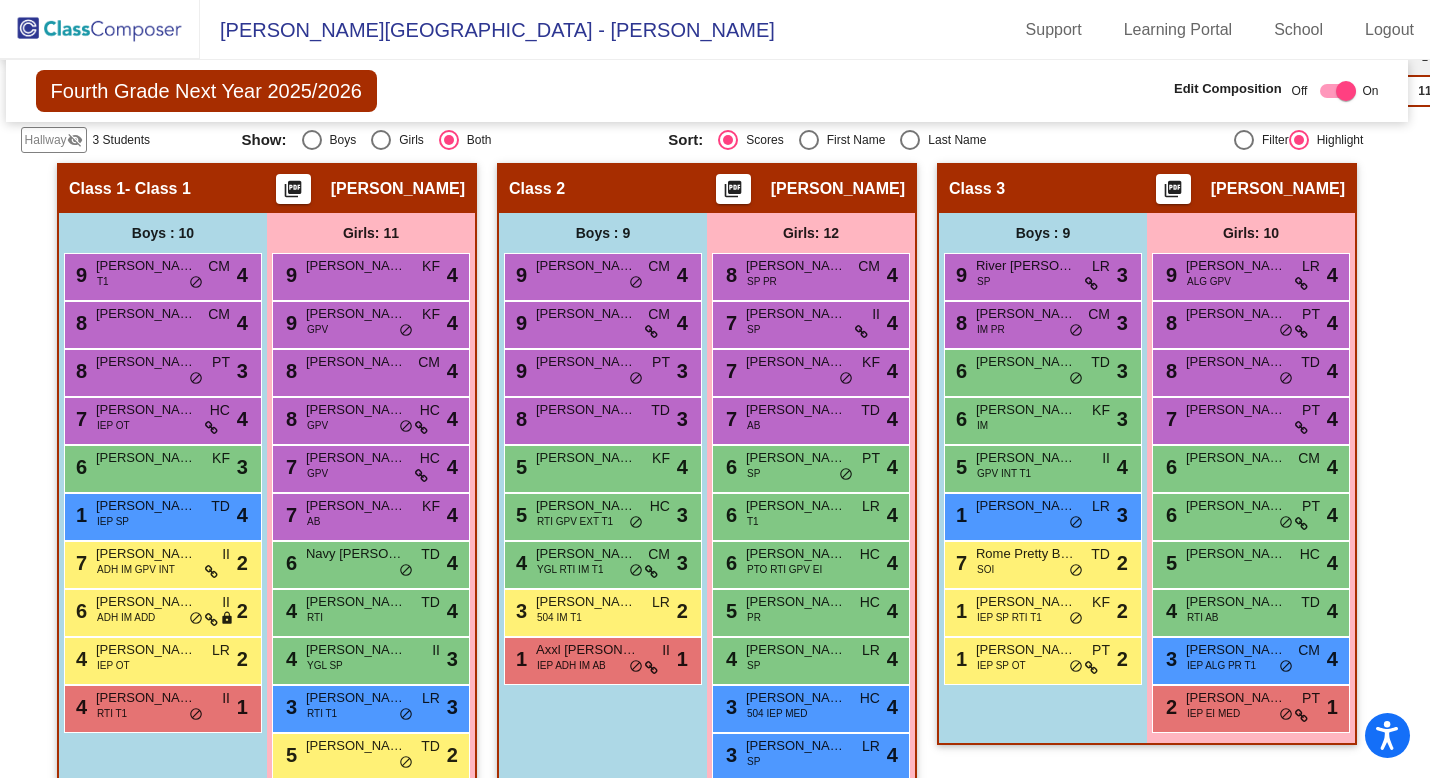 scroll, scrollTop: 562, scrollLeft: 8, axis: both 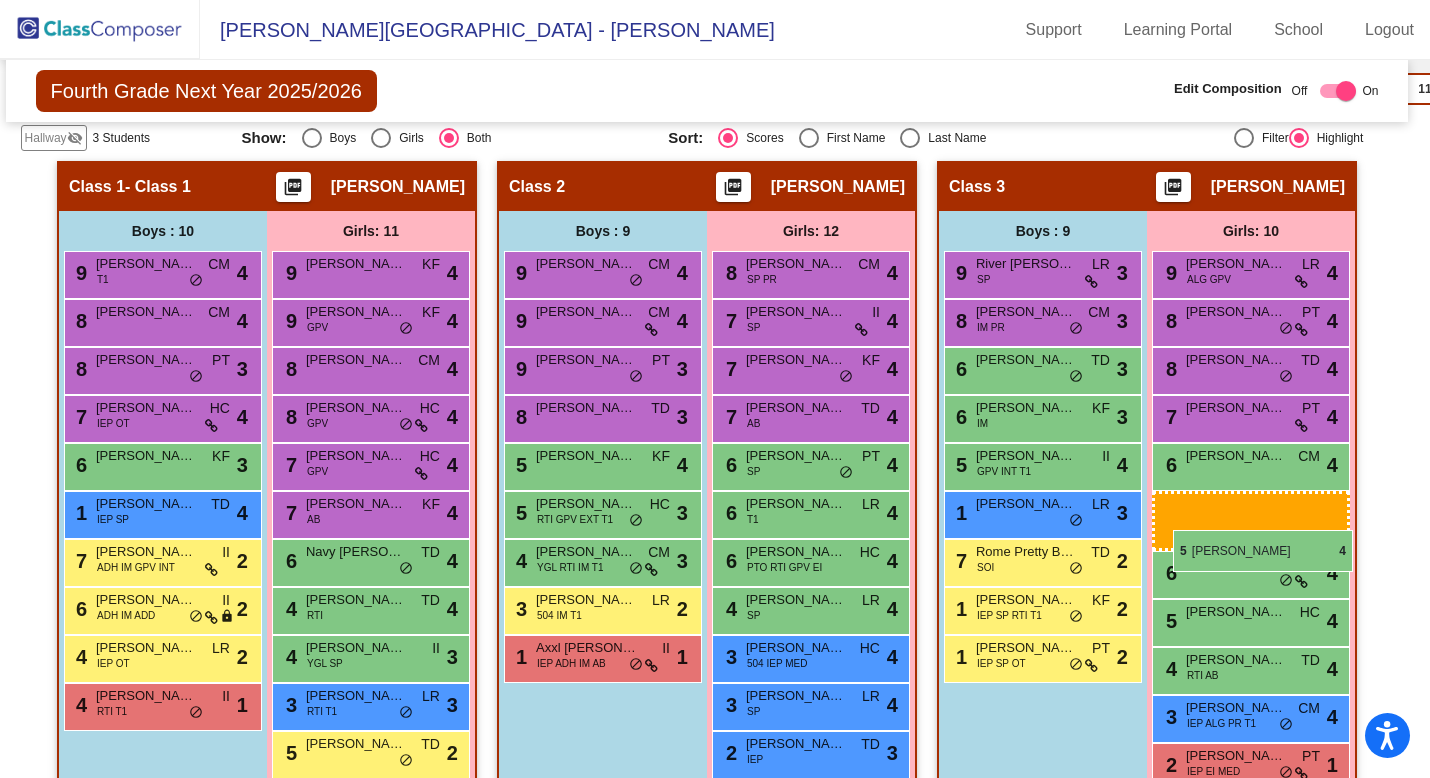 drag, startPoint x: 757, startPoint y: 598, endPoint x: 1173, endPoint y: 530, distance: 421.52106 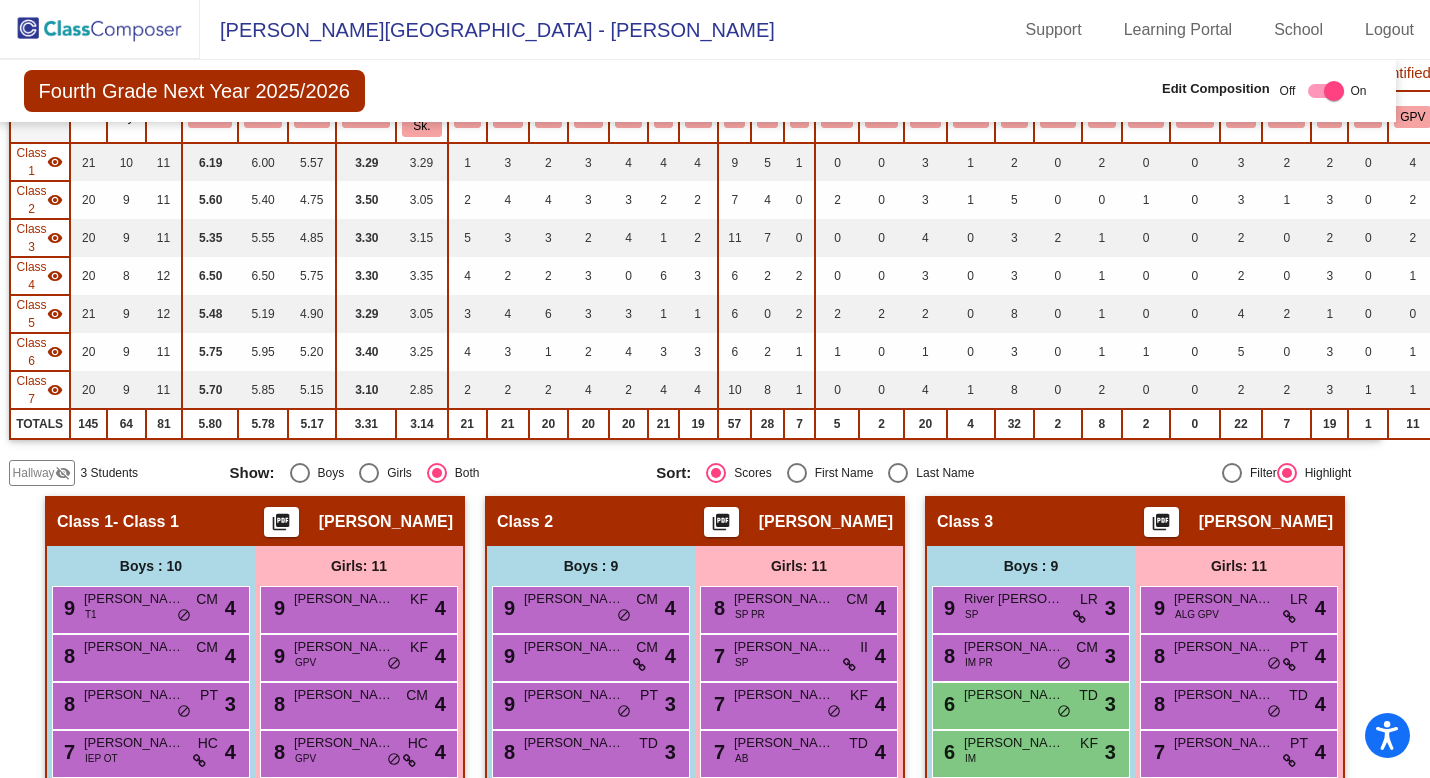 scroll, scrollTop: 0, scrollLeft: 20, axis: horizontal 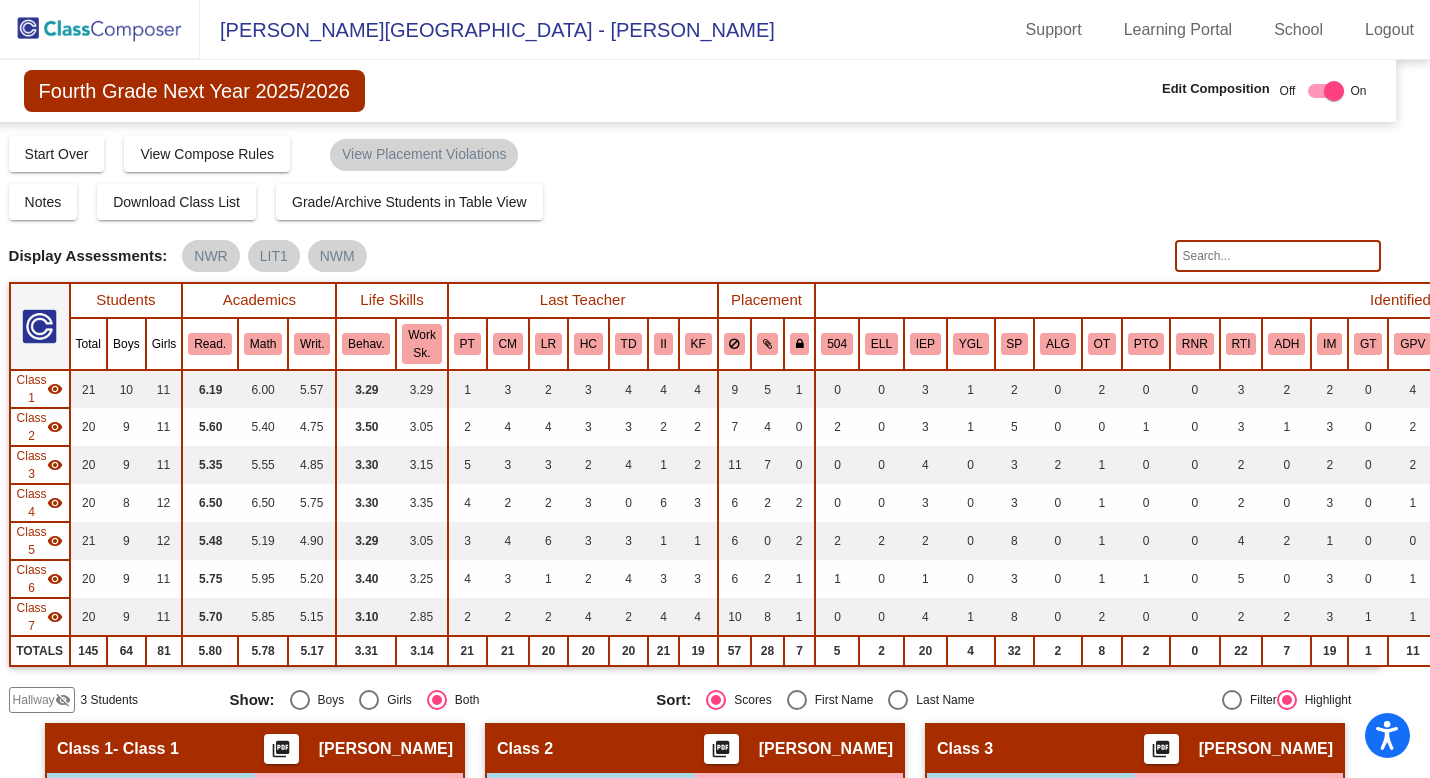 click 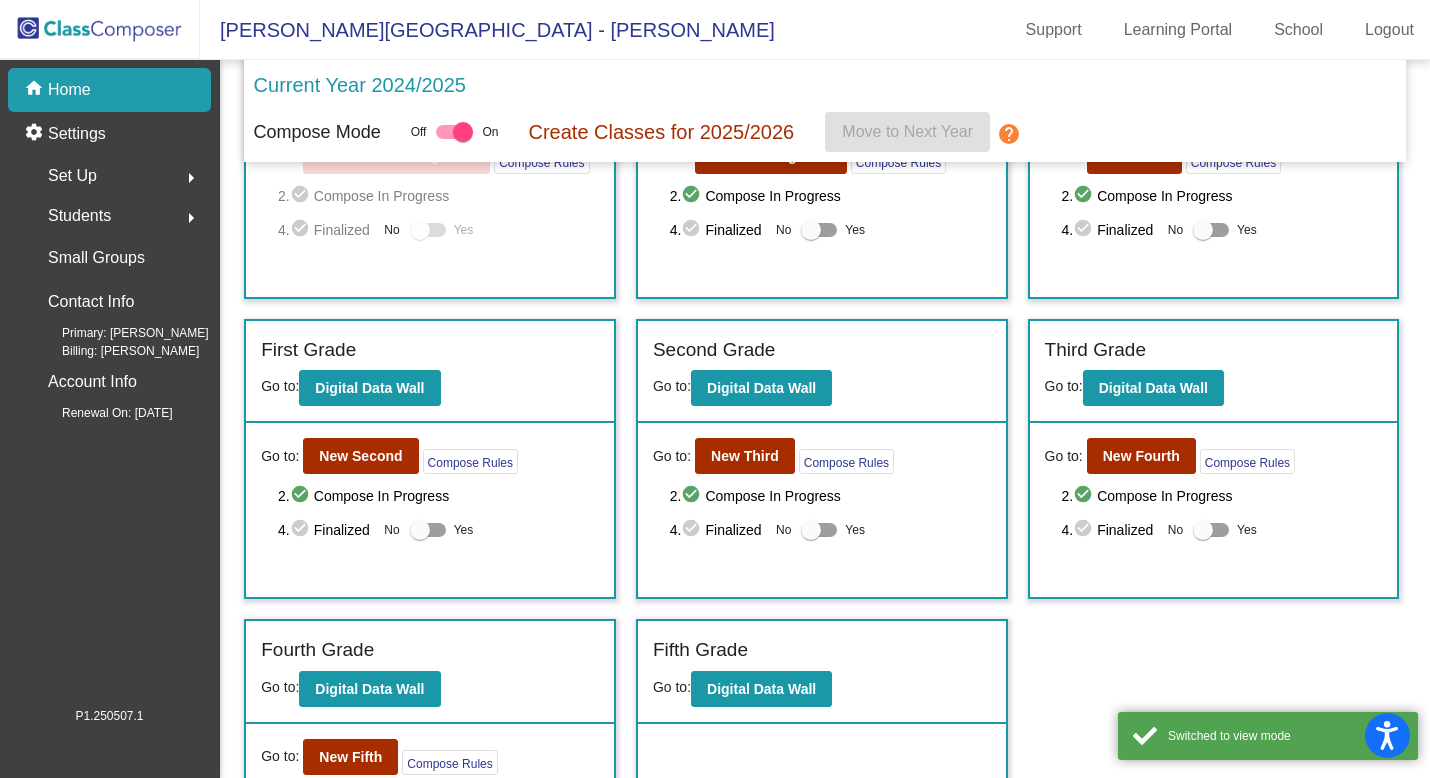 scroll, scrollTop: 278, scrollLeft: 0, axis: vertical 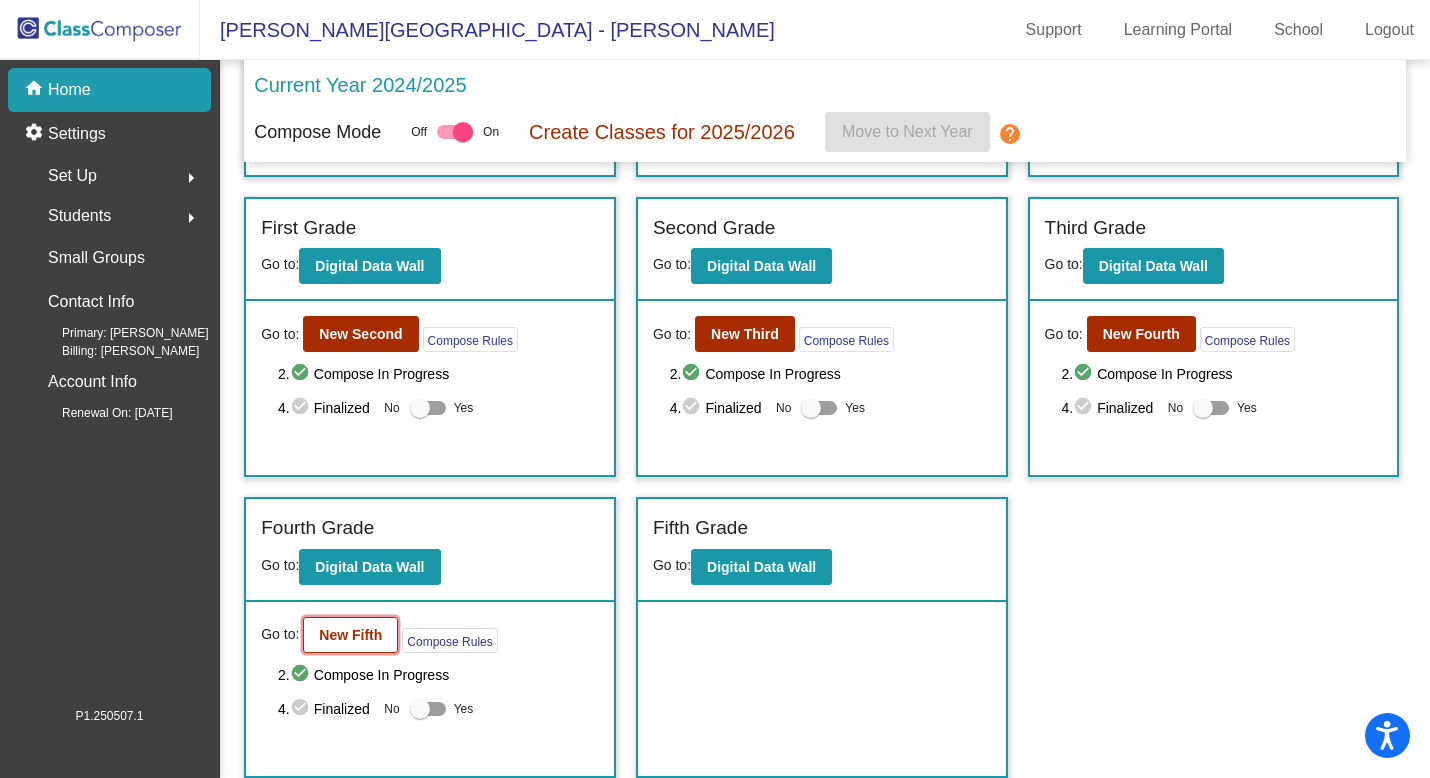 click on "New Fifth" 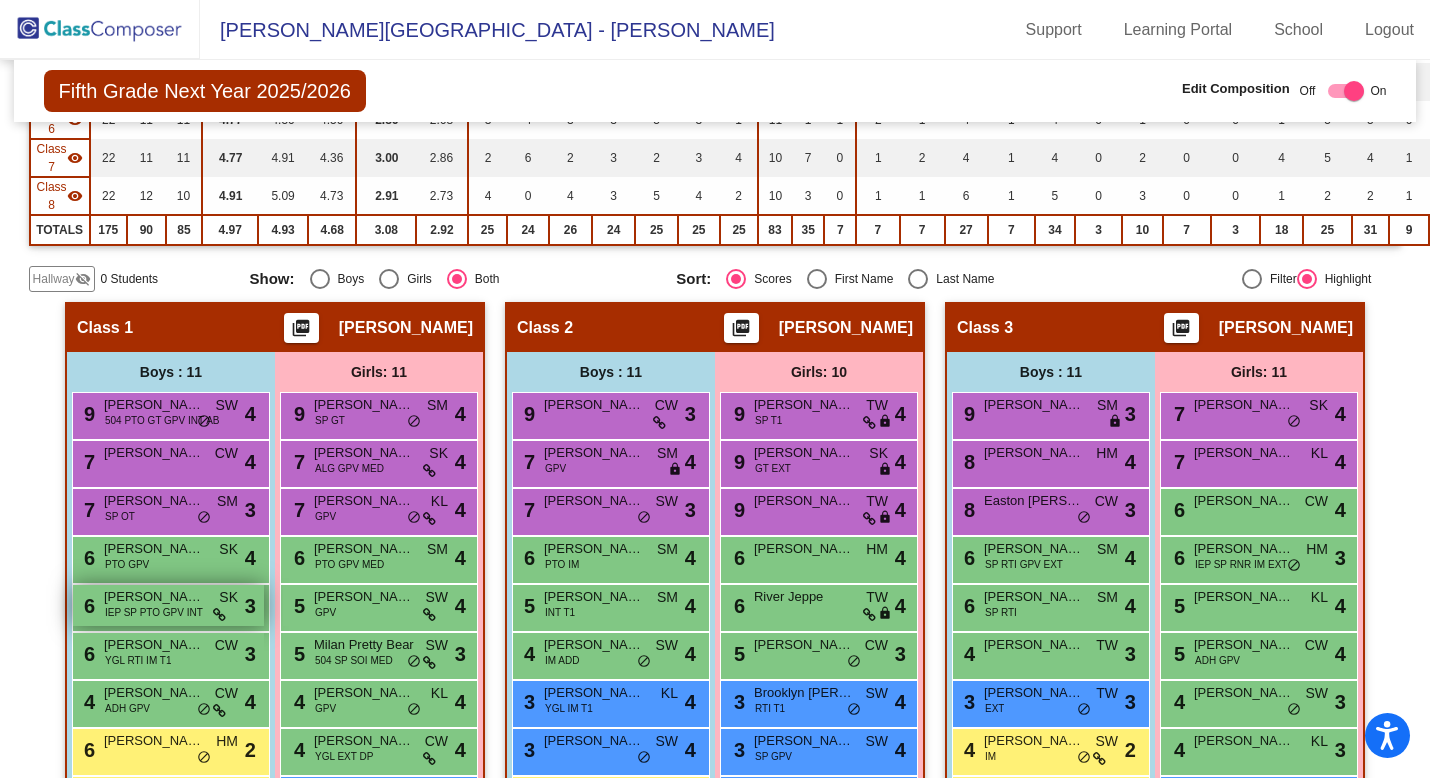scroll, scrollTop: 437, scrollLeft: 2, axis: both 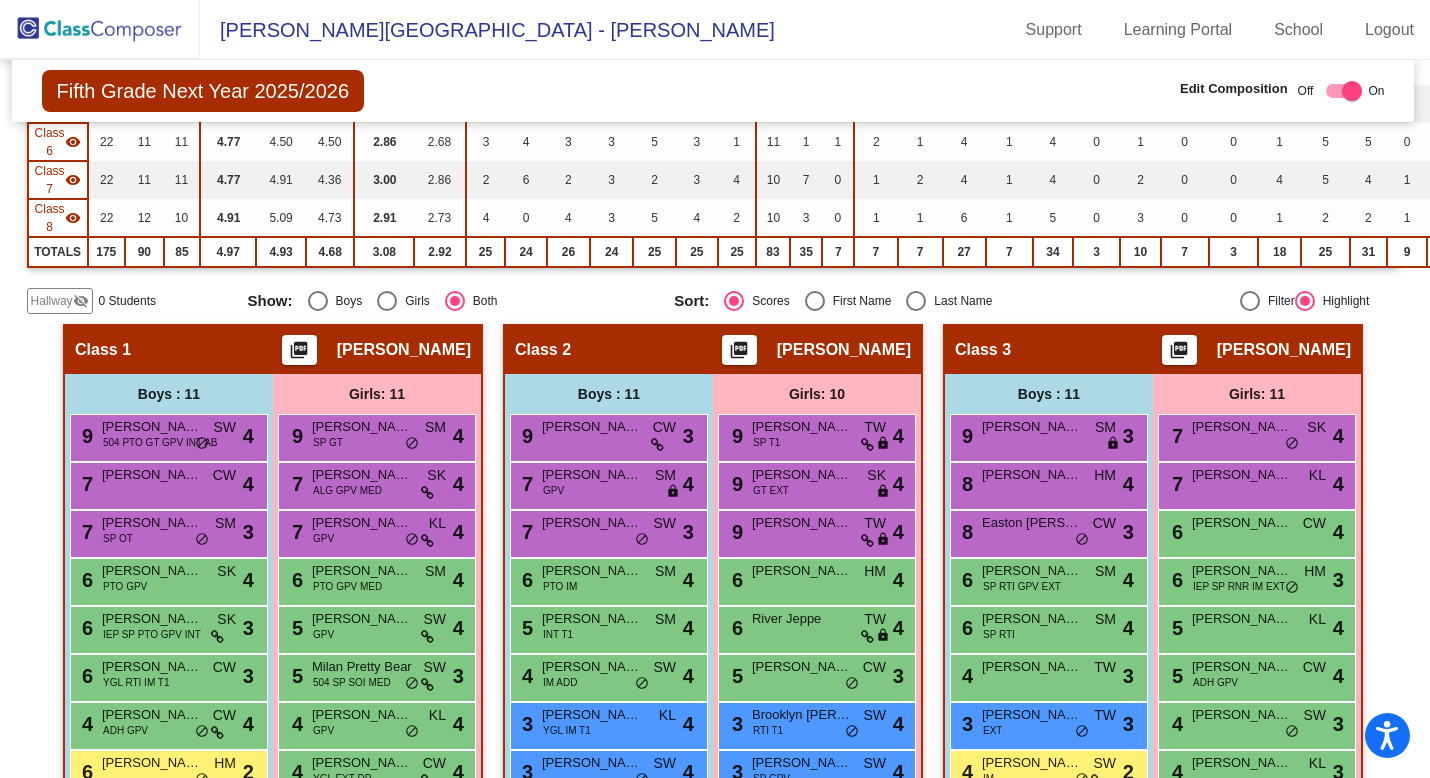 click 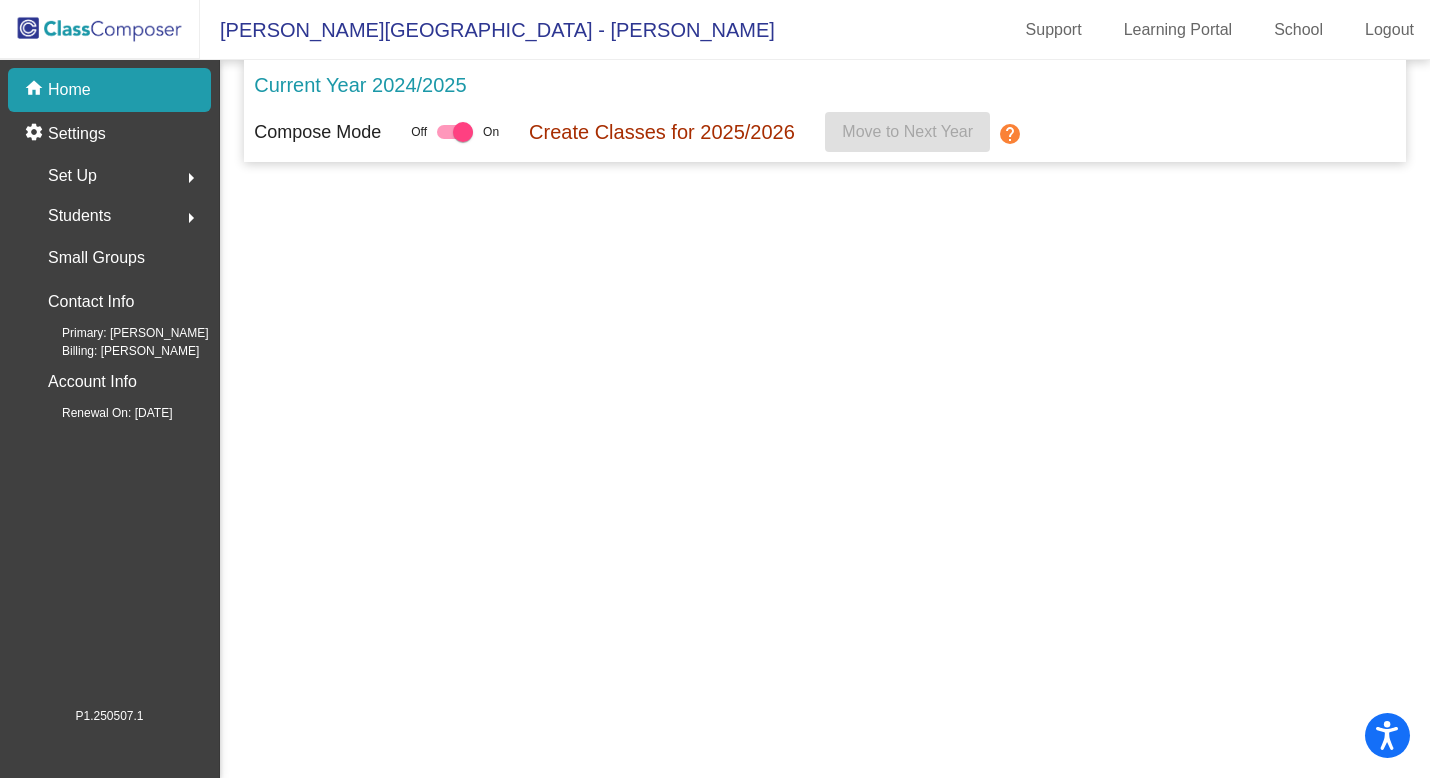 scroll, scrollTop: 0, scrollLeft: 0, axis: both 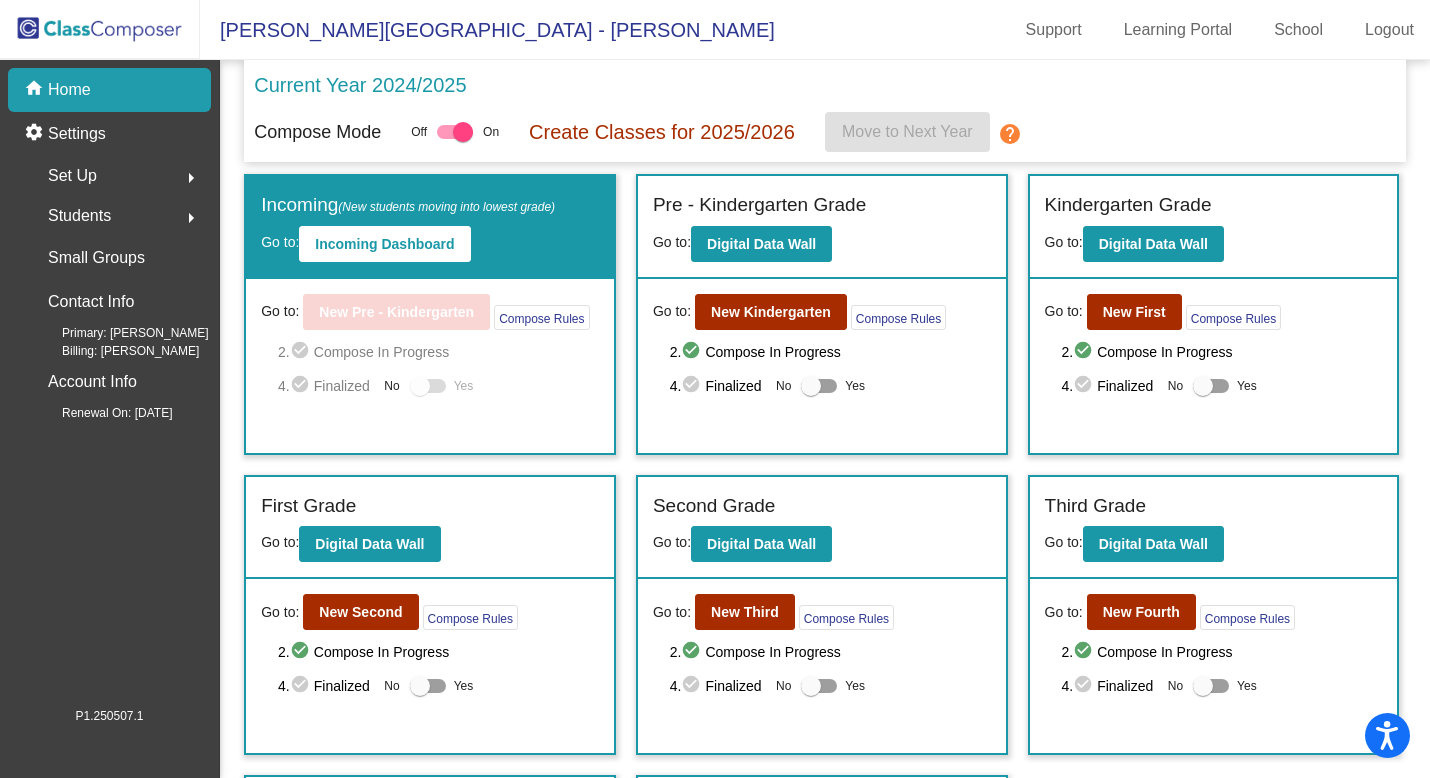 click on "Students  arrow_right" 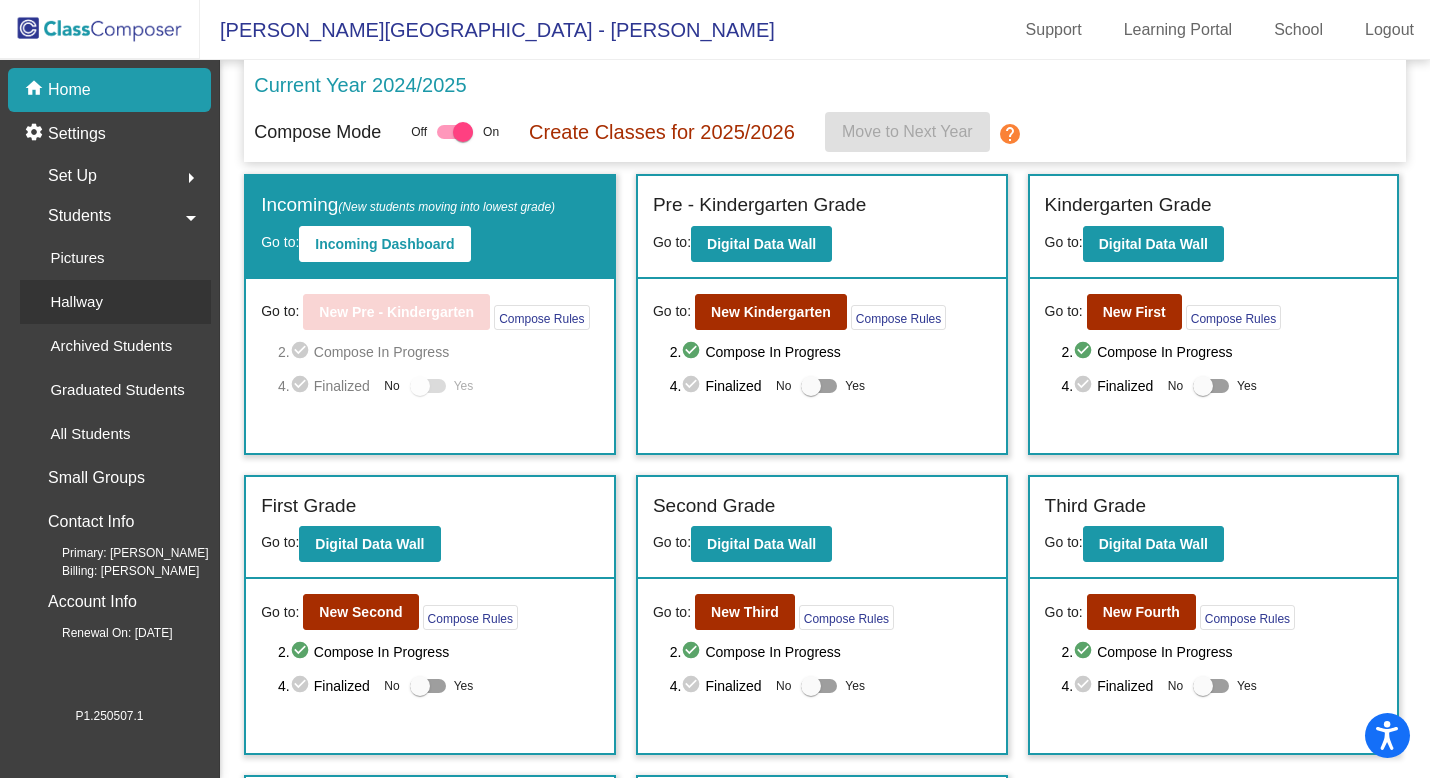 click on "Hallway" 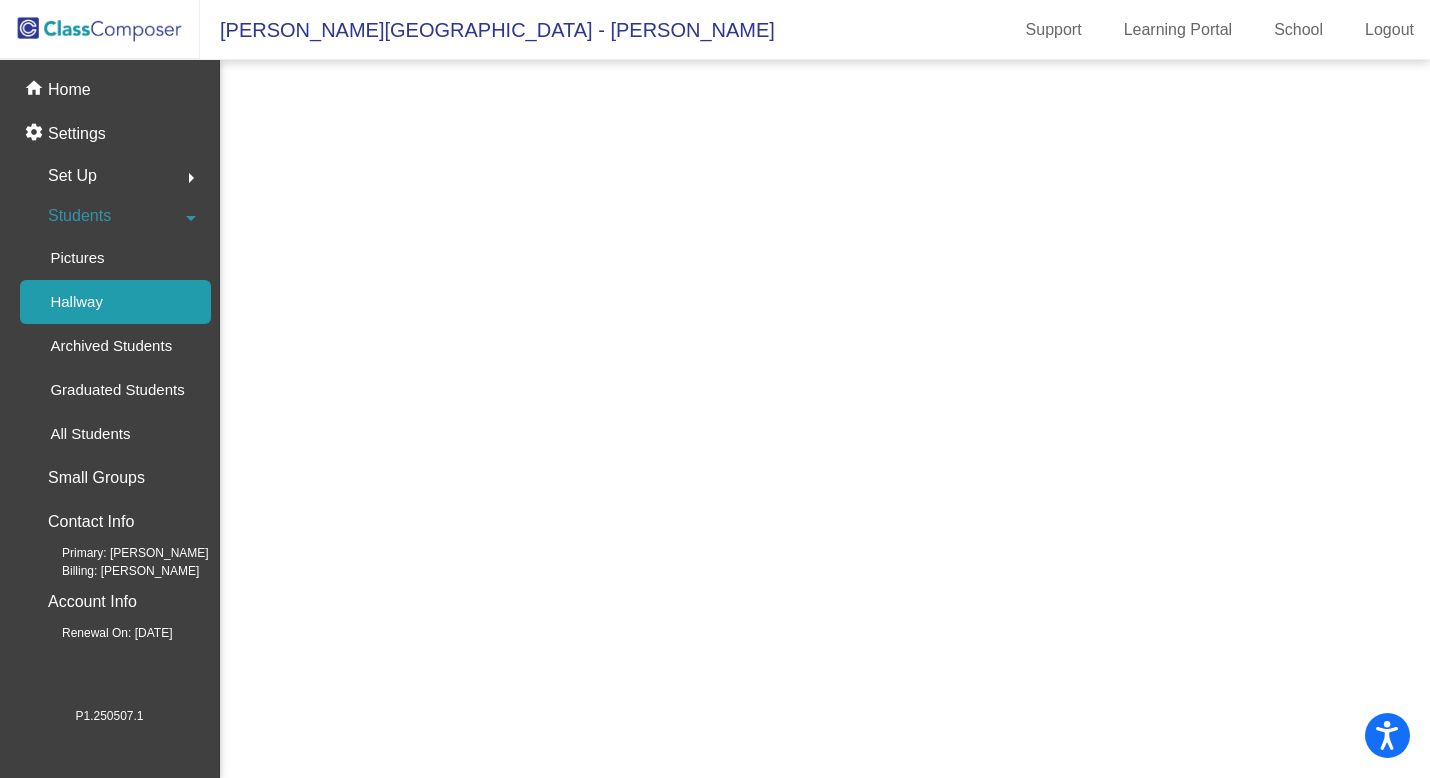 scroll, scrollTop: 0, scrollLeft: 0, axis: both 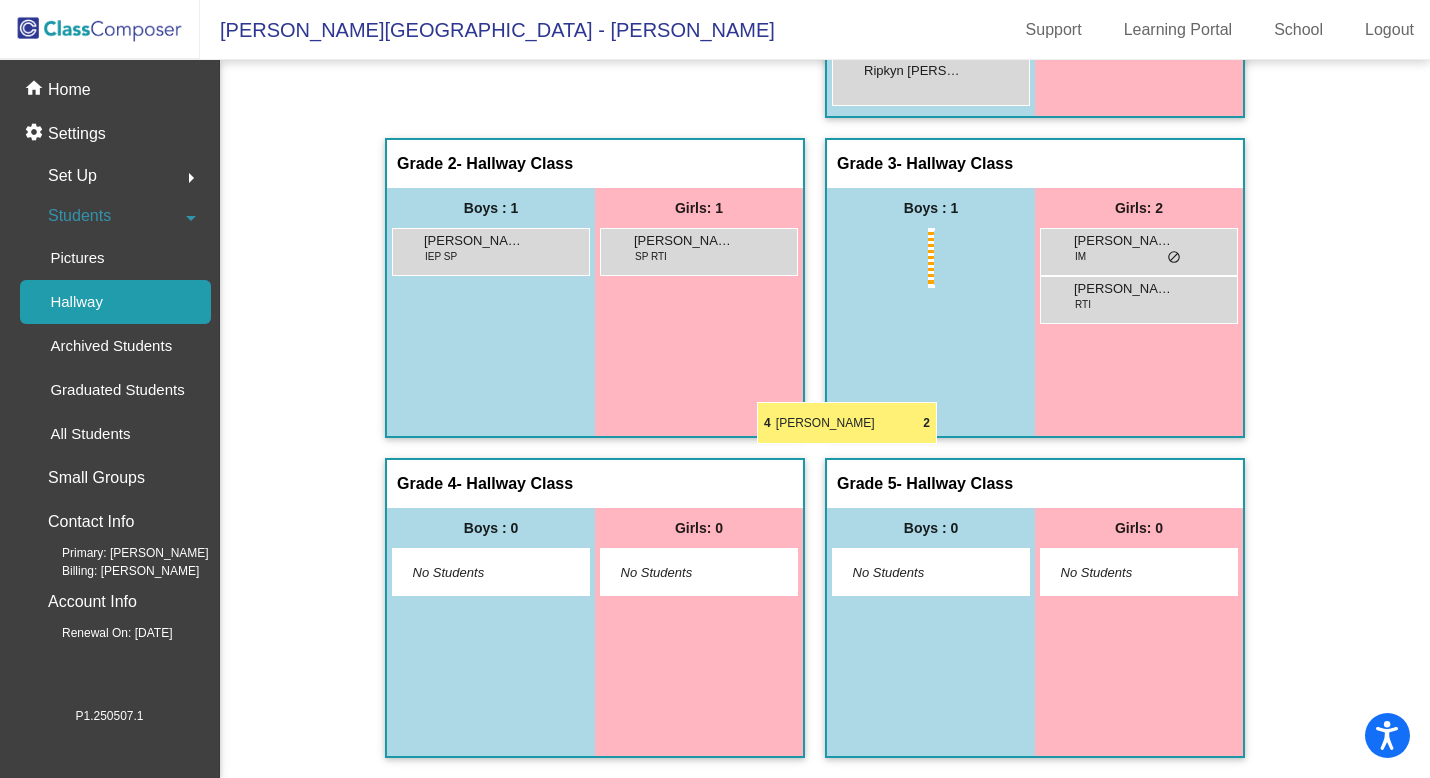 drag, startPoint x: 903, startPoint y: 254, endPoint x: 746, endPoint y: 412, distance: 222.73976 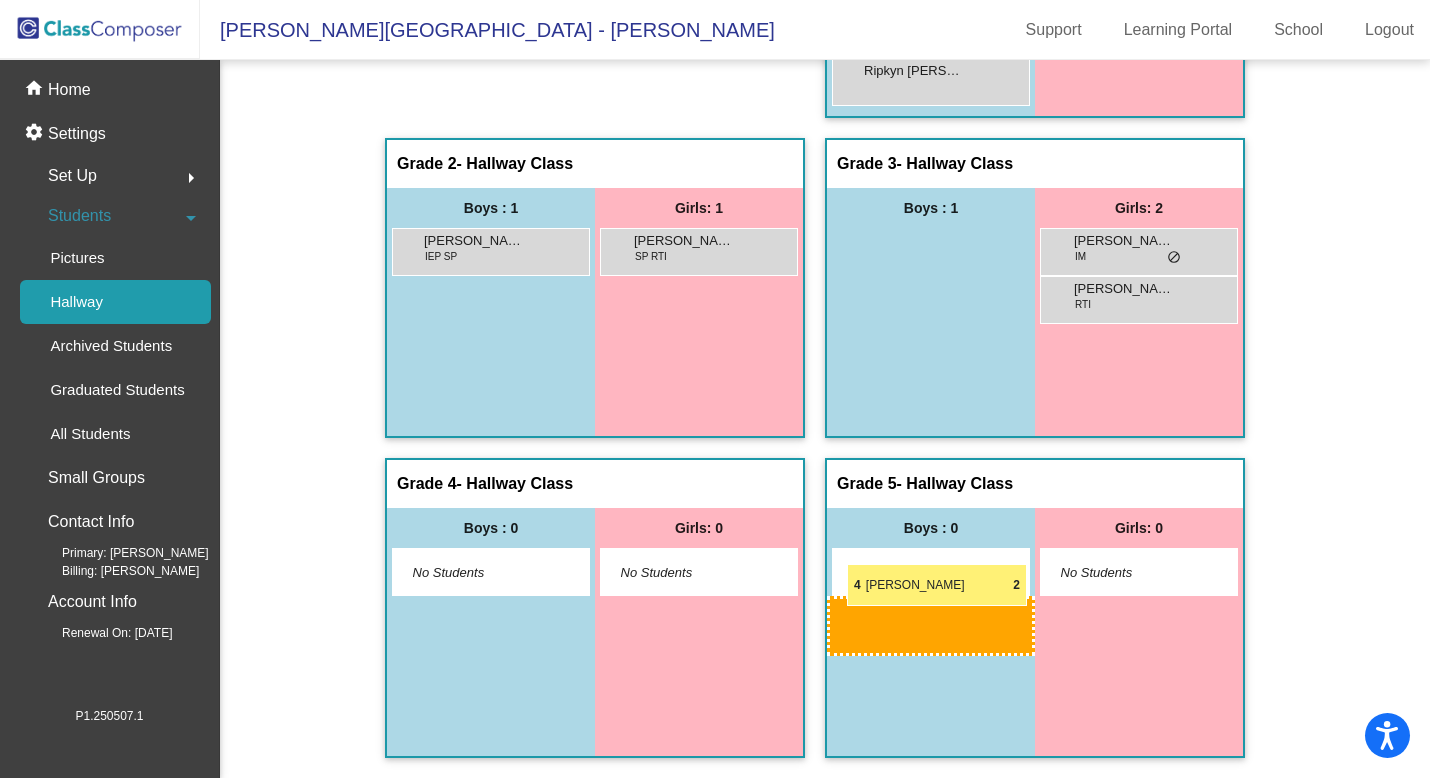 drag, startPoint x: 892, startPoint y: 263, endPoint x: 847, endPoint y: 564, distance: 304.34518 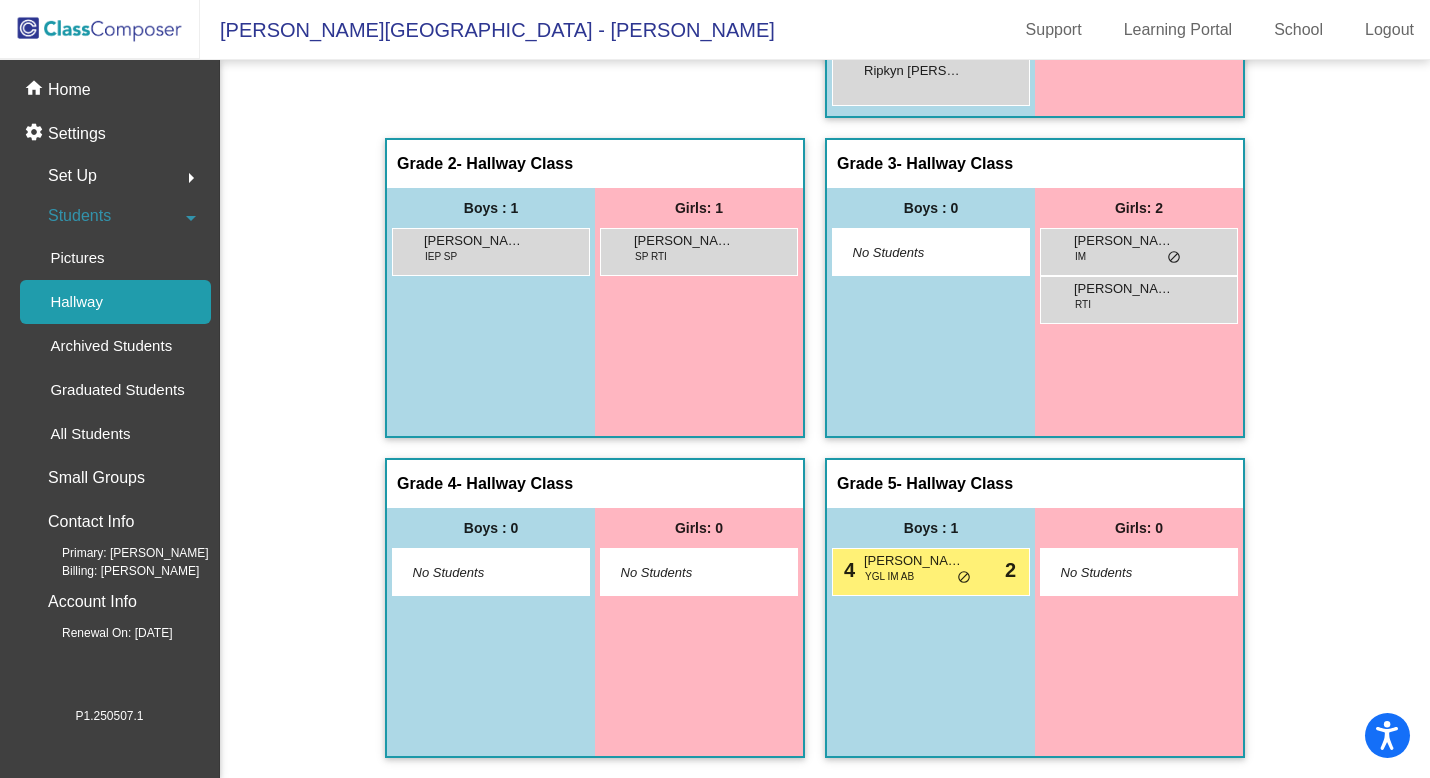 click 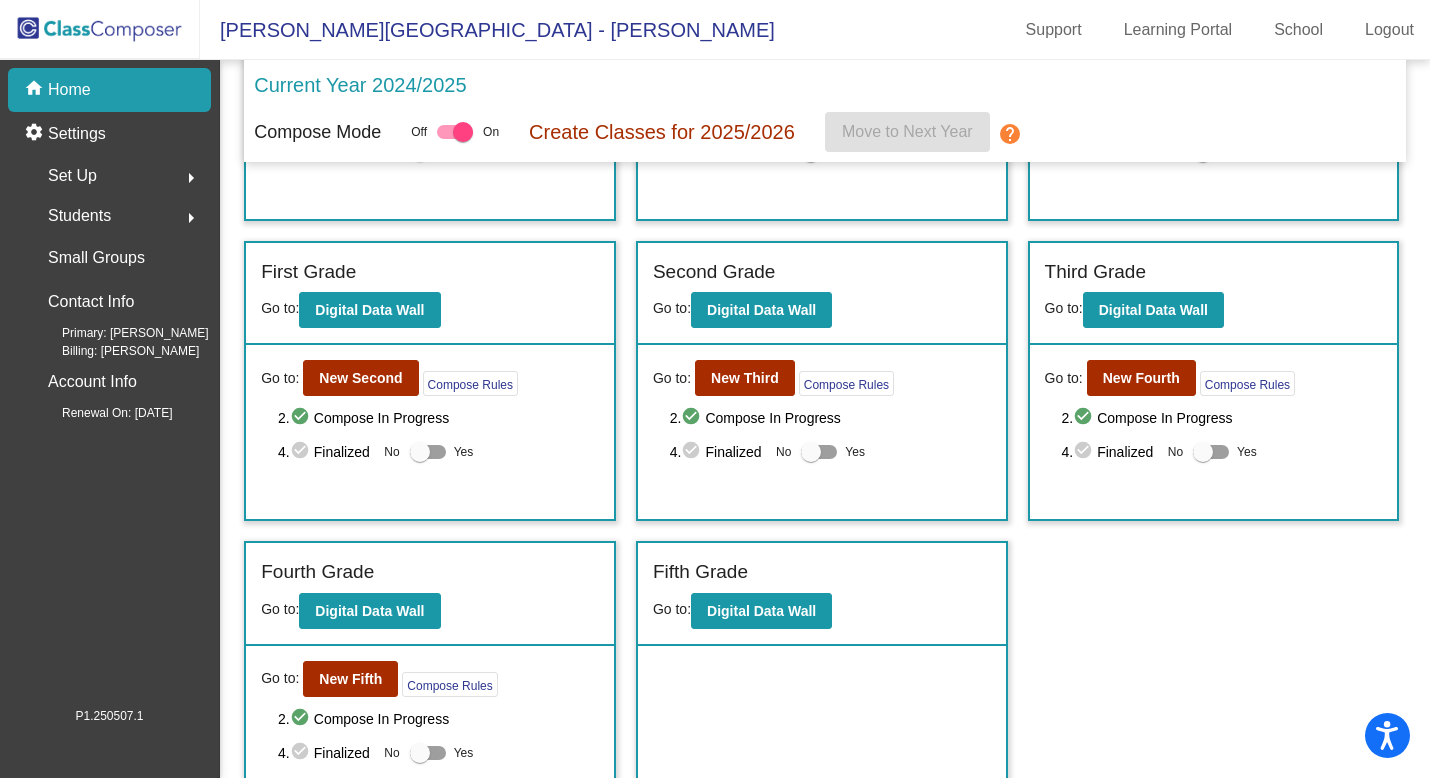 scroll, scrollTop: 278, scrollLeft: 0, axis: vertical 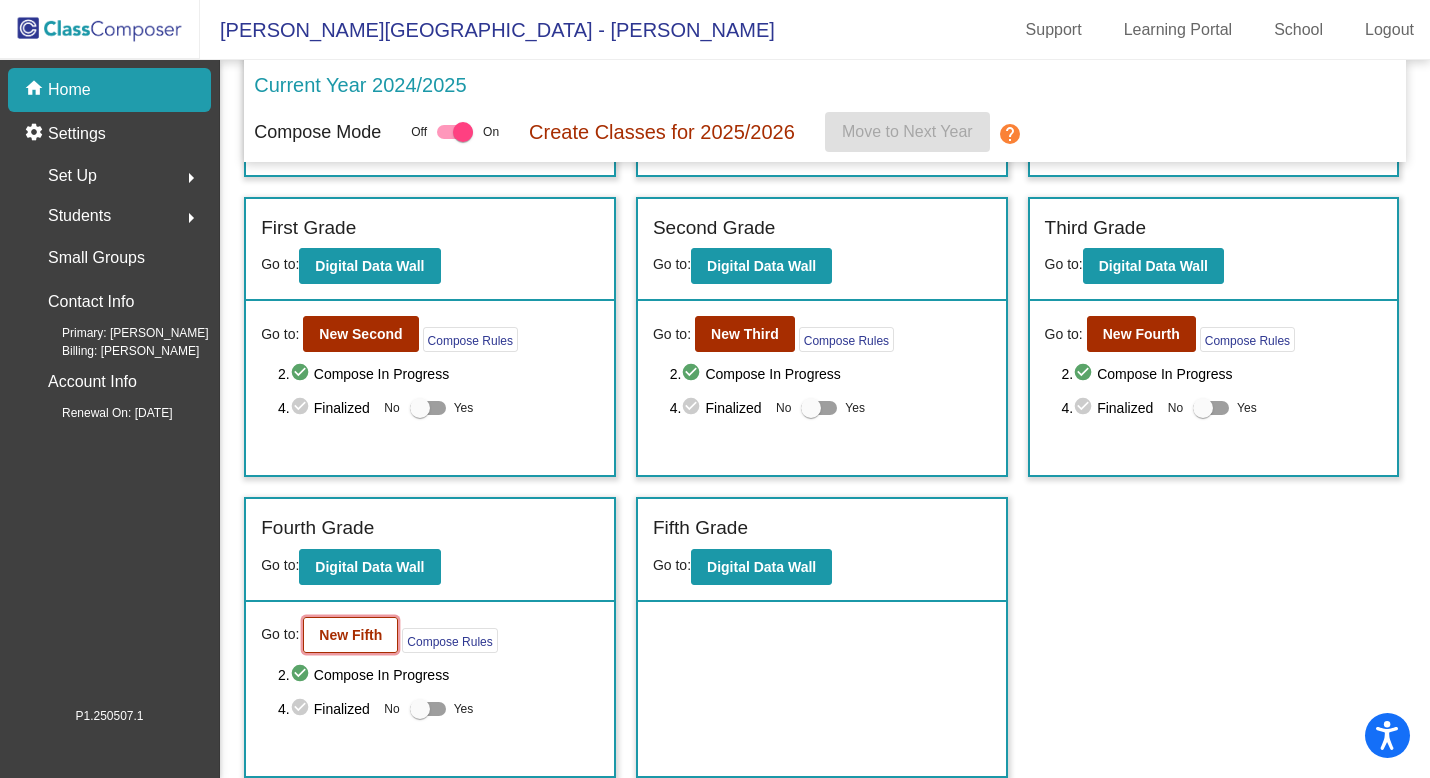 click on "New Fifth" 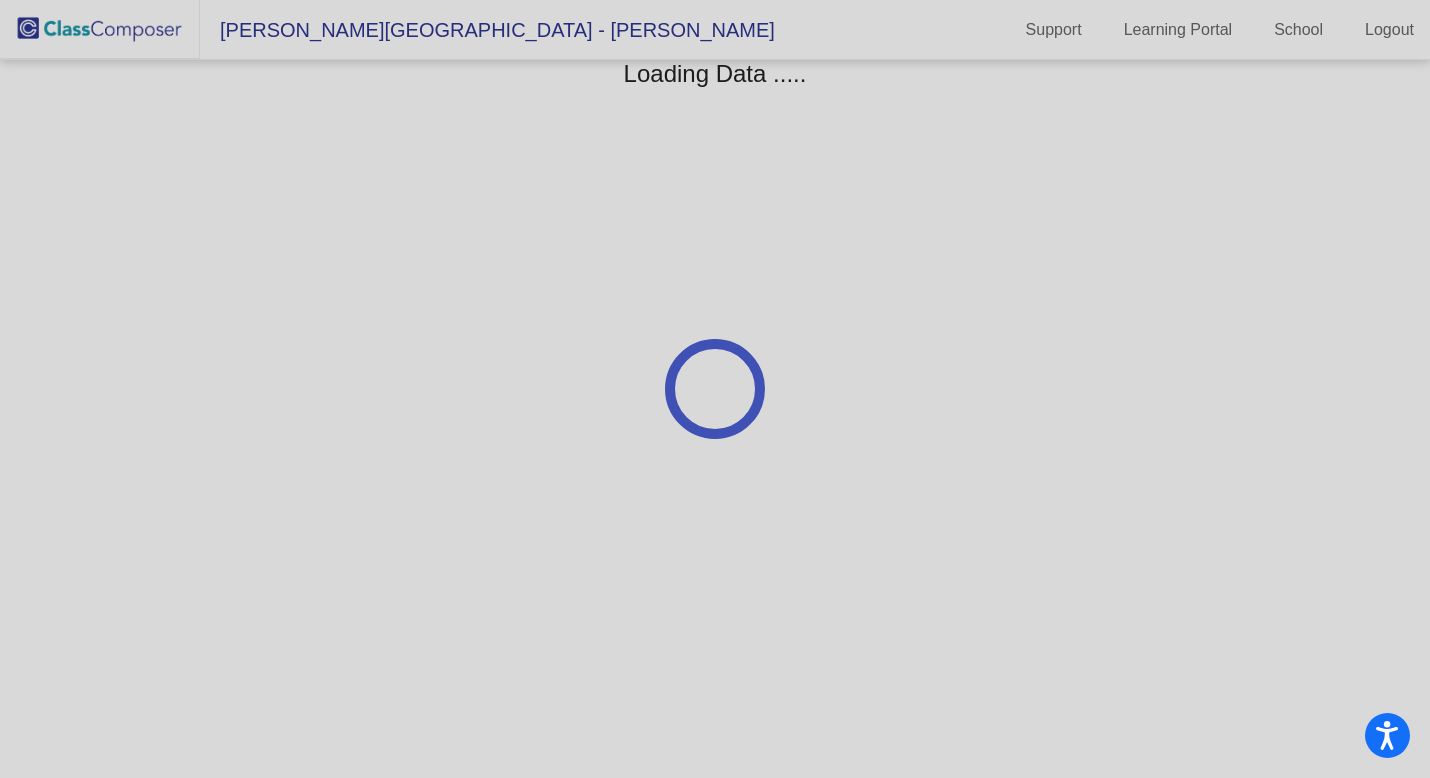 scroll, scrollTop: 0, scrollLeft: 0, axis: both 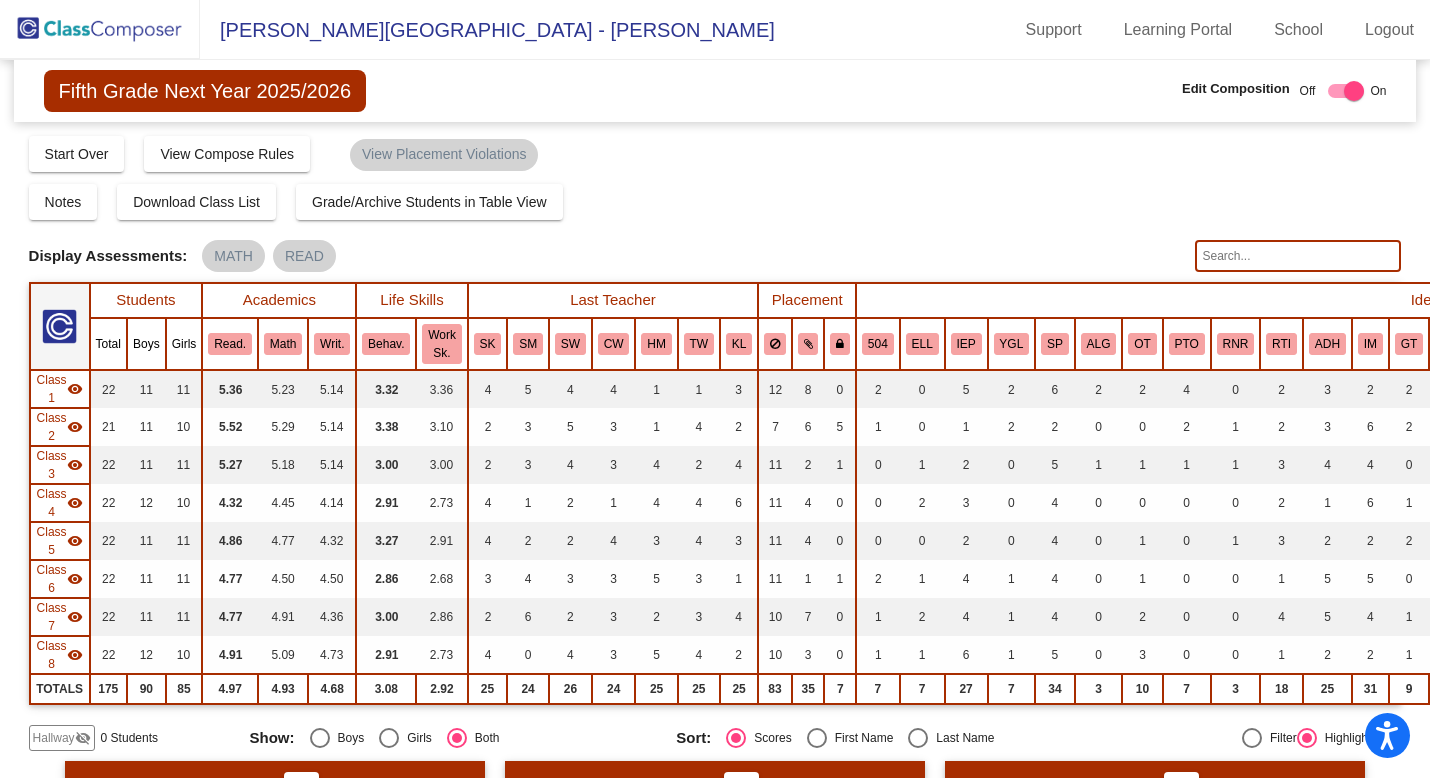 click 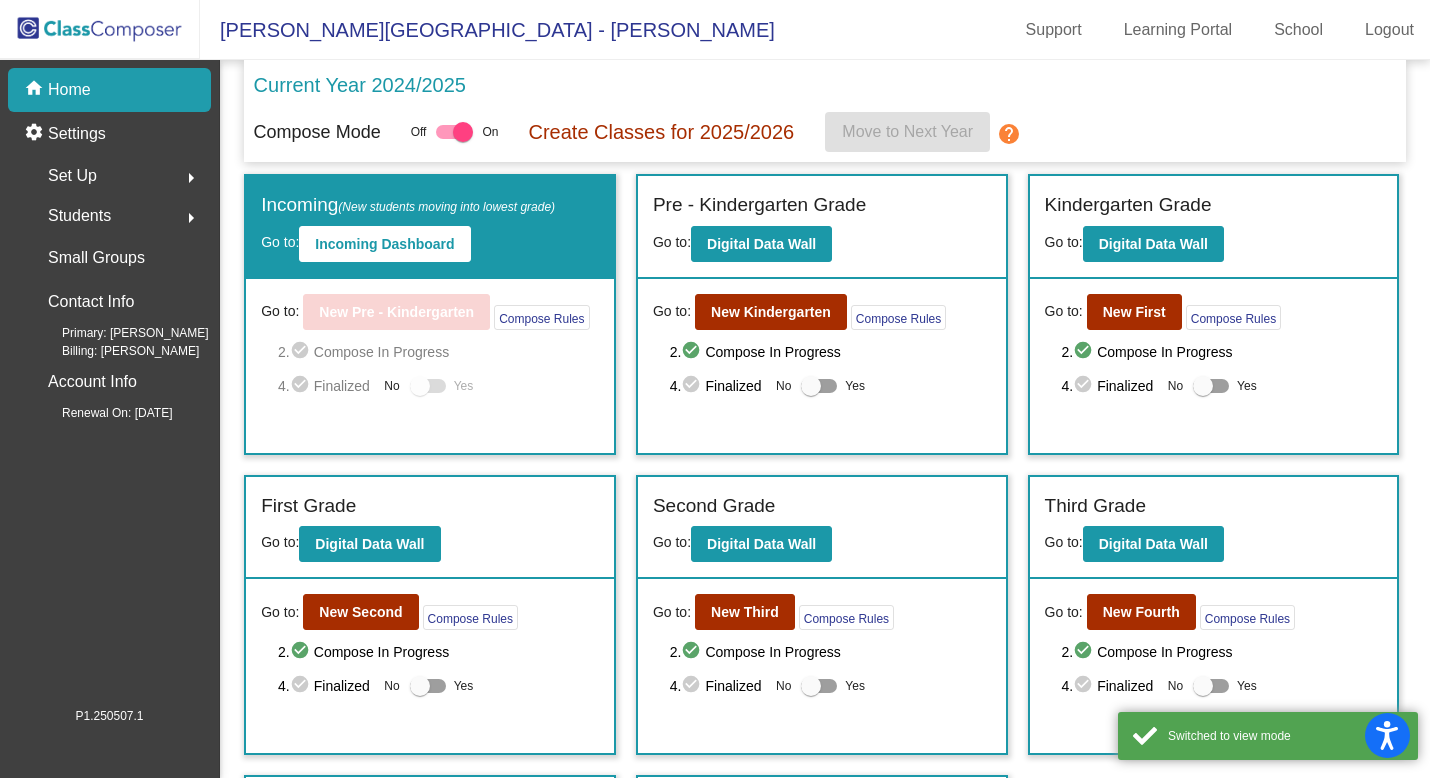 scroll, scrollTop: 278, scrollLeft: 0, axis: vertical 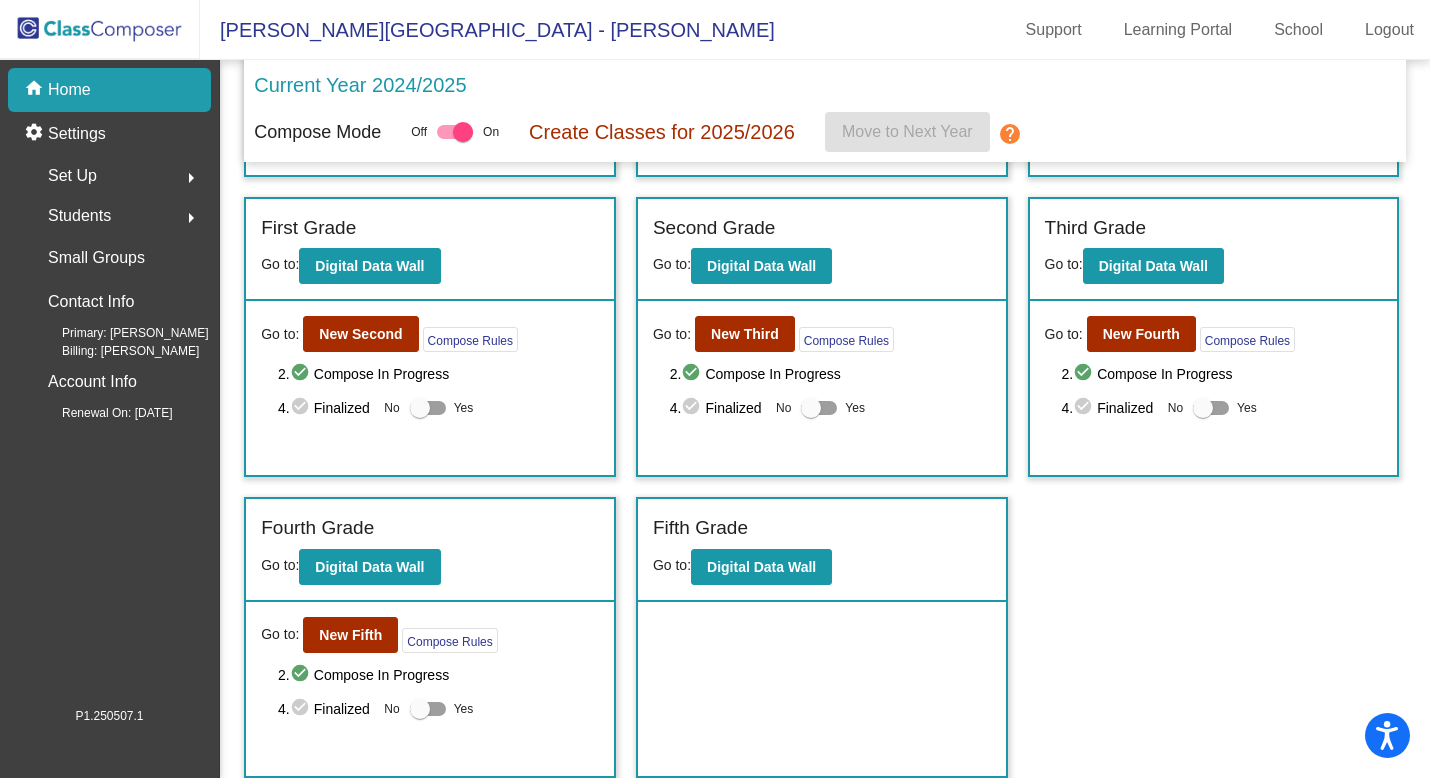 click on "Students" 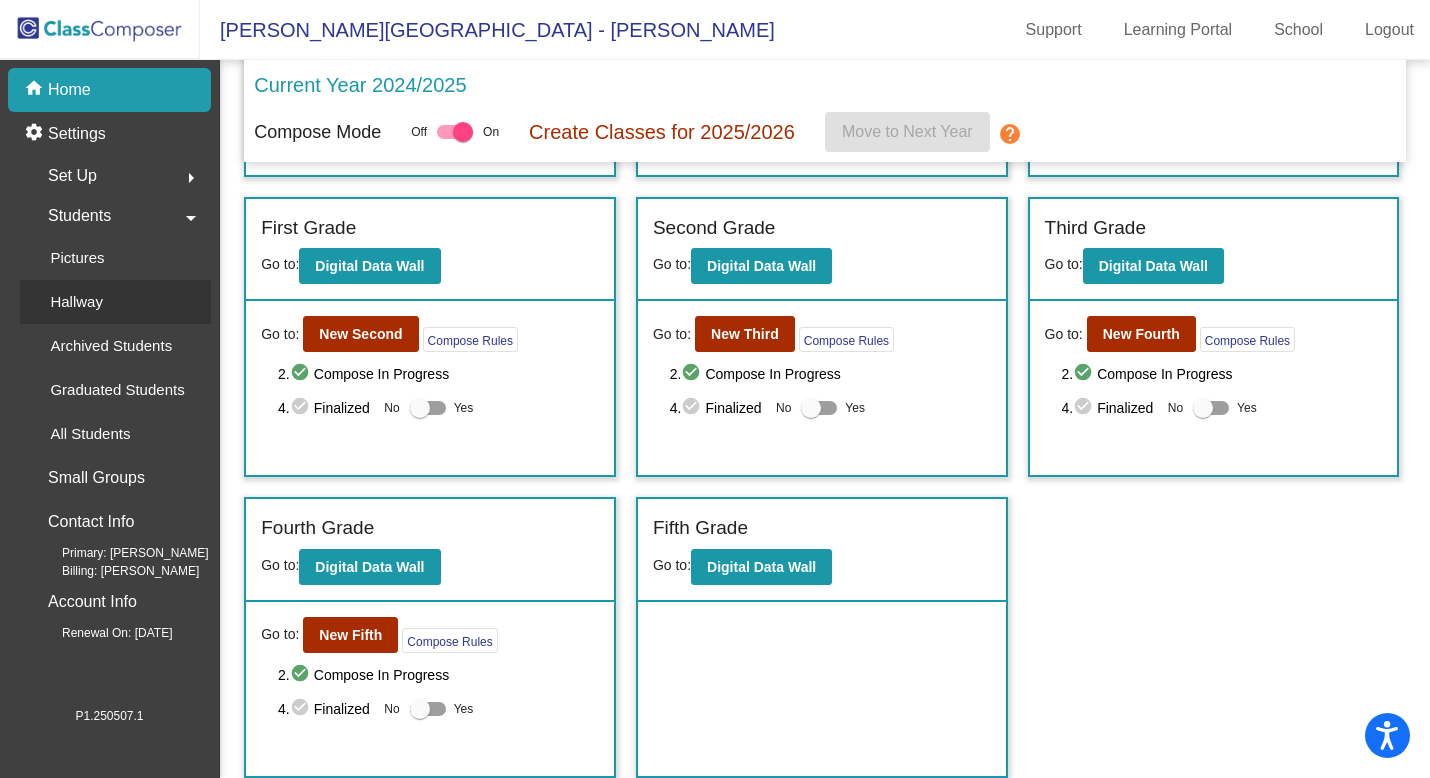 click on "Hallway" 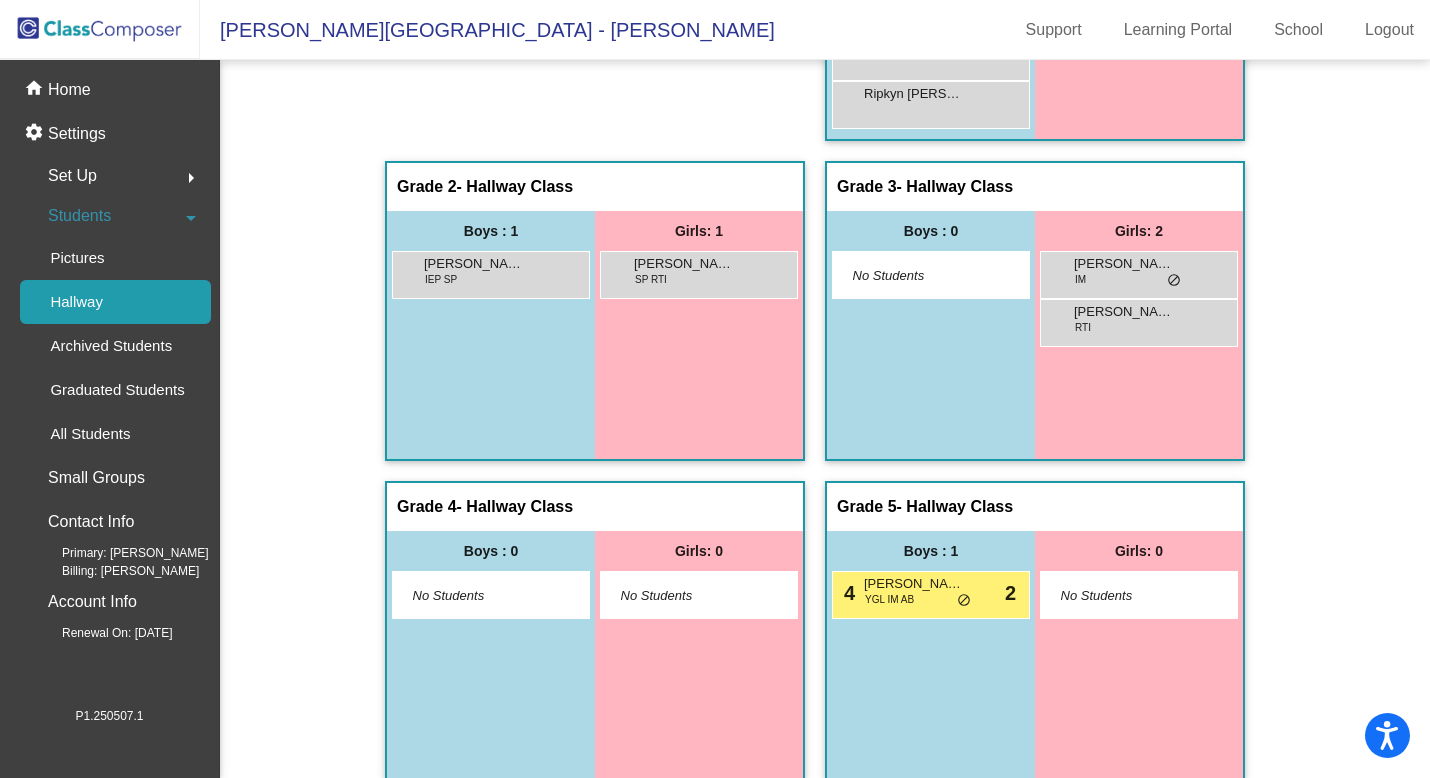 scroll, scrollTop: 826, scrollLeft: 0, axis: vertical 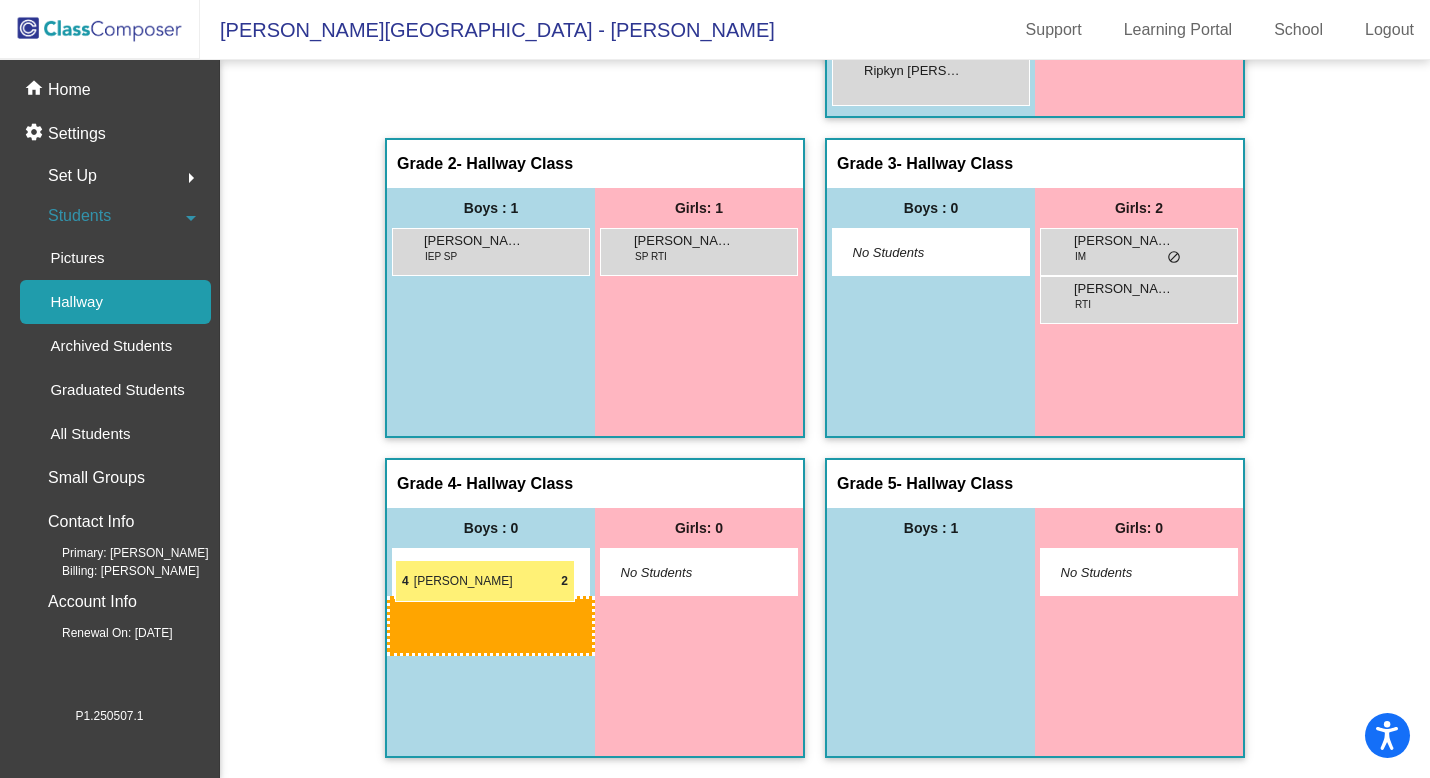 drag, startPoint x: 915, startPoint y: 577, endPoint x: 395, endPoint y: 560, distance: 520.27783 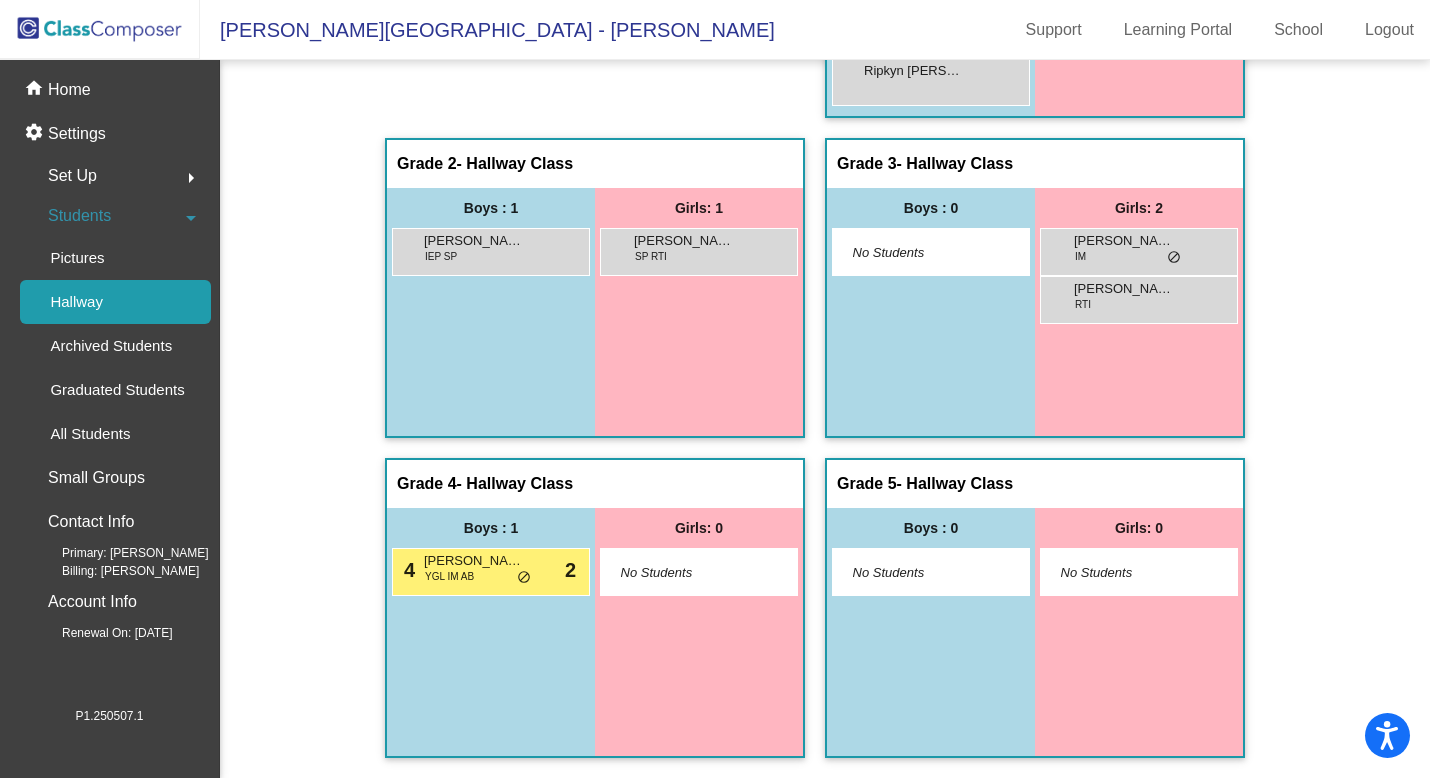 click 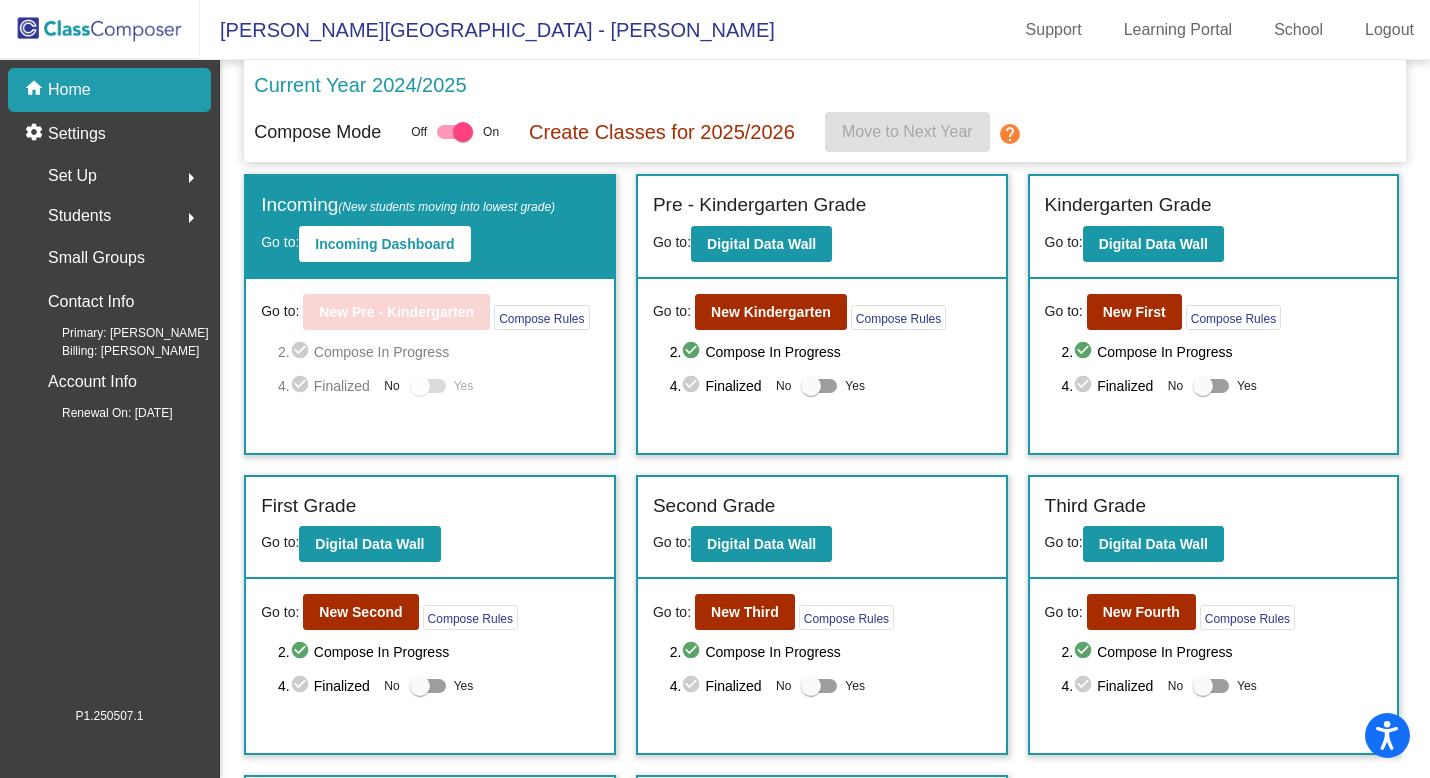 scroll, scrollTop: 278, scrollLeft: 0, axis: vertical 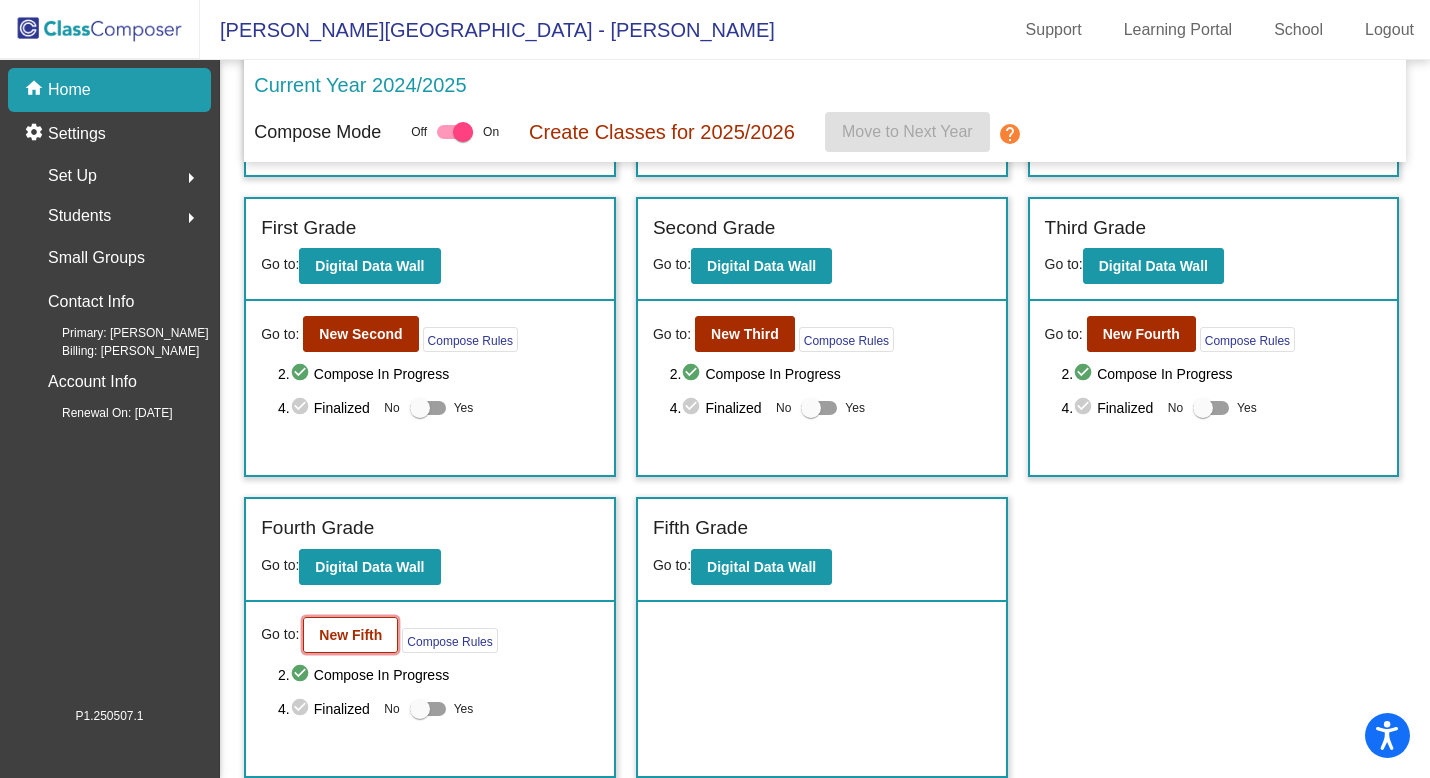 click on "New Fifth" 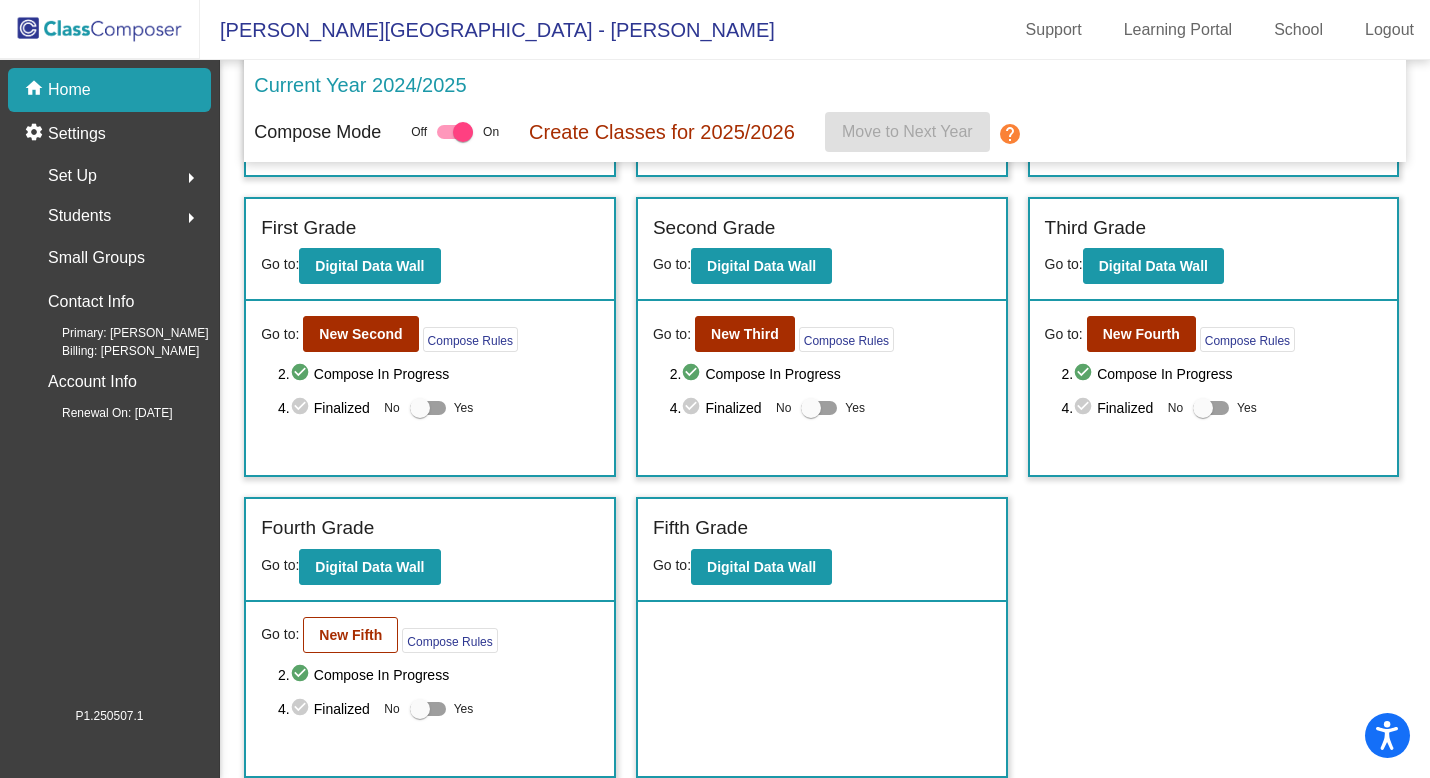 scroll, scrollTop: 0, scrollLeft: 0, axis: both 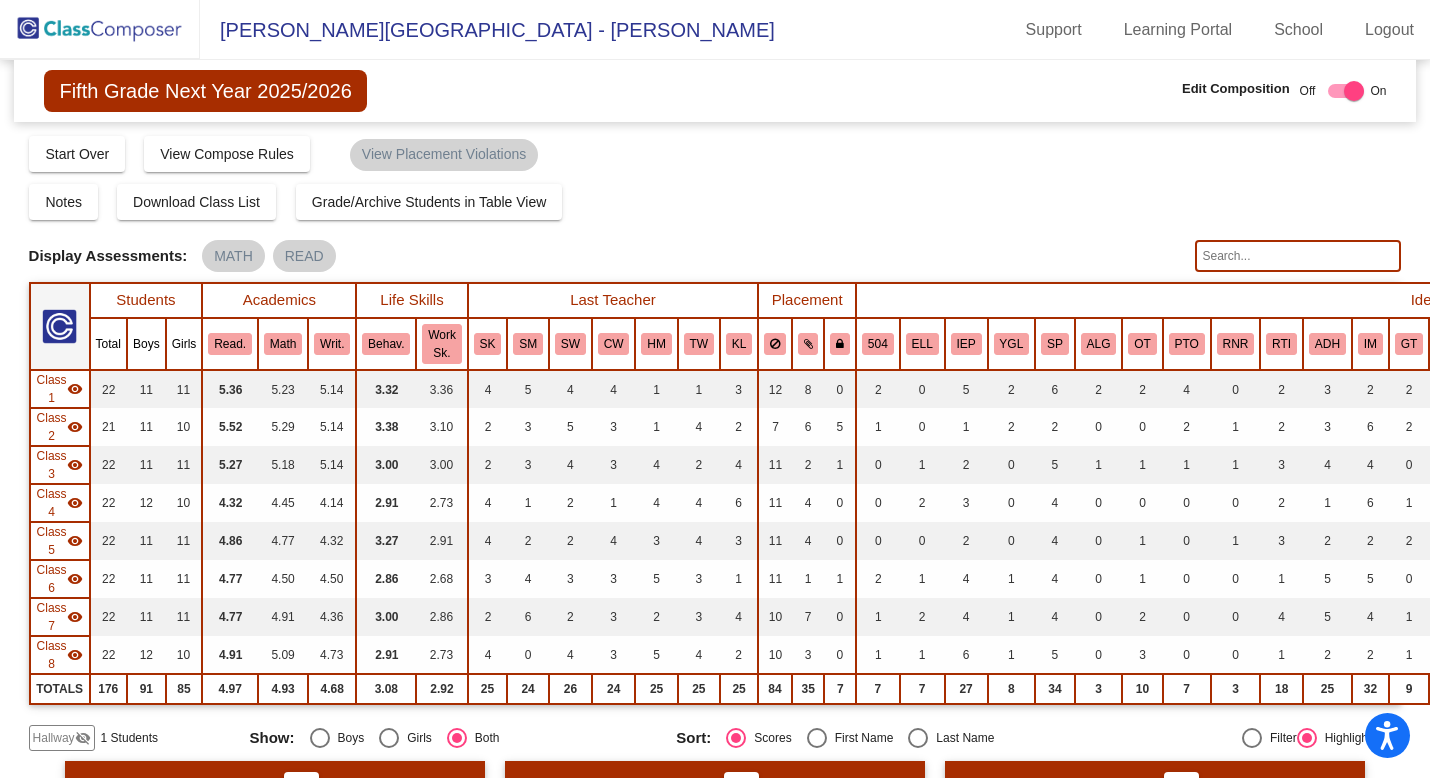 click on "Hallway" 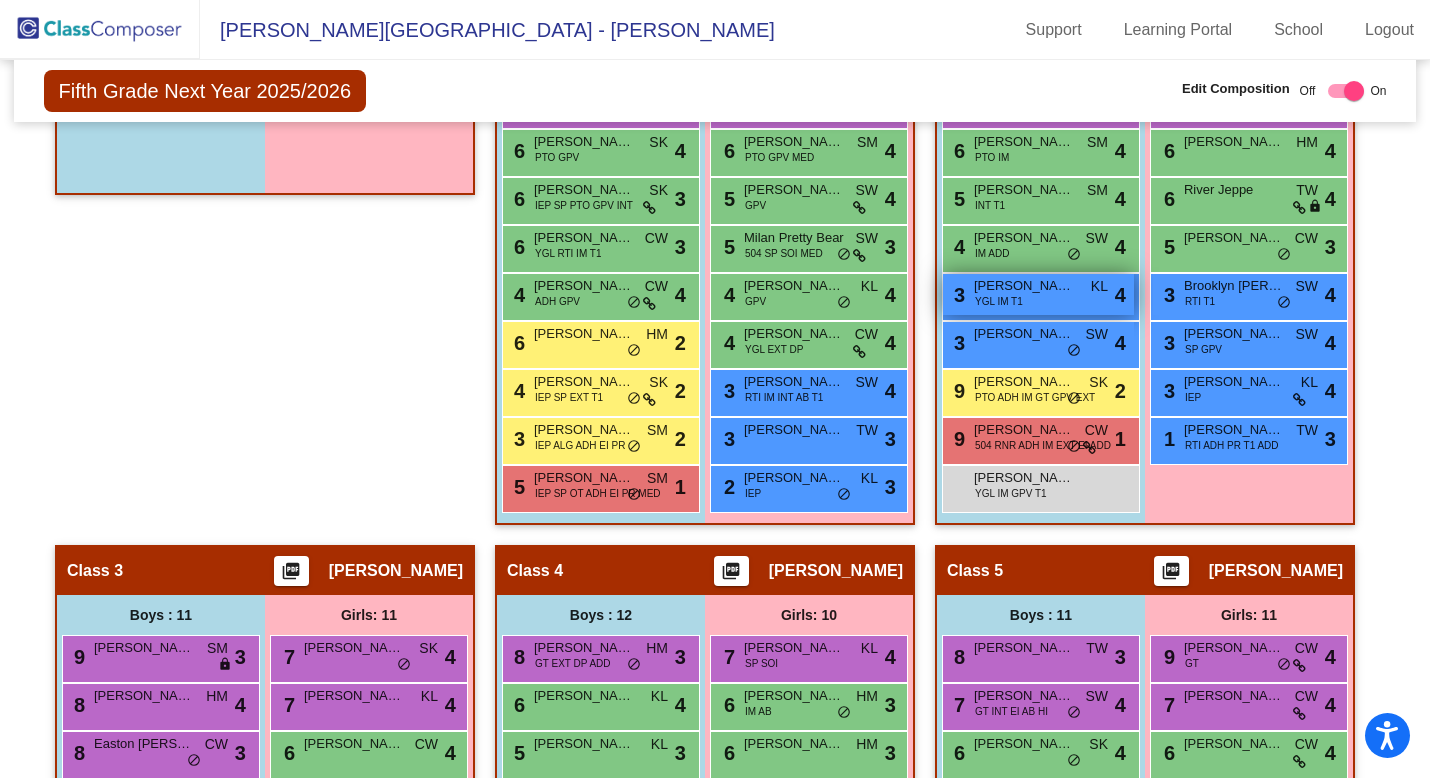 scroll, scrollTop: 828, scrollLeft: 0, axis: vertical 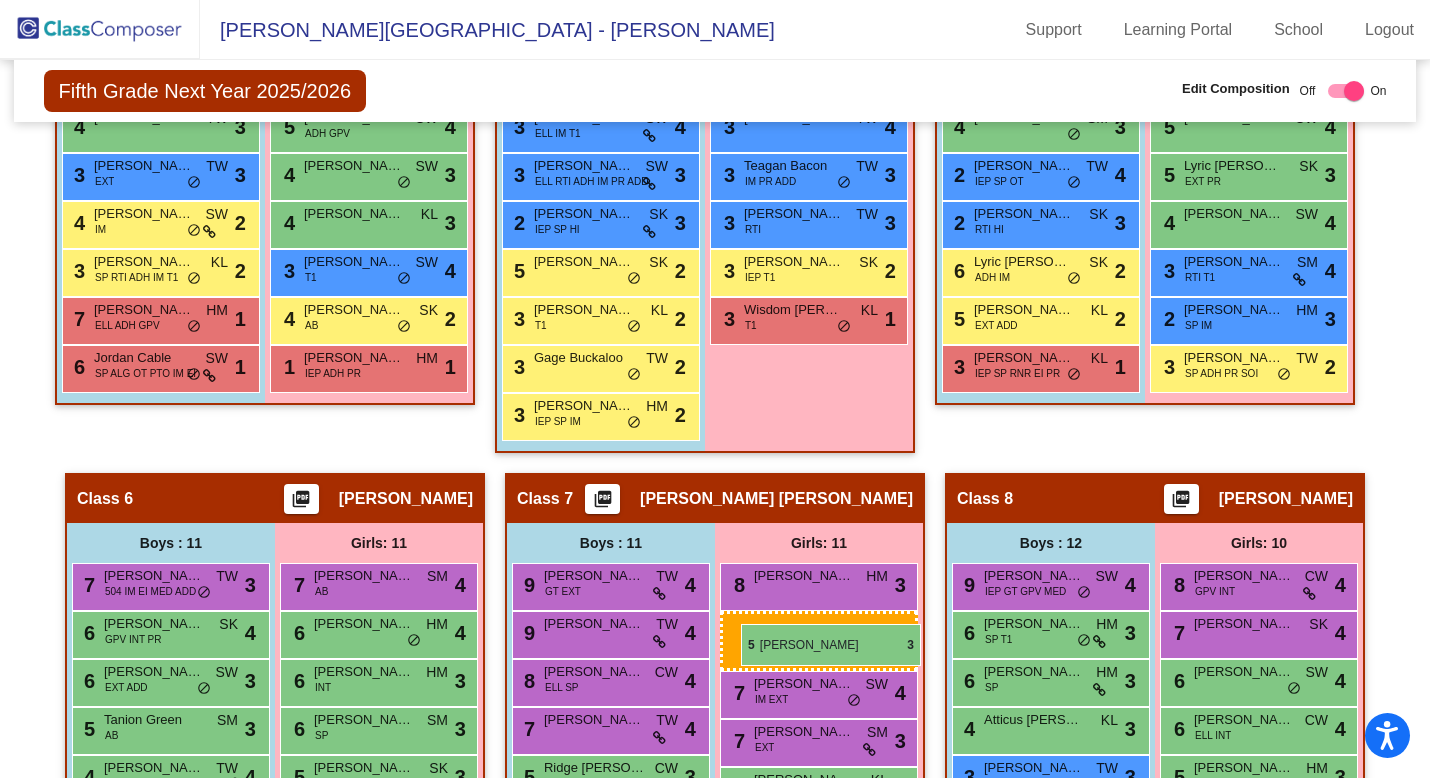 drag, startPoint x: 1239, startPoint y: 290, endPoint x: 741, endPoint y: 624, distance: 599.63324 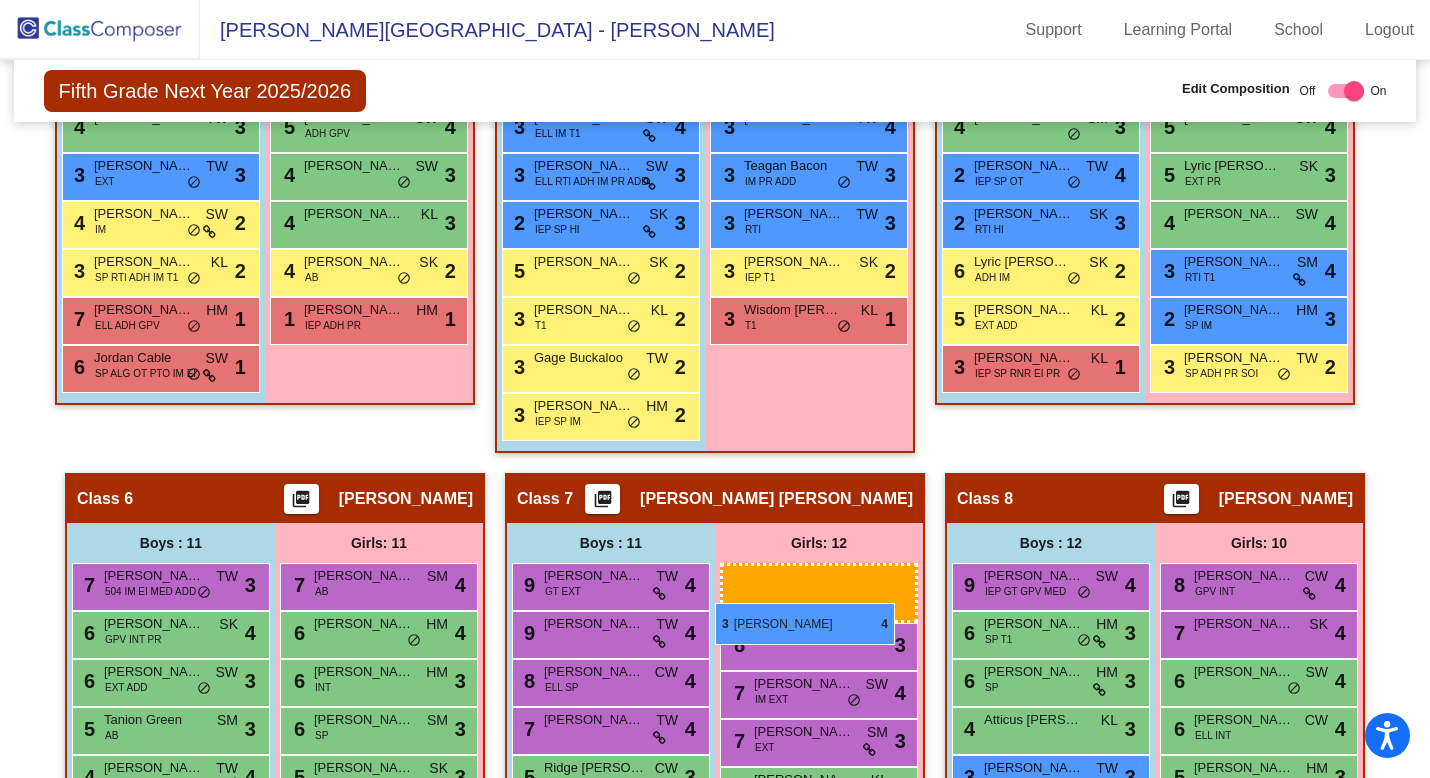 drag, startPoint x: 378, startPoint y: 258, endPoint x: 715, endPoint y: 603, distance: 482.28 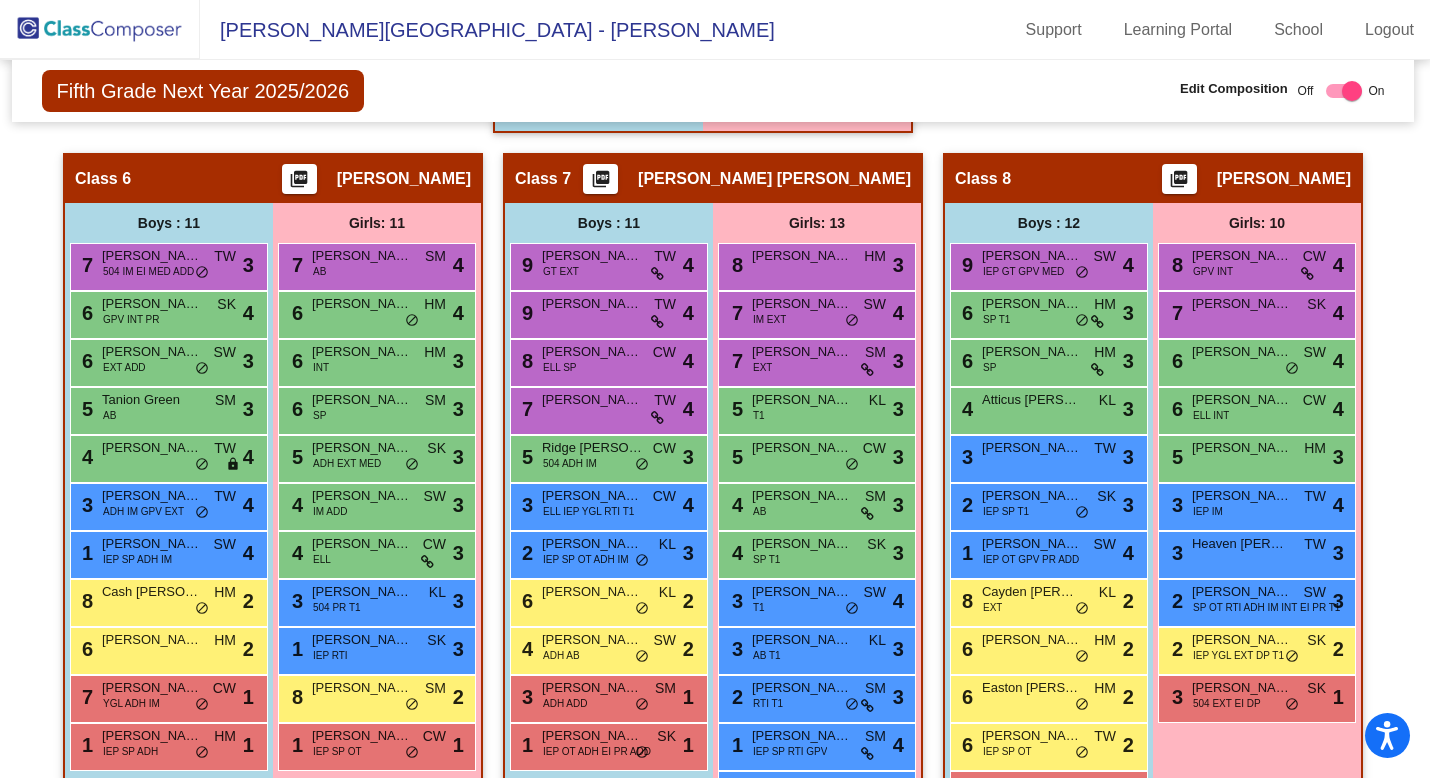 scroll, scrollTop: 1986, scrollLeft: 2, axis: both 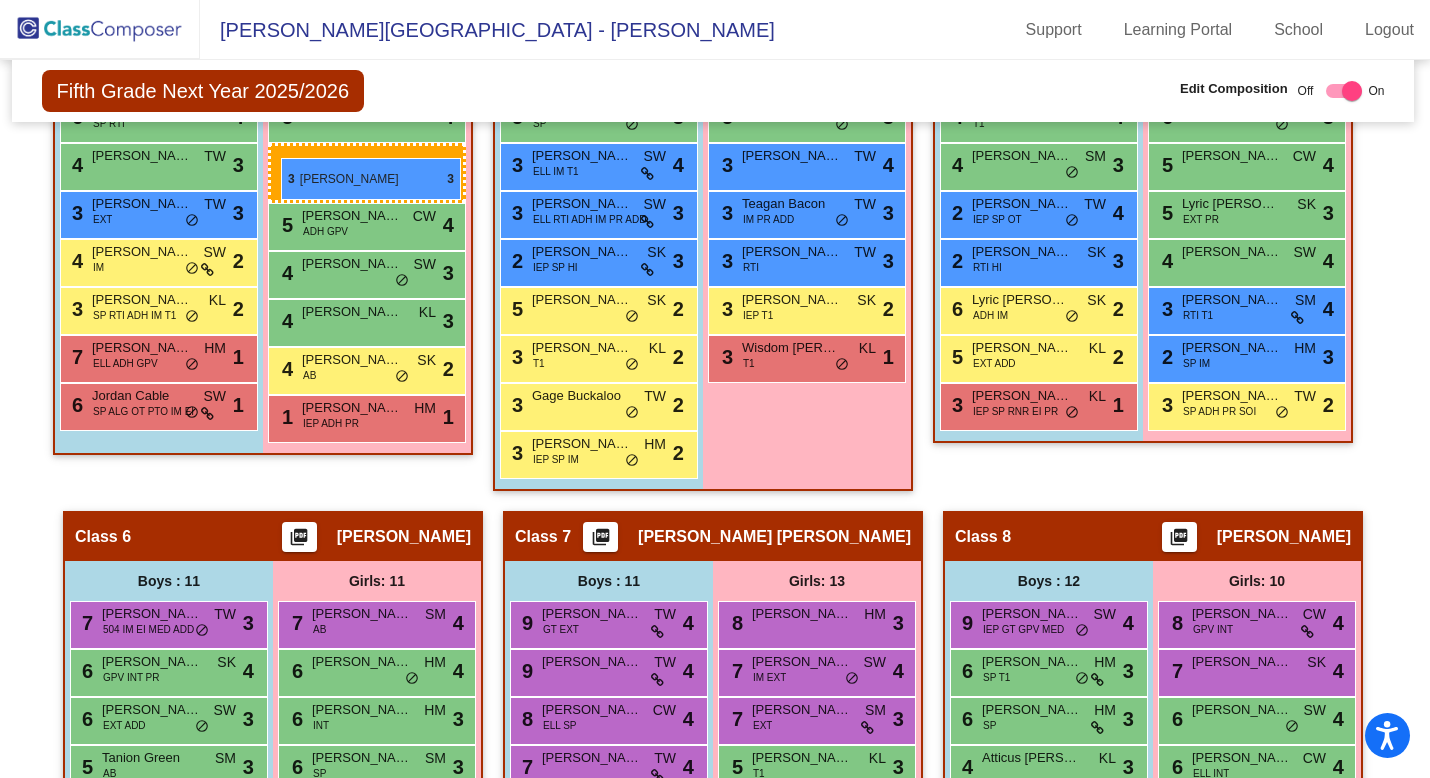 drag, startPoint x: 783, startPoint y: 632, endPoint x: 281, endPoint y: 158, distance: 690.42017 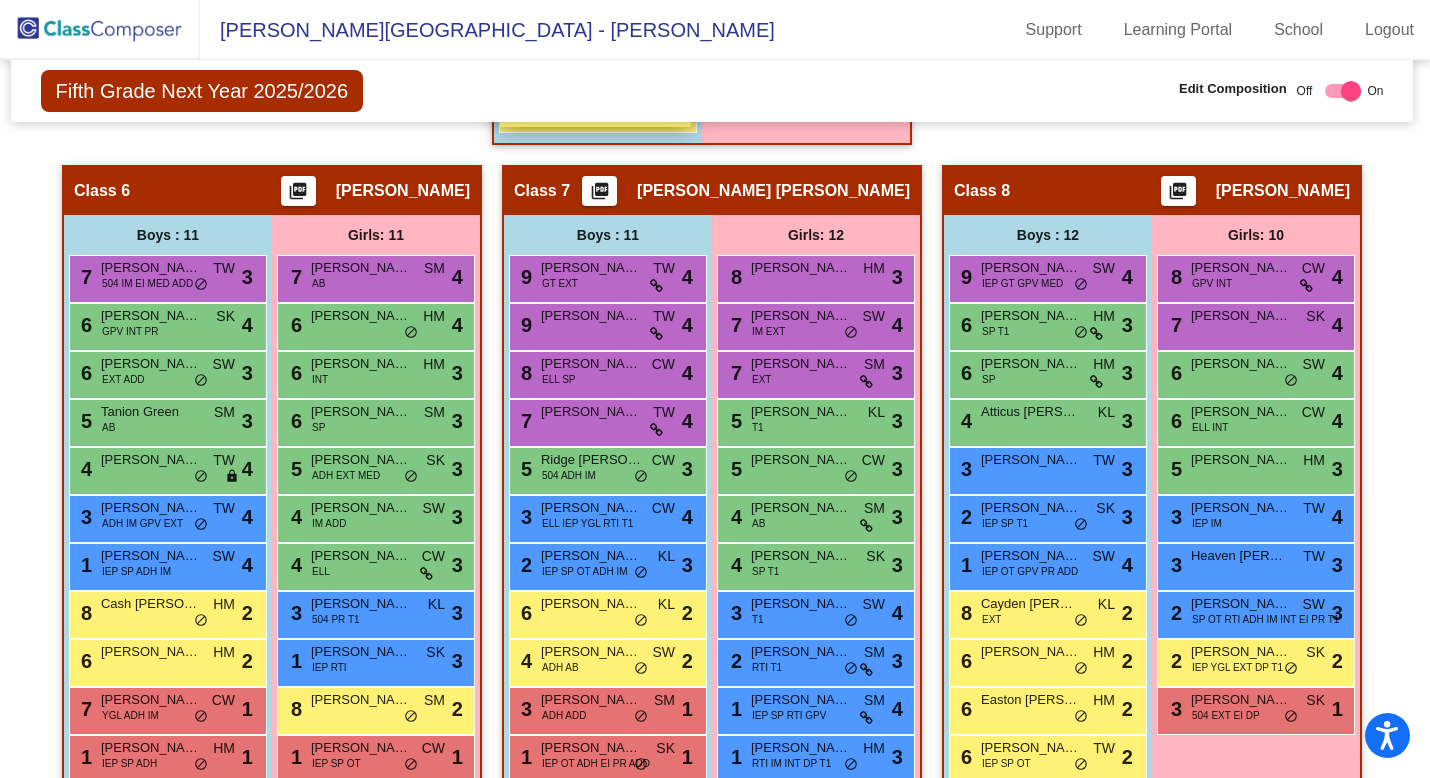 scroll, scrollTop: 1954, scrollLeft: 3, axis: both 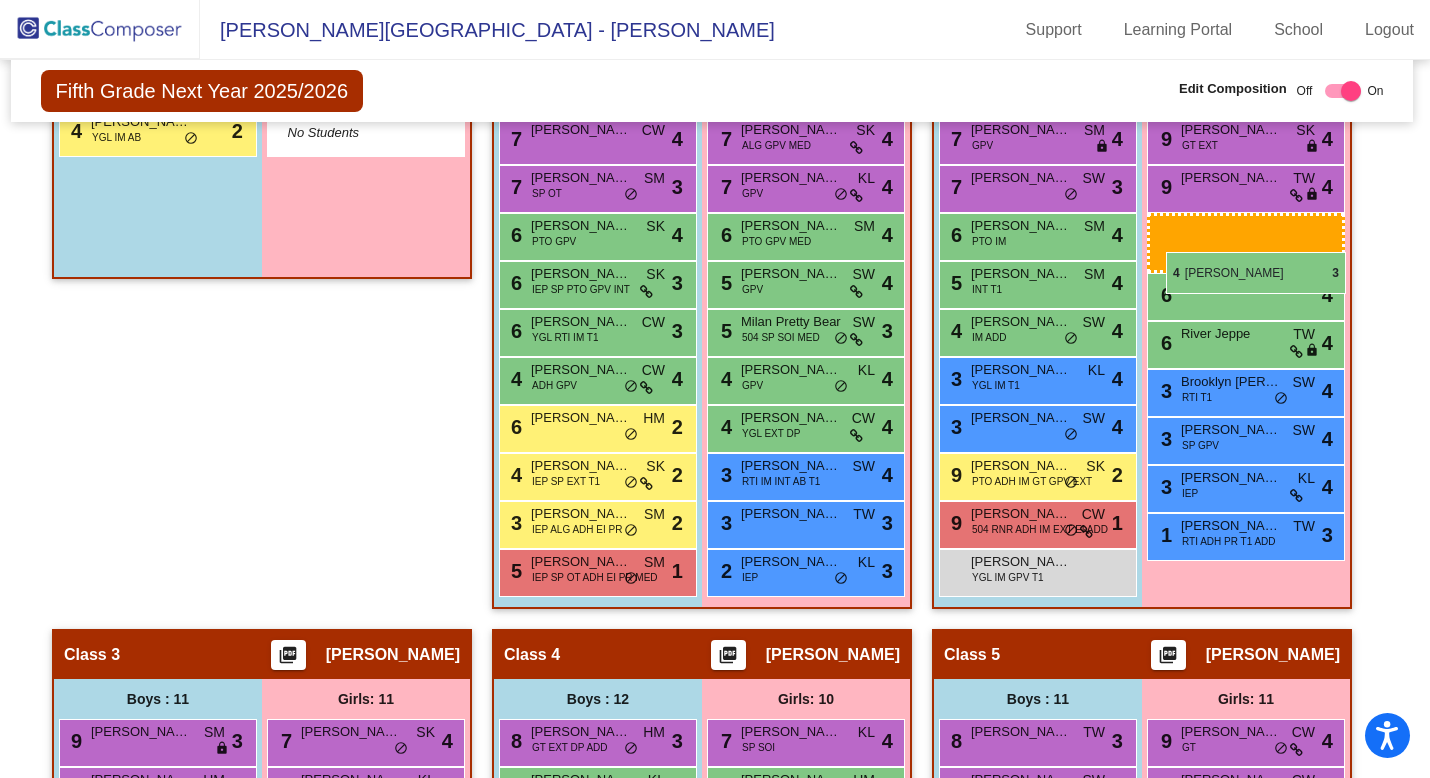 drag, startPoint x: 805, startPoint y: 508, endPoint x: 1166, endPoint y: 252, distance: 442.55734 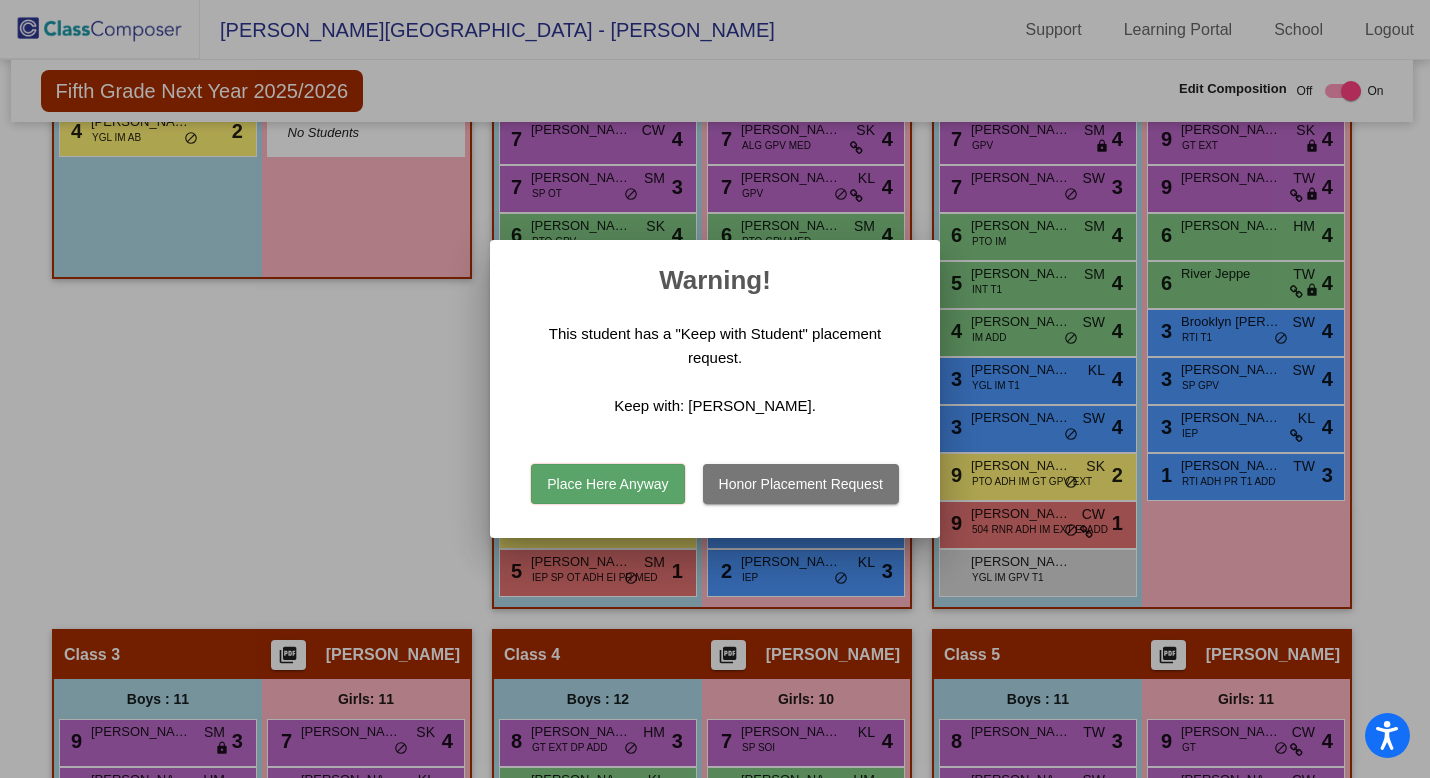 click on "Place Here Anyway" at bounding box center (607, 484) 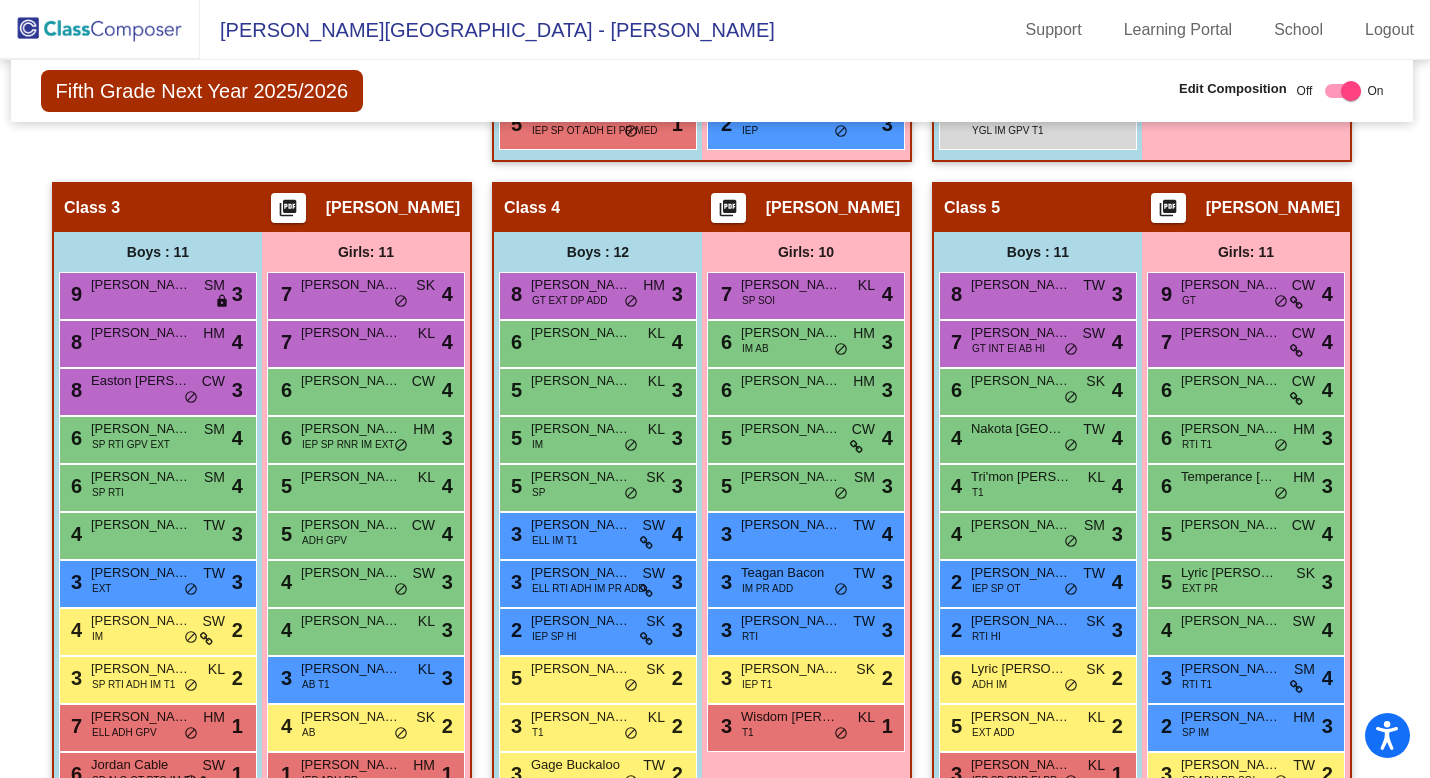 scroll, scrollTop: 1259, scrollLeft: 3, axis: both 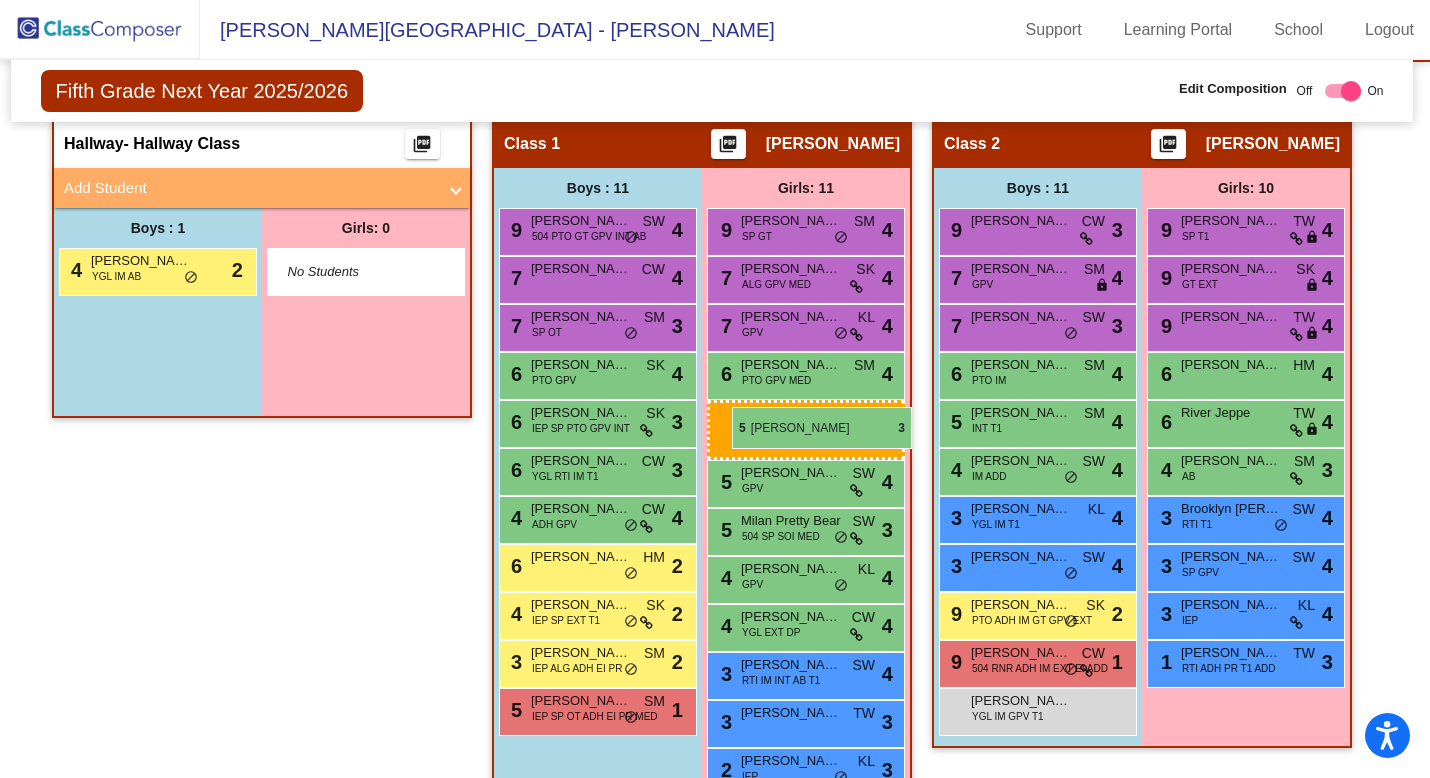drag, startPoint x: 790, startPoint y: 455, endPoint x: 732, endPoint y: 407, distance: 75.28612 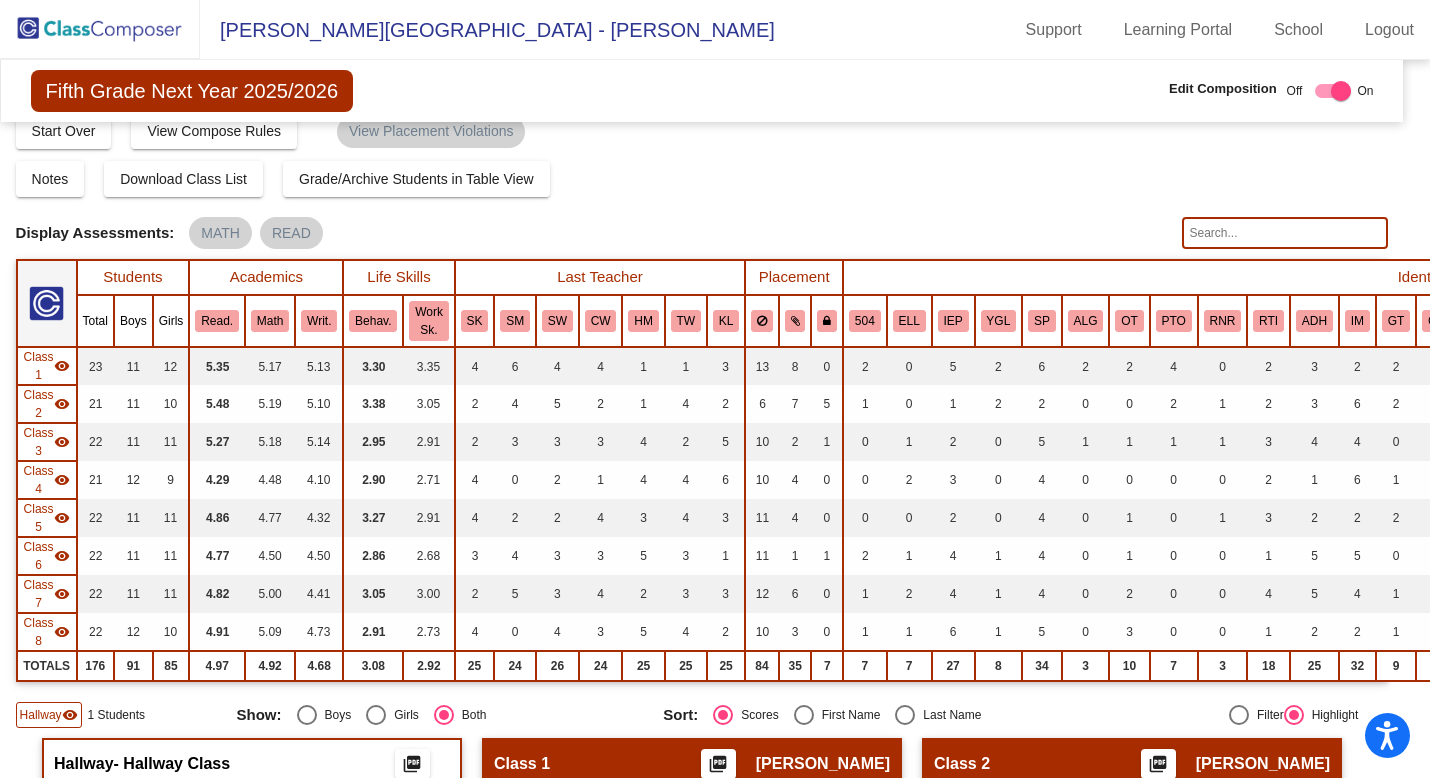 scroll, scrollTop: 45, scrollLeft: 13, axis: both 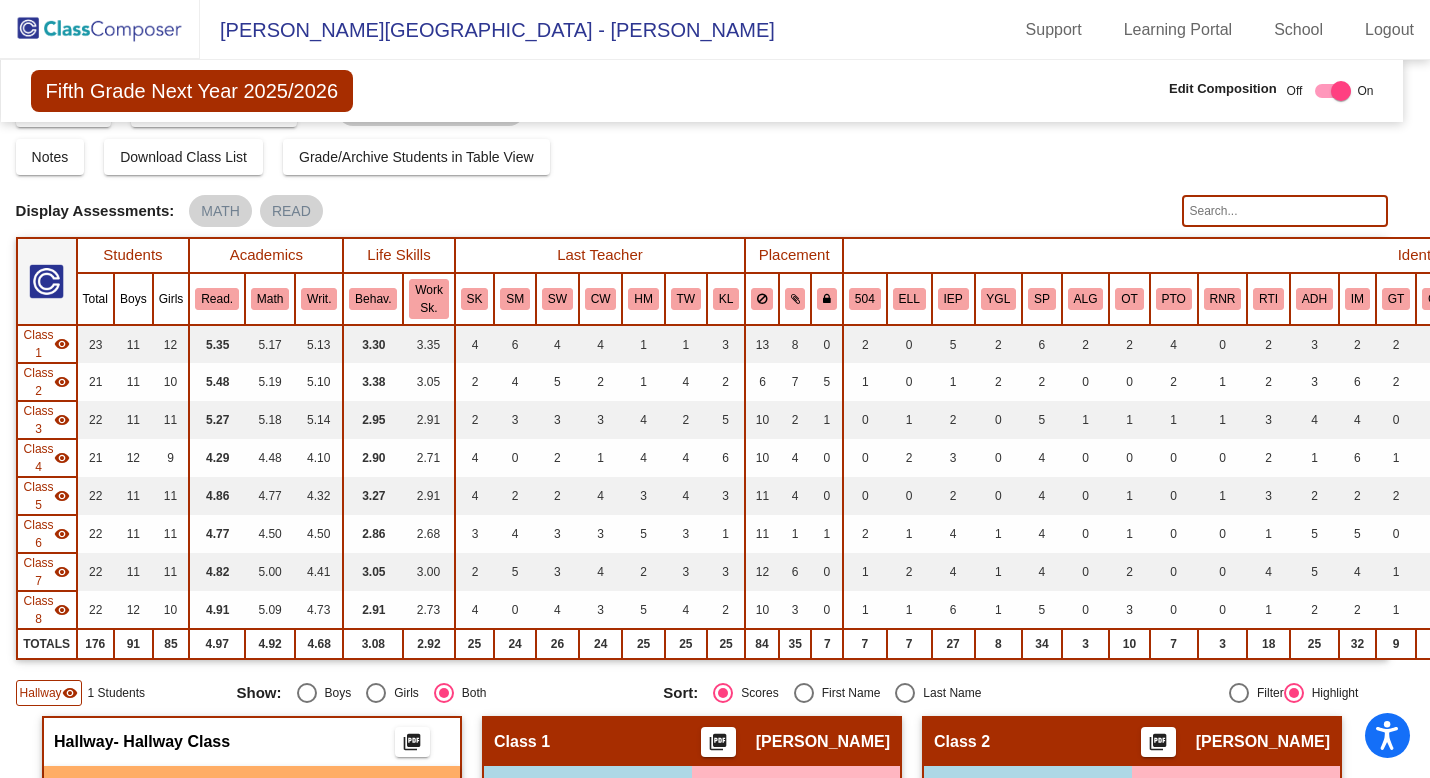 click on "Hallway" 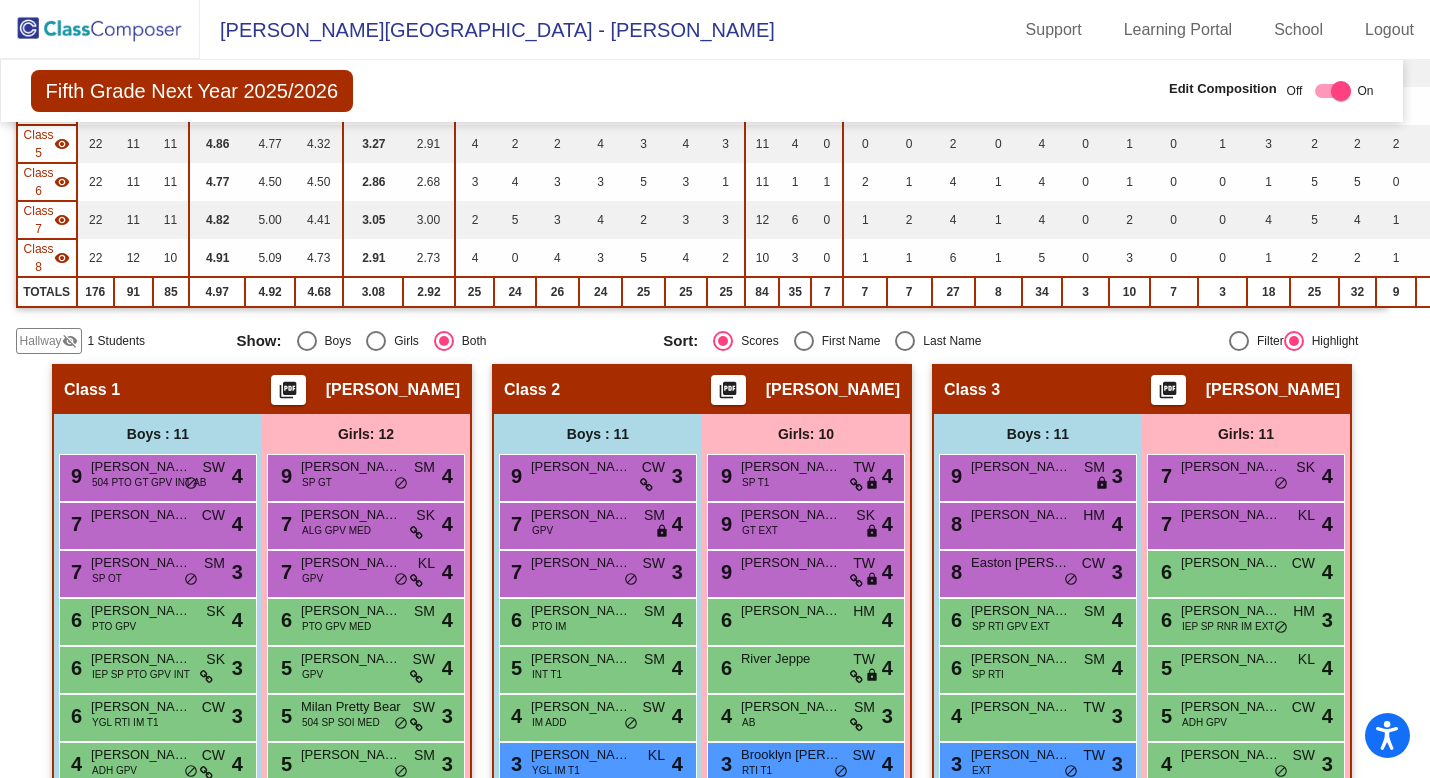 scroll, scrollTop: 493, scrollLeft: 13, axis: both 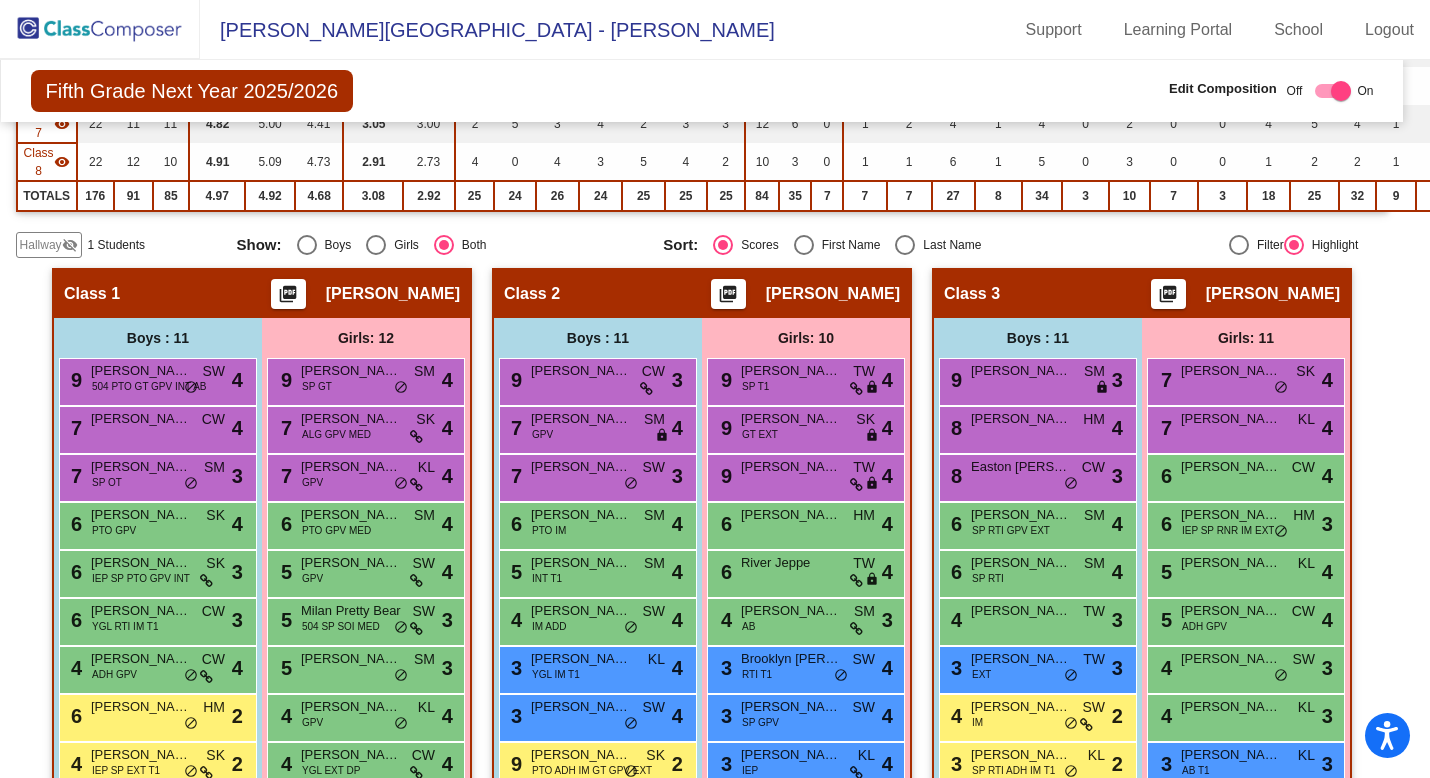 click on "Fifth Grade Next Year 2025/2026  Edit Composition Off   On  Incoming   Digital Data Wall    Display Scores for Years:   [DATE] - [DATE]   [DATE] - [DATE]  Grade/Archive Students in Table View   Download   New Small Group   Saved Small Group   Compose   Start Over   Submit Classes  Compose has been submitted  Check for Incomplete Scores  View Compose Rules   View Placement Violations  Notes   Download Class List   Import Students   Grade/Archive Students in Table View   New Small Group   Saved Small Group  Display Scores for Years:   [DATE] - [DATE]   [DATE] - [DATE] Display Assessments: MATH READ Students Academics Life Skills  Last Teacher  Placement  Identified  Total Boys Girls  Read.   Math   Writ.   Behav.   Work Sk.   SK   SM   SW   CW   HM   TW   KL   504   ELL   IEP   YGL   SP   ALG   OT   PTO   RNR   RTI   ADH   IM   GT   GPV   INT   EXT   EI   AB   PR   DP   SOI   T1   HI   PT   MED   ADD   AUT  Hallway  visibility_off  1 1 0                 0   0   0   0   0   0   0   1   0   0   0   0   0   1   0   0   0  9" 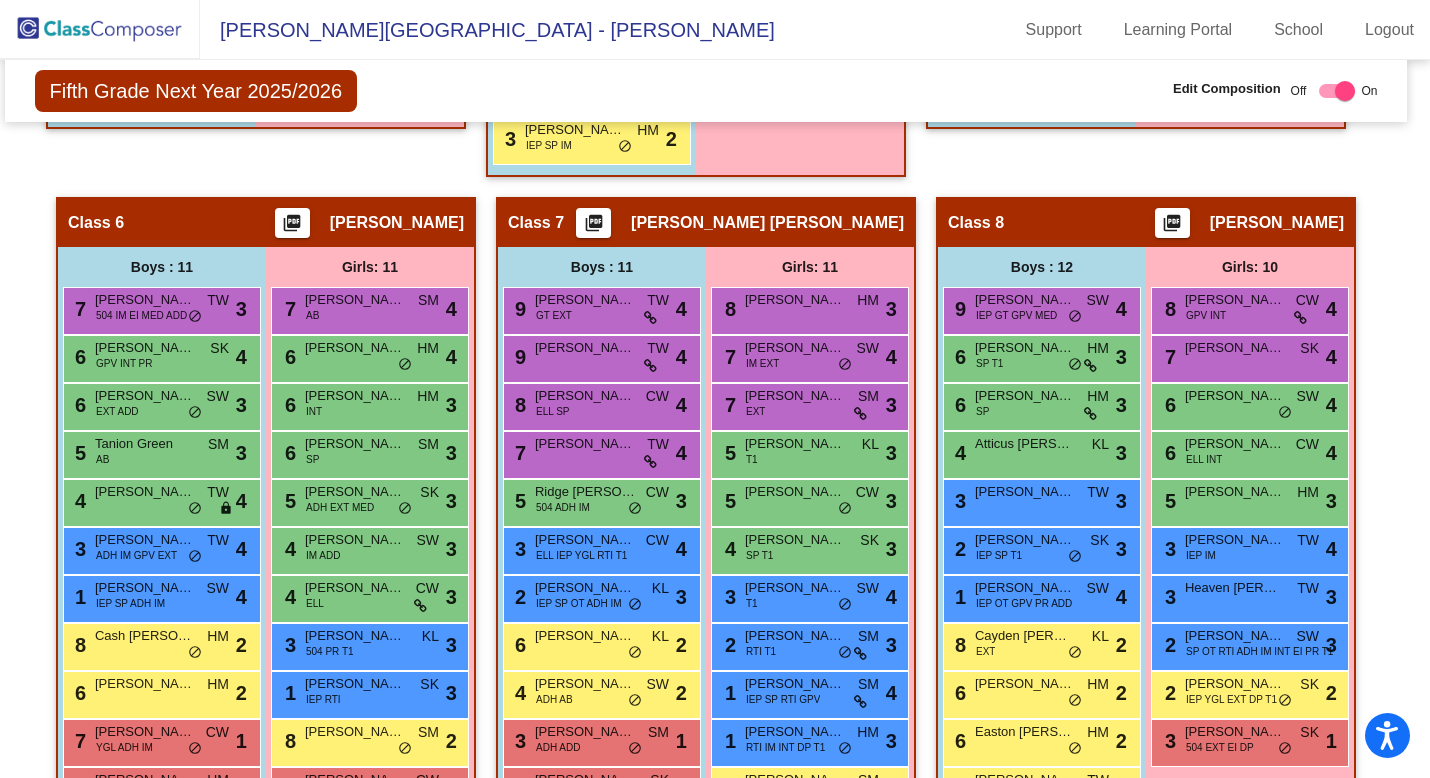 scroll, scrollTop: 2086, scrollLeft: 9, axis: both 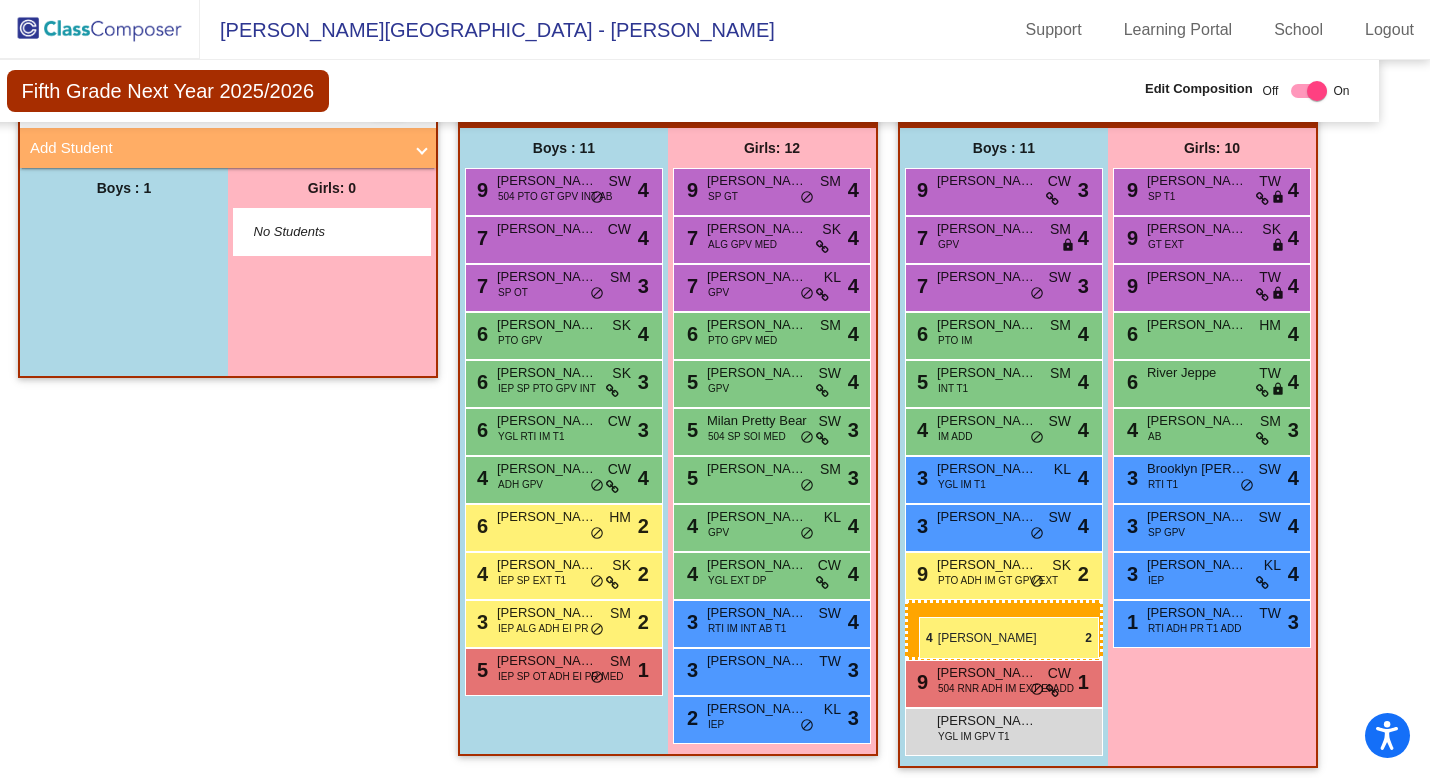 drag, startPoint x: 123, startPoint y: 225, endPoint x: 919, endPoint y: 617, distance: 887.288 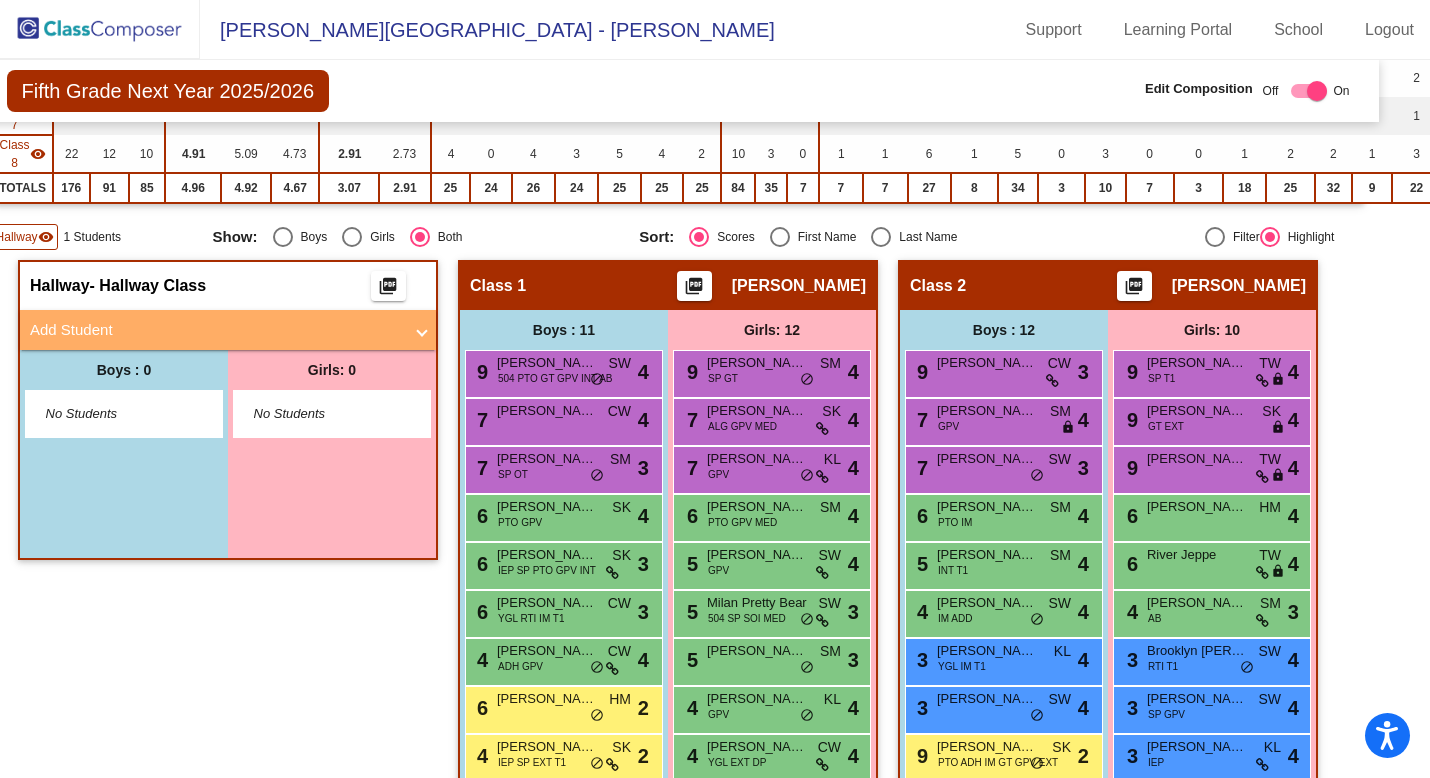 scroll, scrollTop: 490, scrollLeft: 37, axis: both 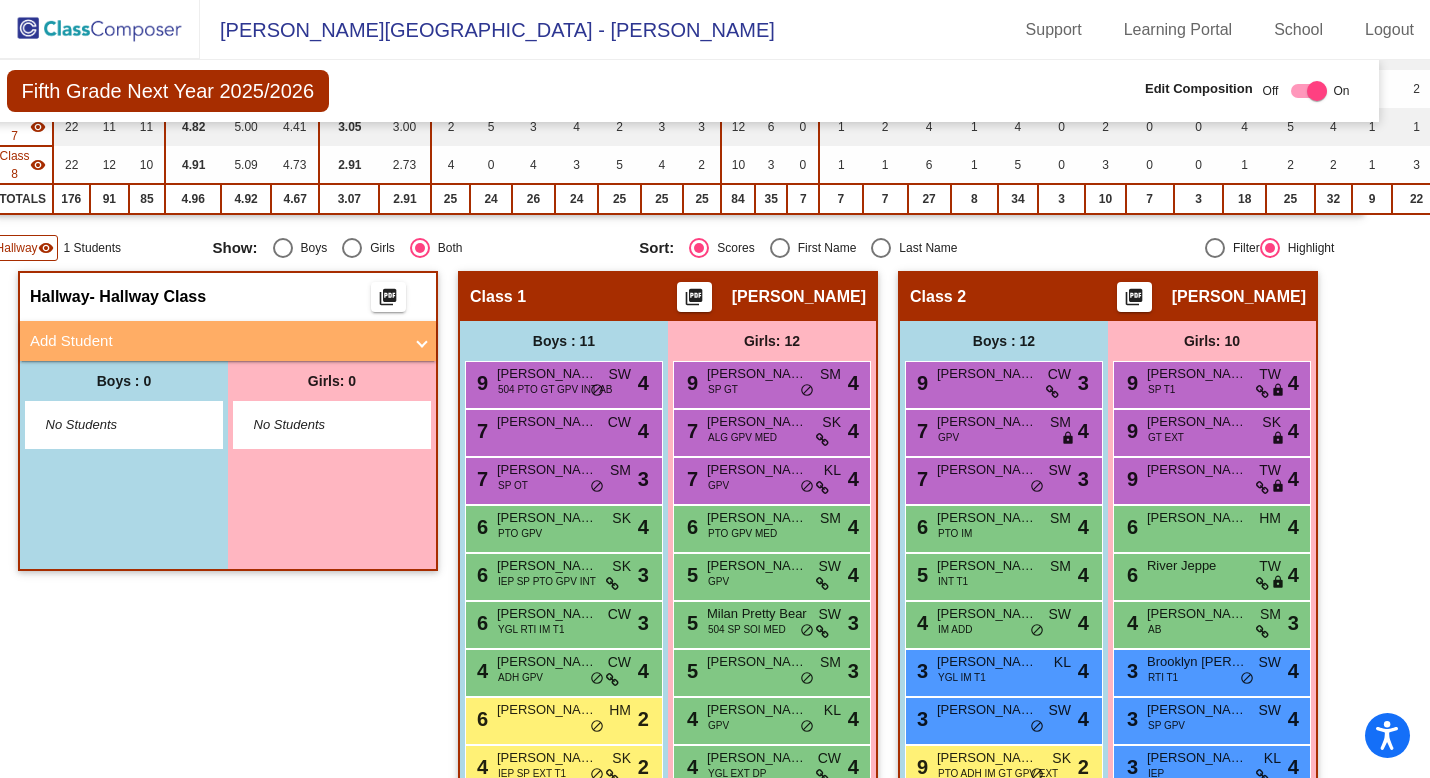 click on "Hallway" 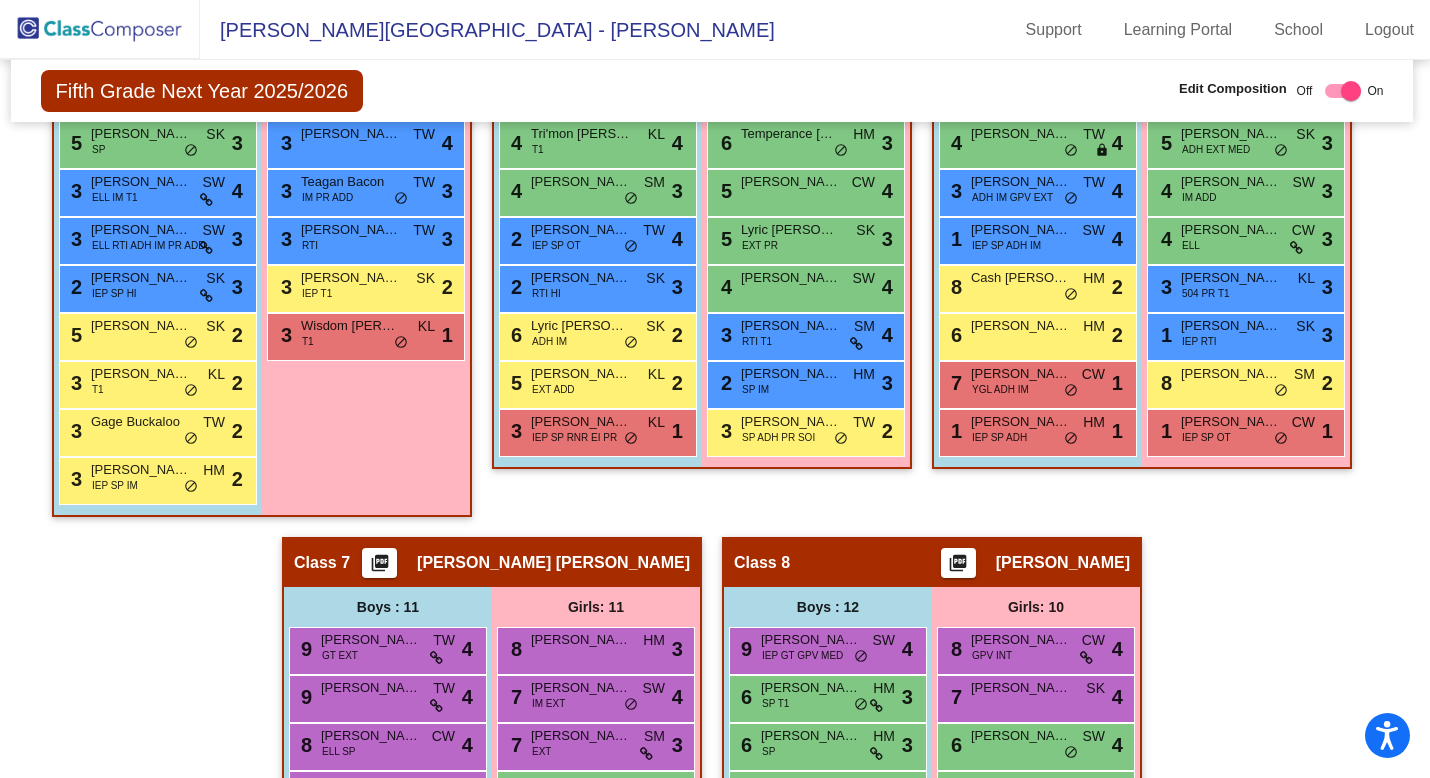 scroll, scrollTop: 1617, scrollLeft: 3, axis: both 